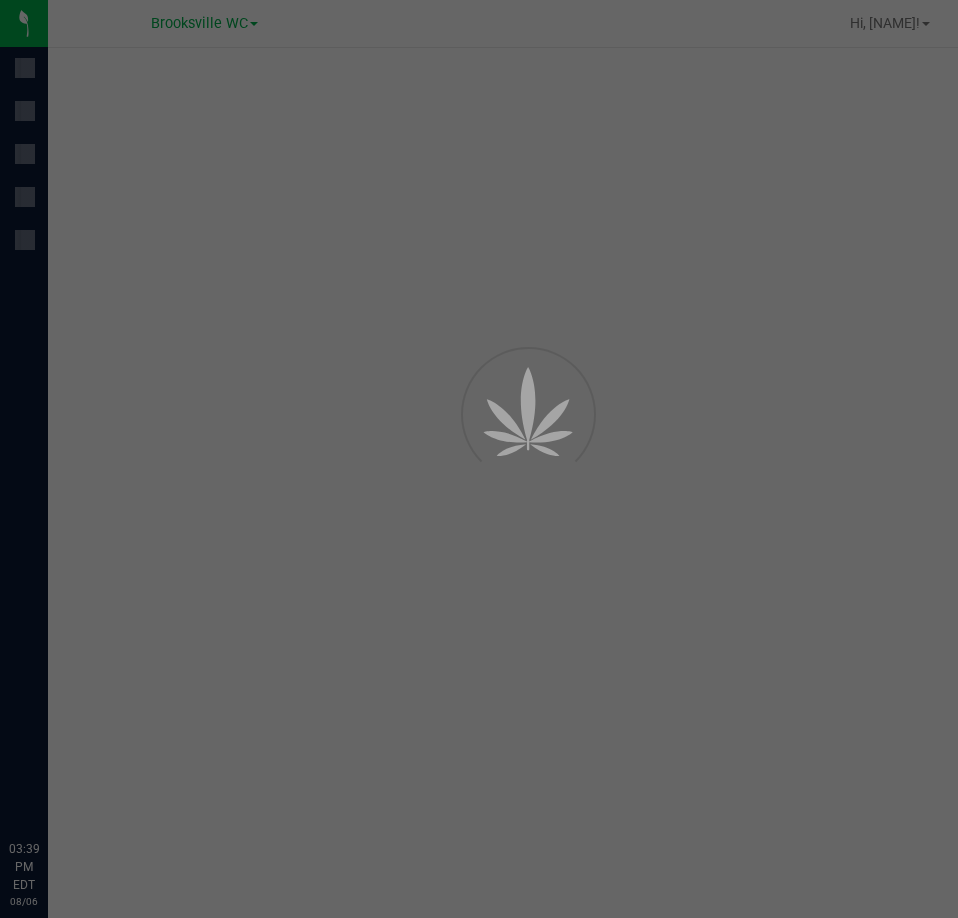 scroll, scrollTop: 0, scrollLeft: 0, axis: both 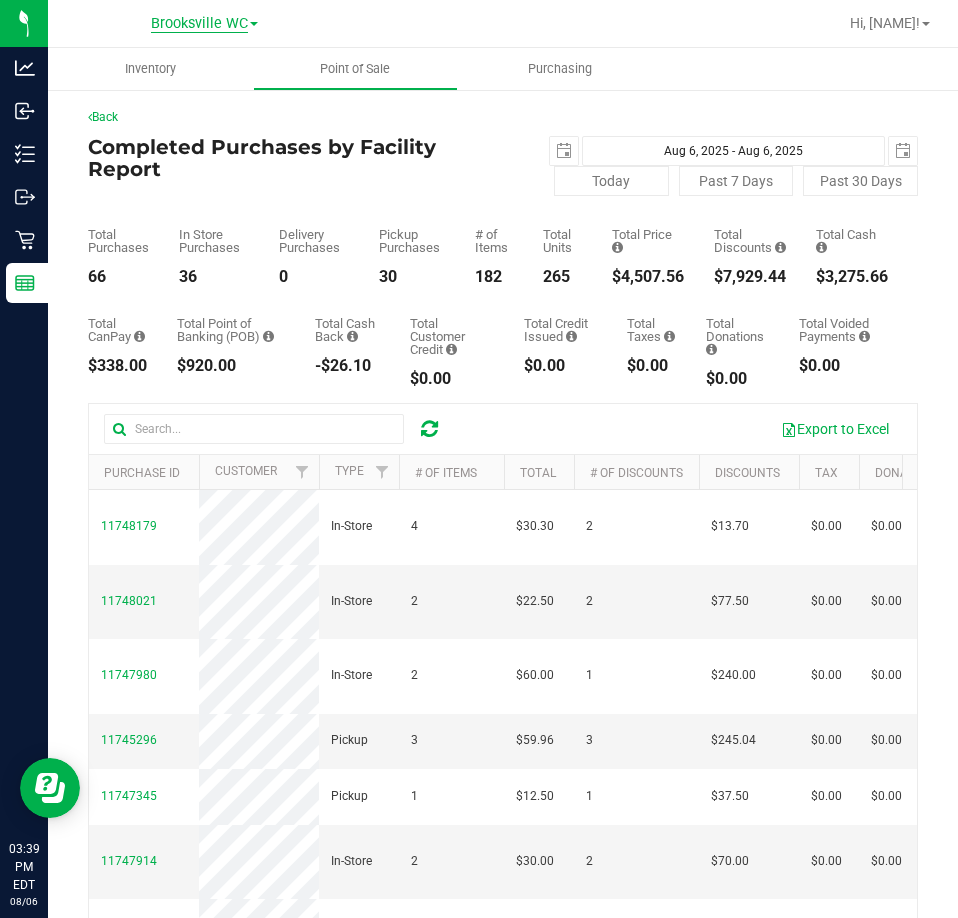 click on "Brooksville WC" at bounding box center (199, 24) 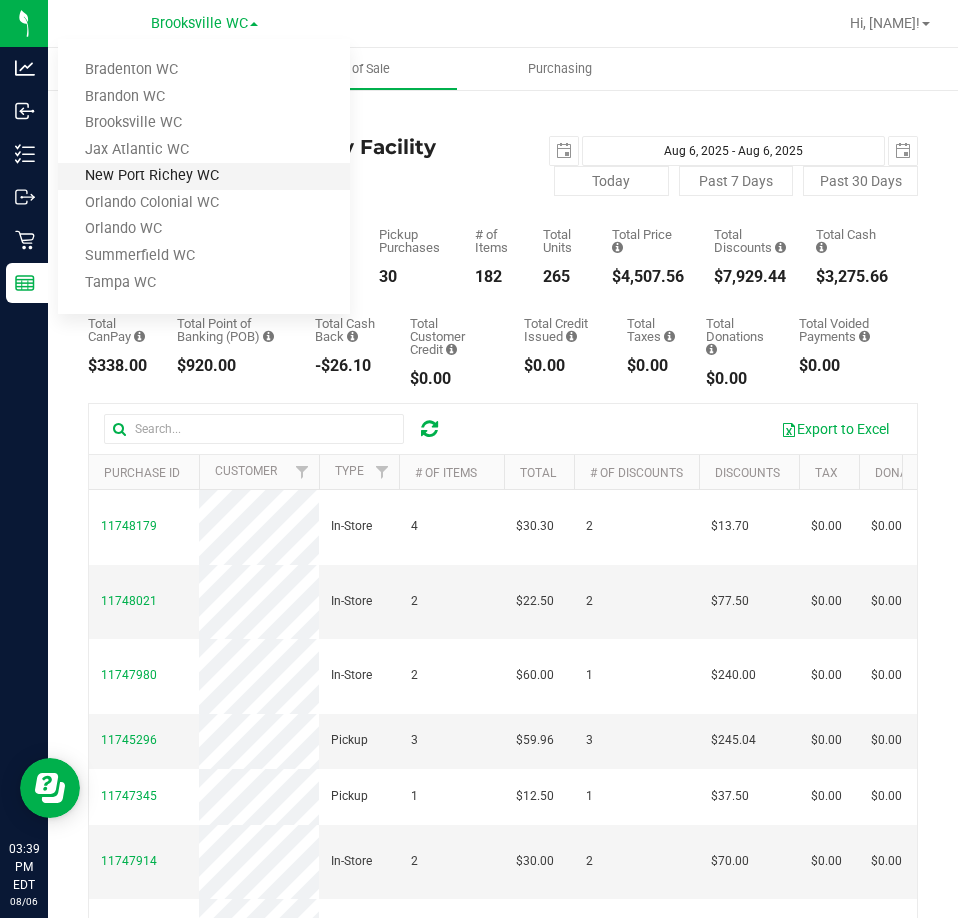 click on "New Port Richey WC" at bounding box center (204, 176) 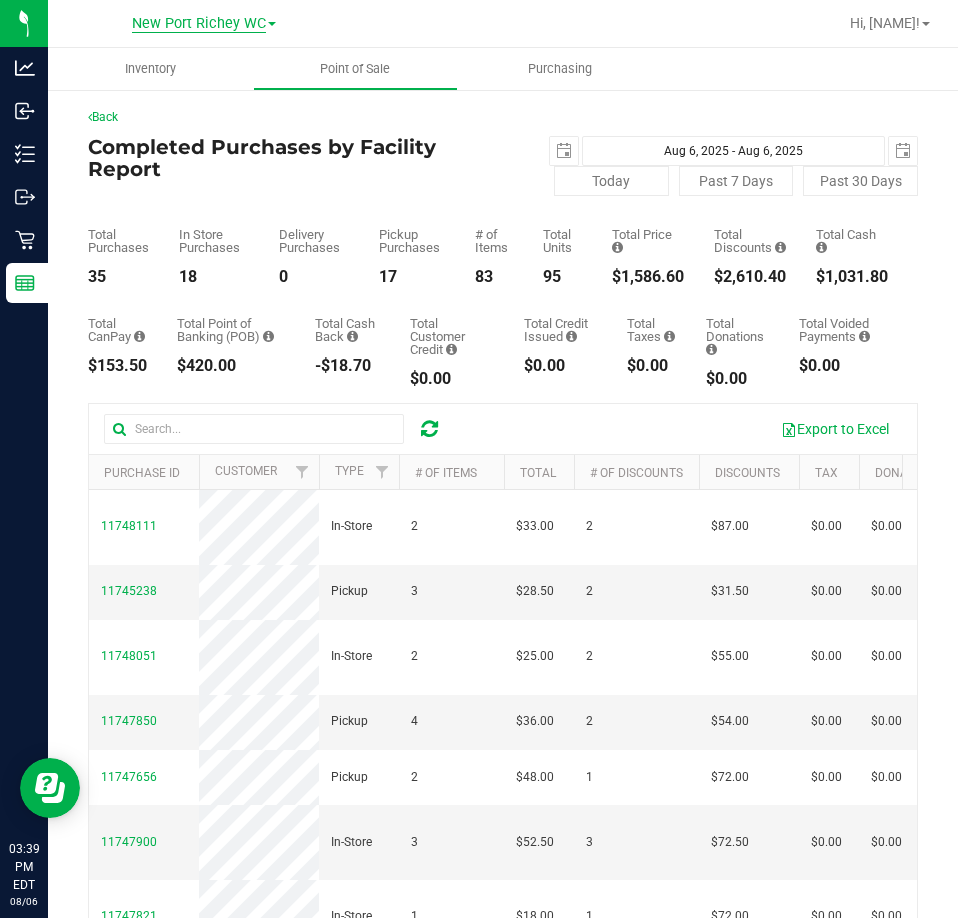 click on "New Port Richey WC" at bounding box center (199, 24) 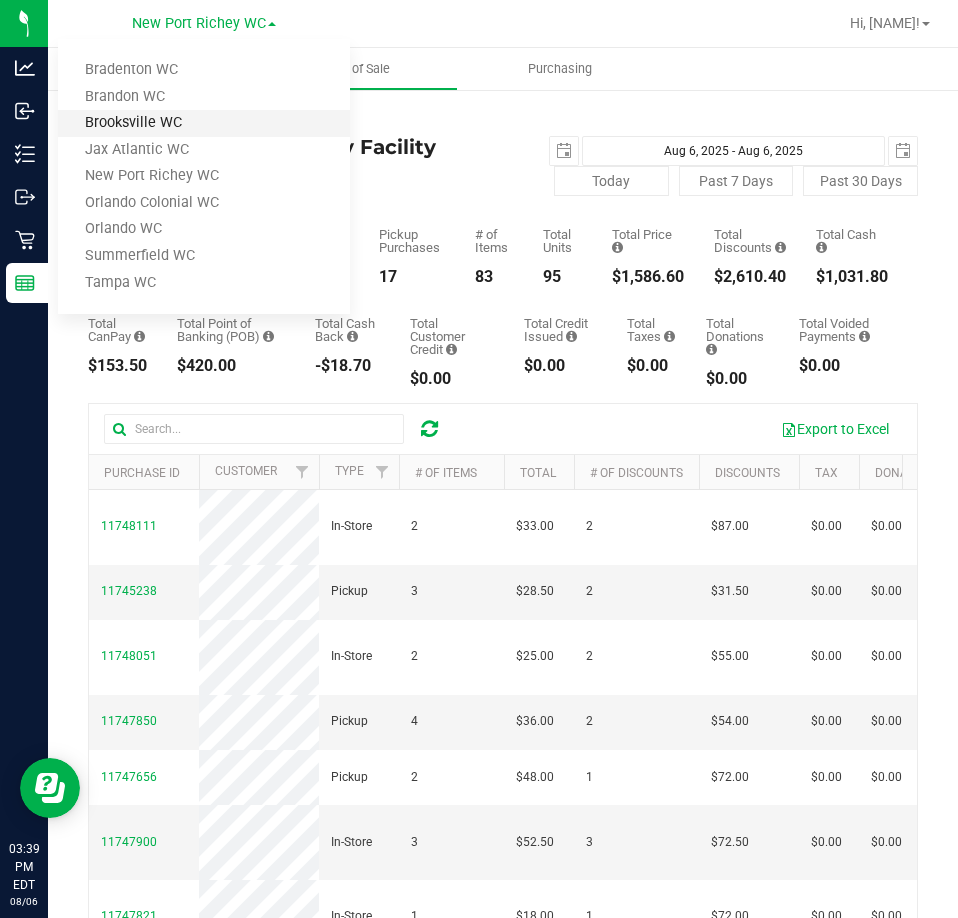 click on "Brooksville WC" at bounding box center (204, 123) 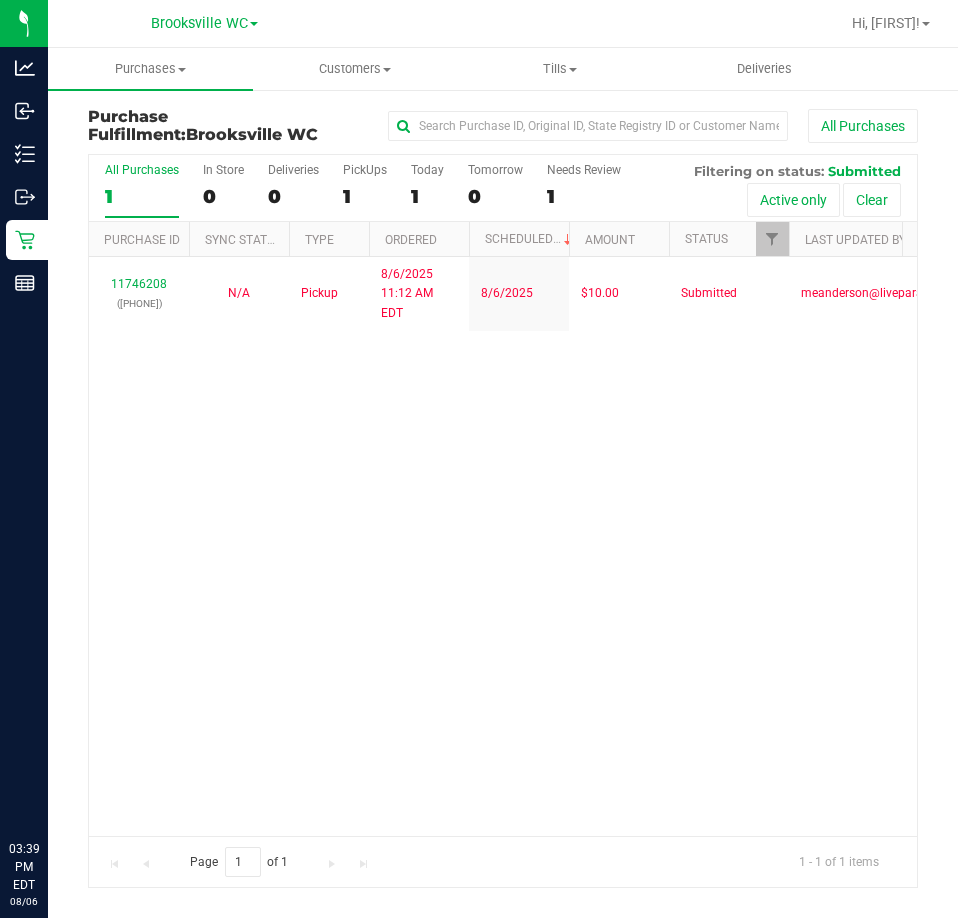 scroll, scrollTop: 0, scrollLeft: 0, axis: both 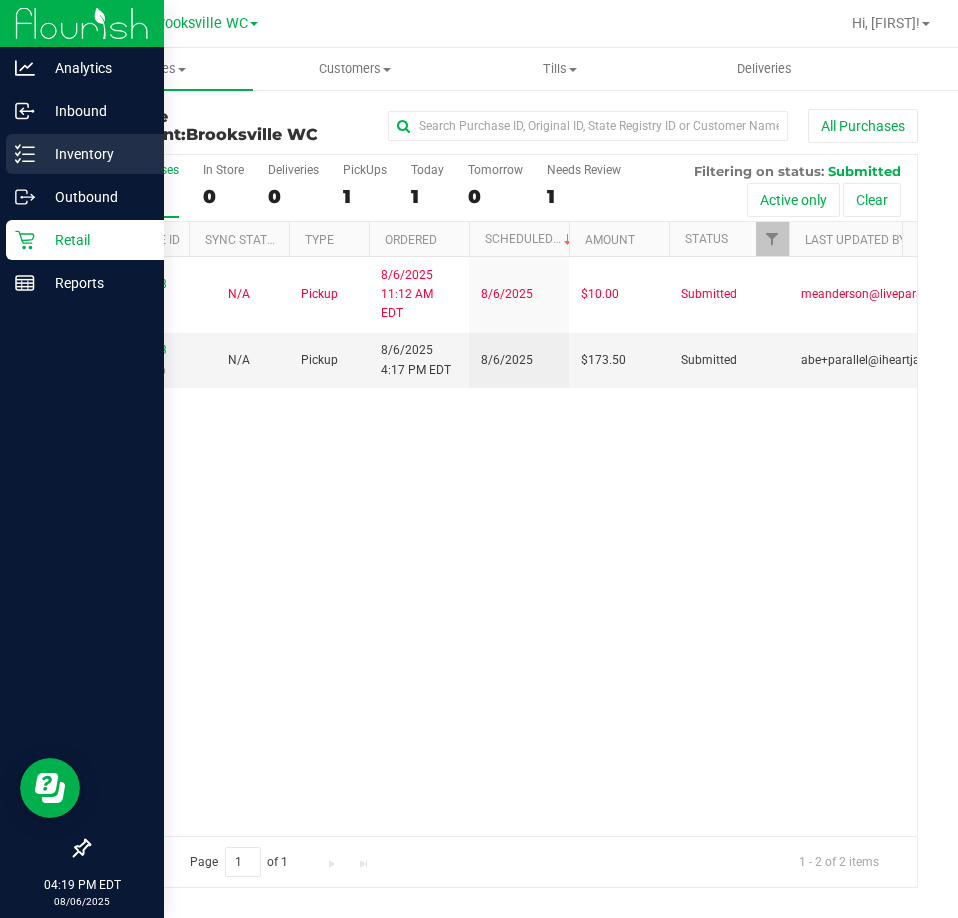 click on "Inventory" at bounding box center (95, 154) 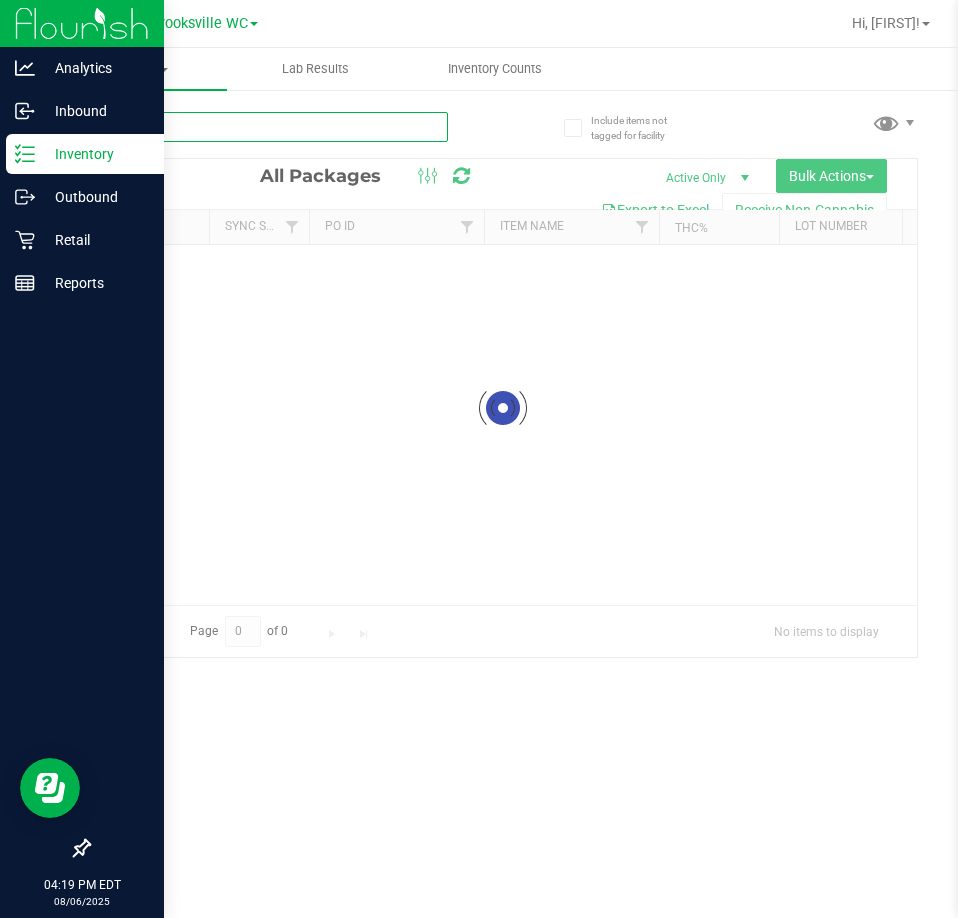 click at bounding box center (268, 127) 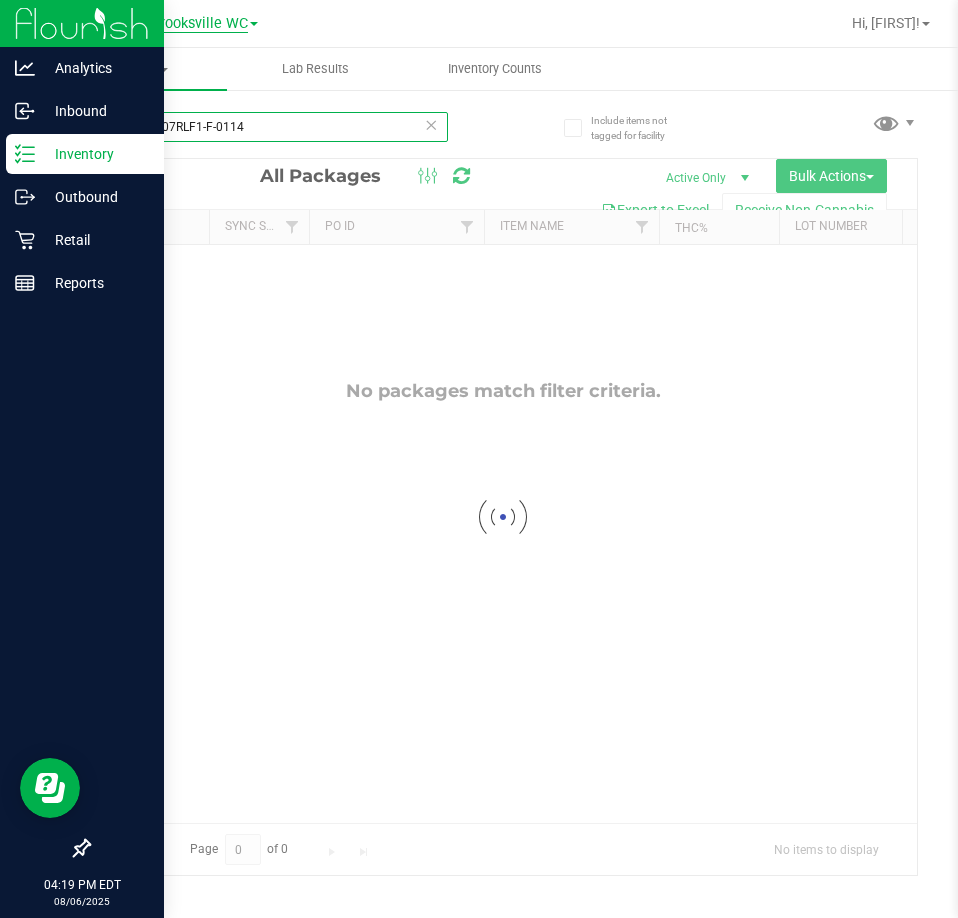 type on "TG250107RLF1-F-0114" 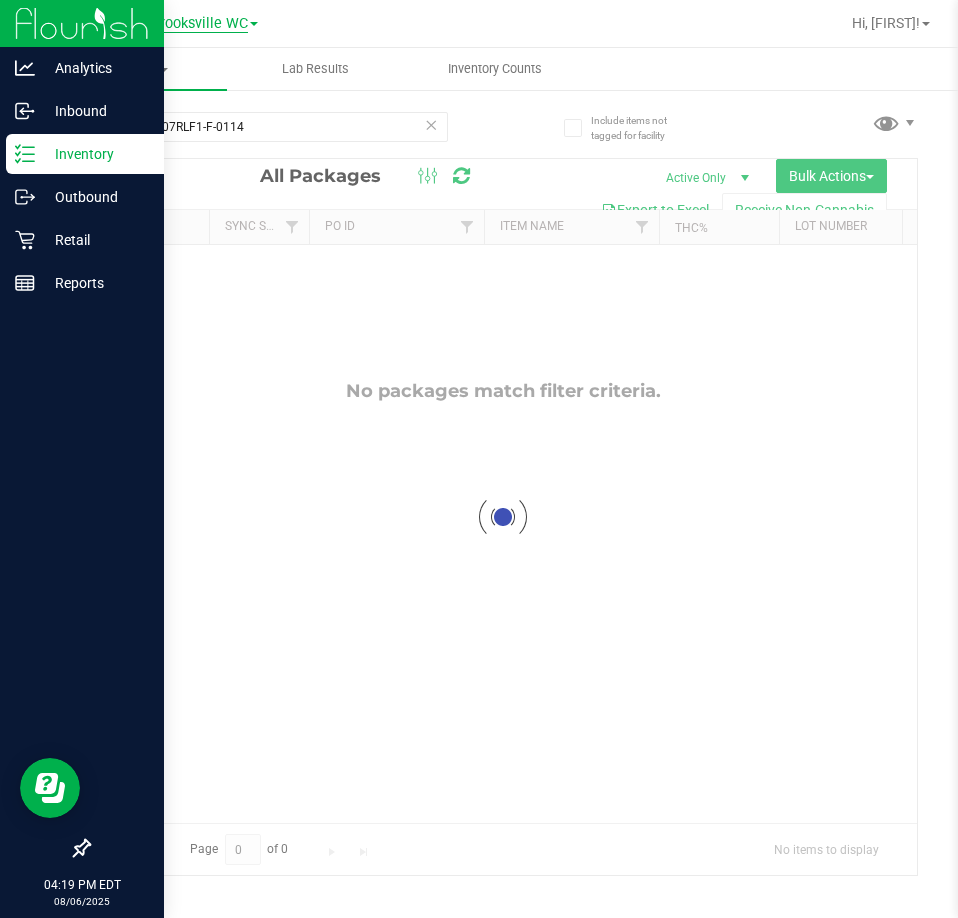 click on "Brooksville WC" at bounding box center [199, 24] 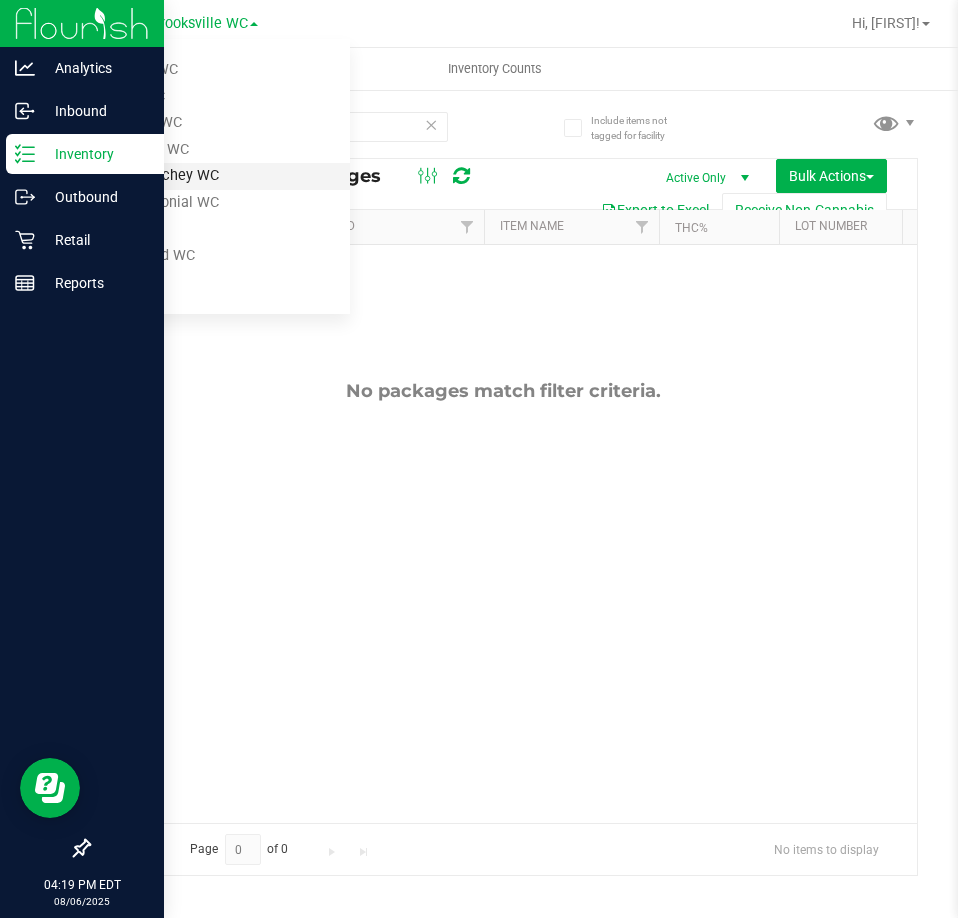 click on "New Port Richey WC" at bounding box center (204, 176) 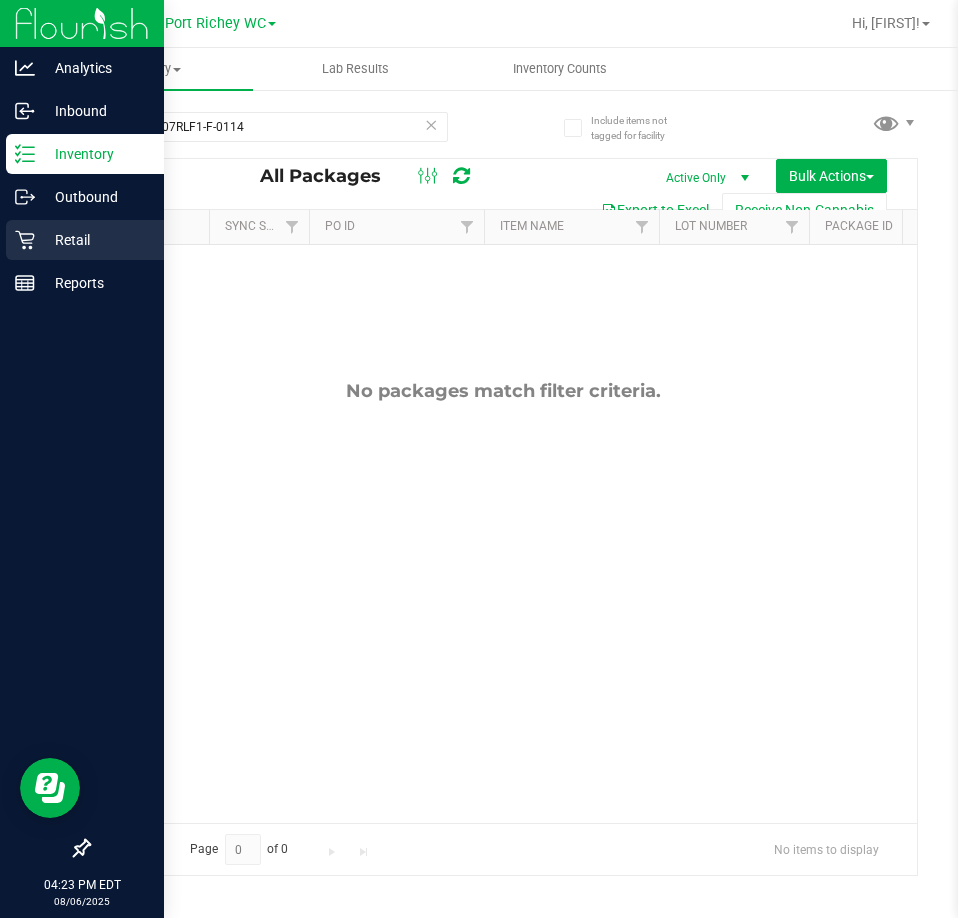 click on "Retail" at bounding box center (85, 240) 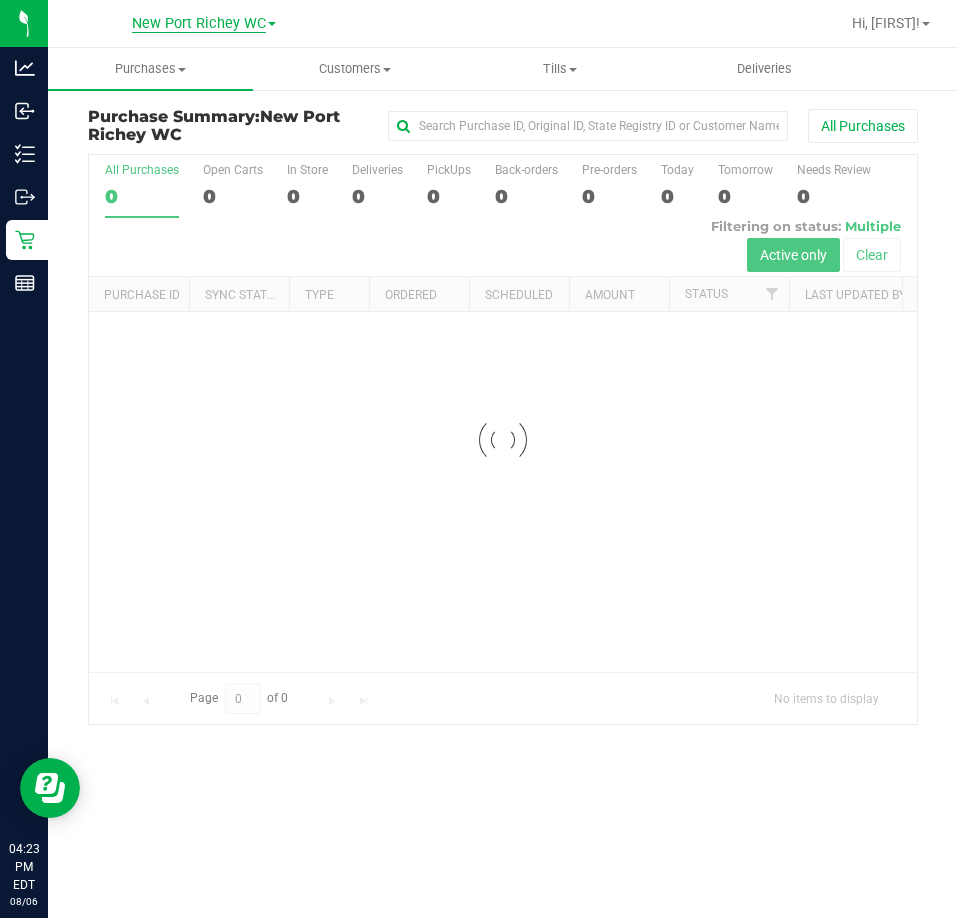 click on "New Port Richey WC" at bounding box center [199, 24] 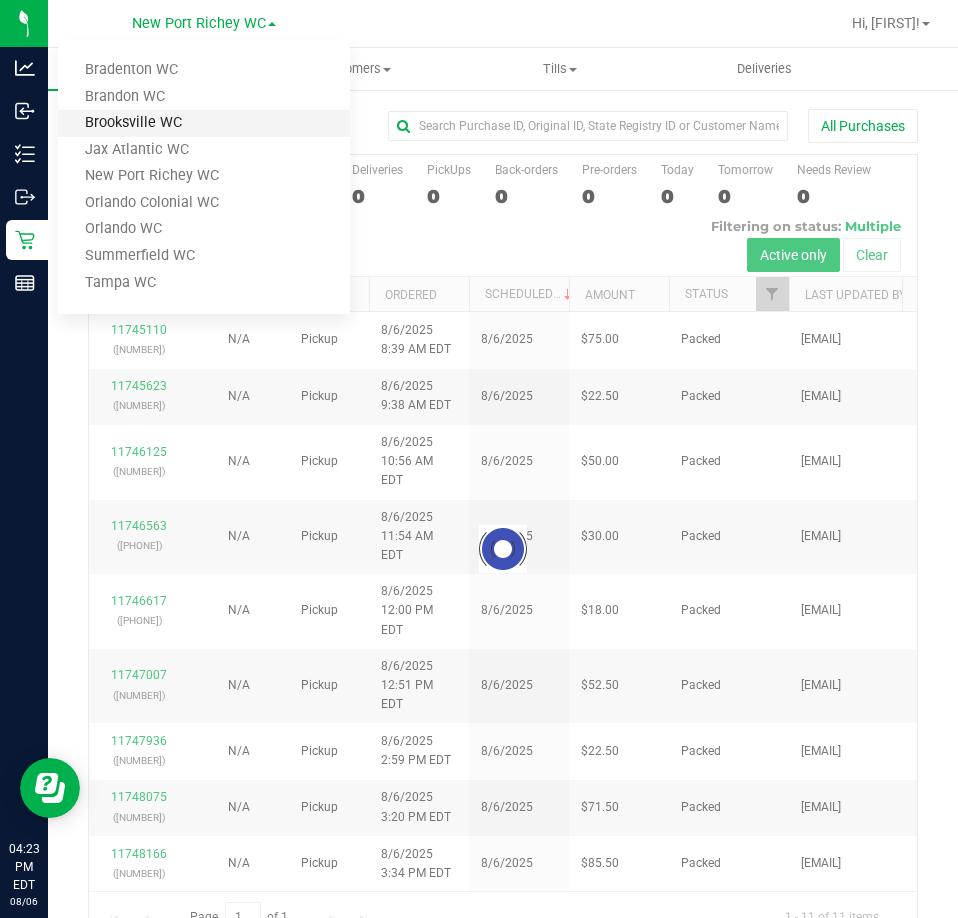 click on "Brooksville WC" at bounding box center [204, 123] 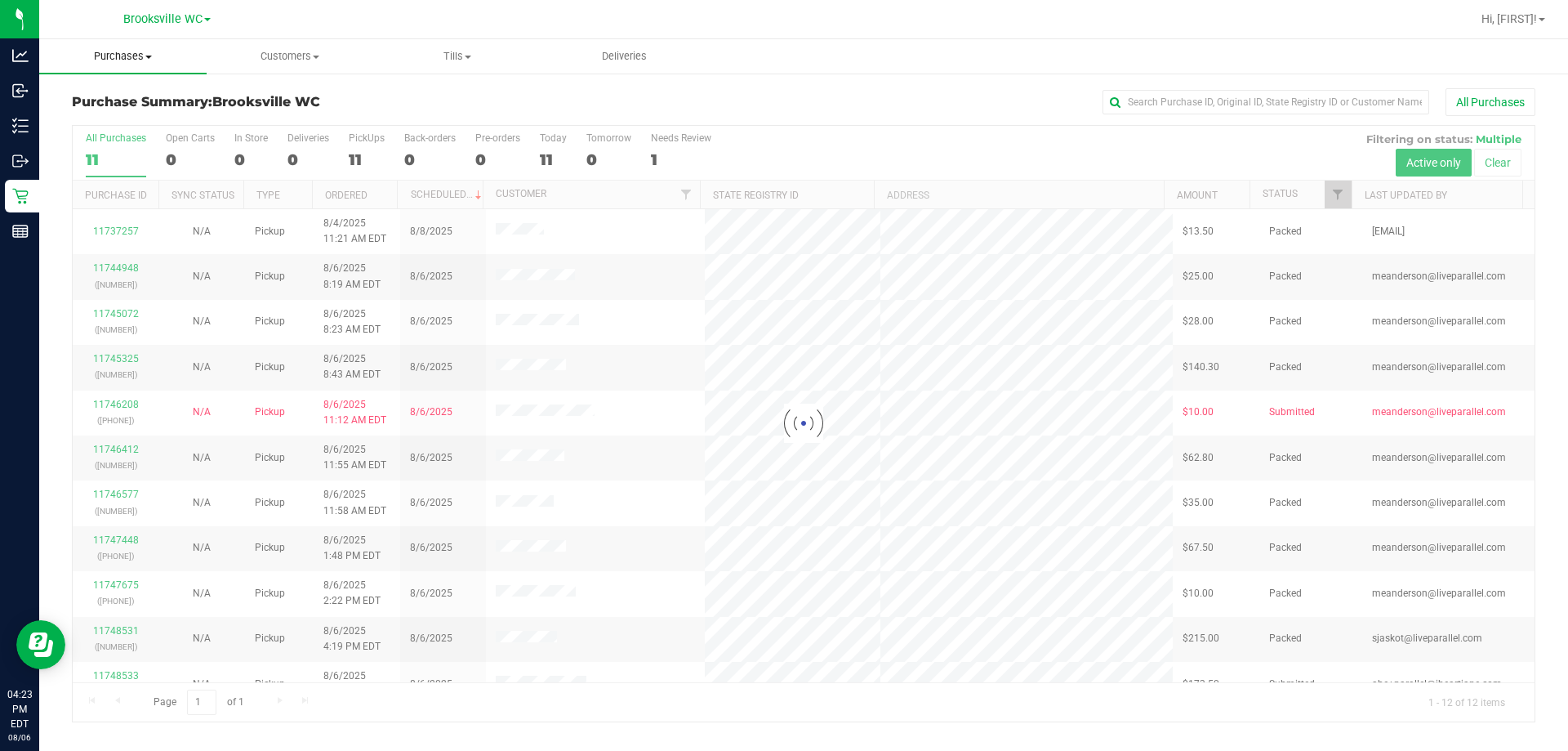 click on "Purchases" at bounding box center [122, 56] 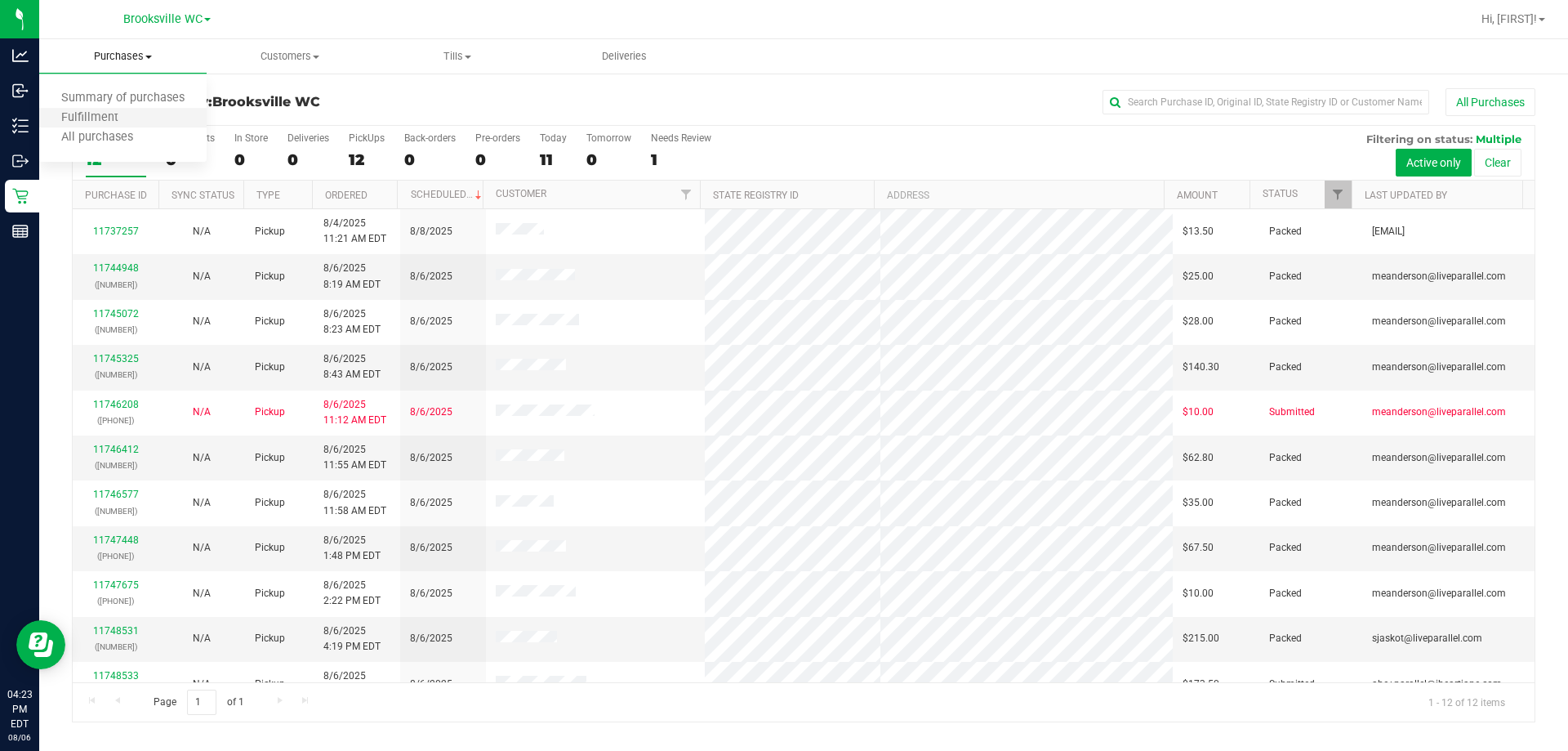 click on "Fulfillment" at bounding box center [122, 118] 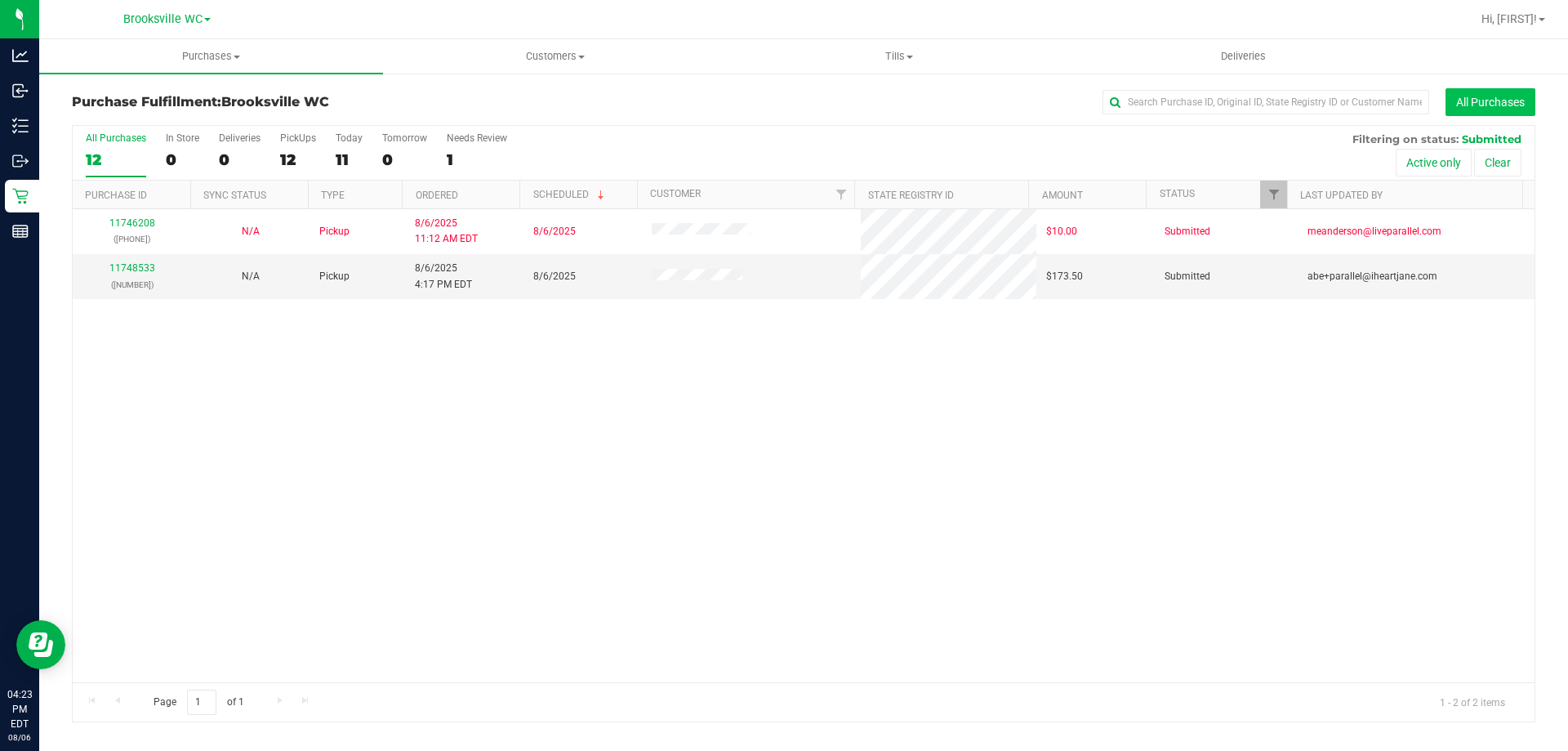 click on "All Purchases" at bounding box center (1490, 102) 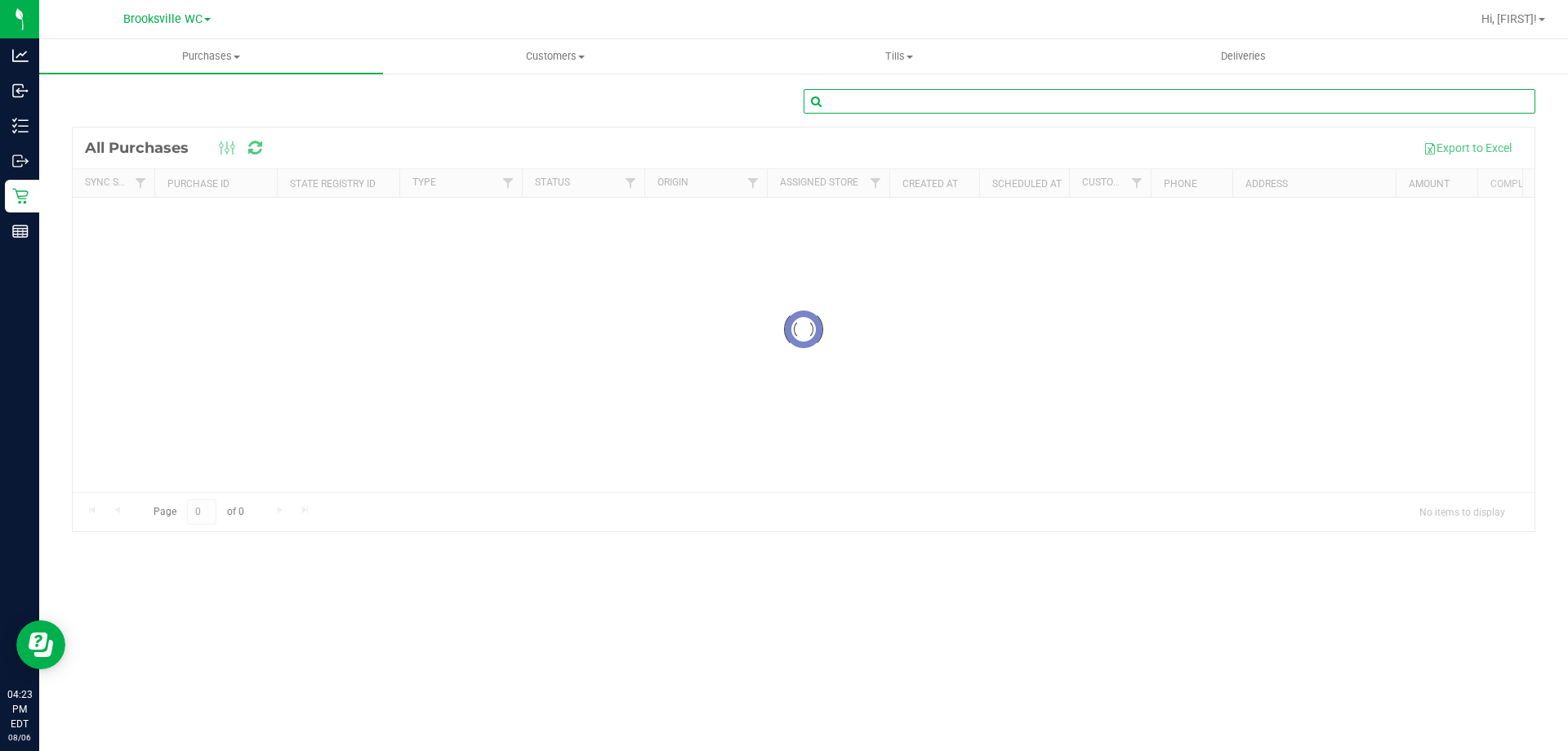 click at bounding box center [1169, 101] 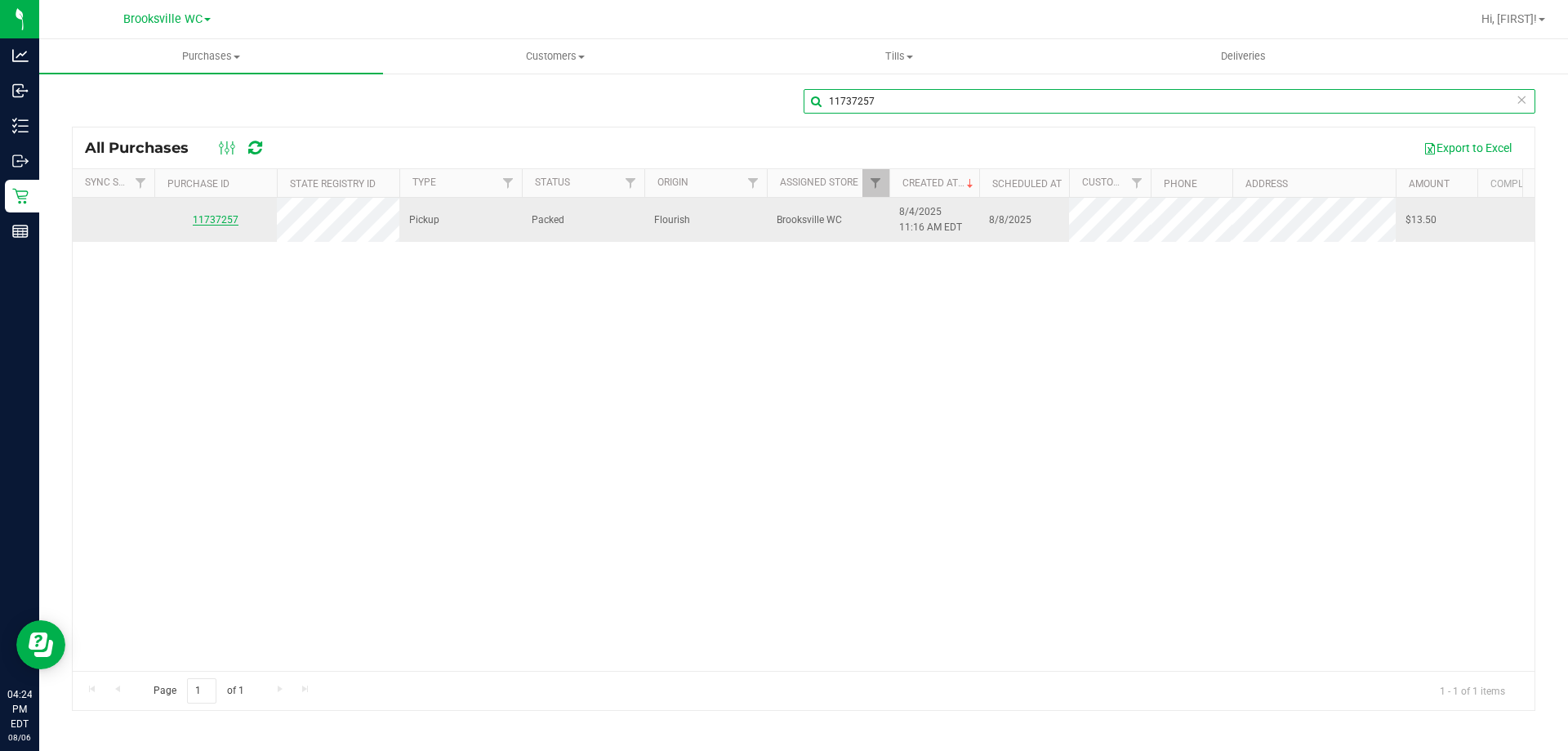 type on "11737257" 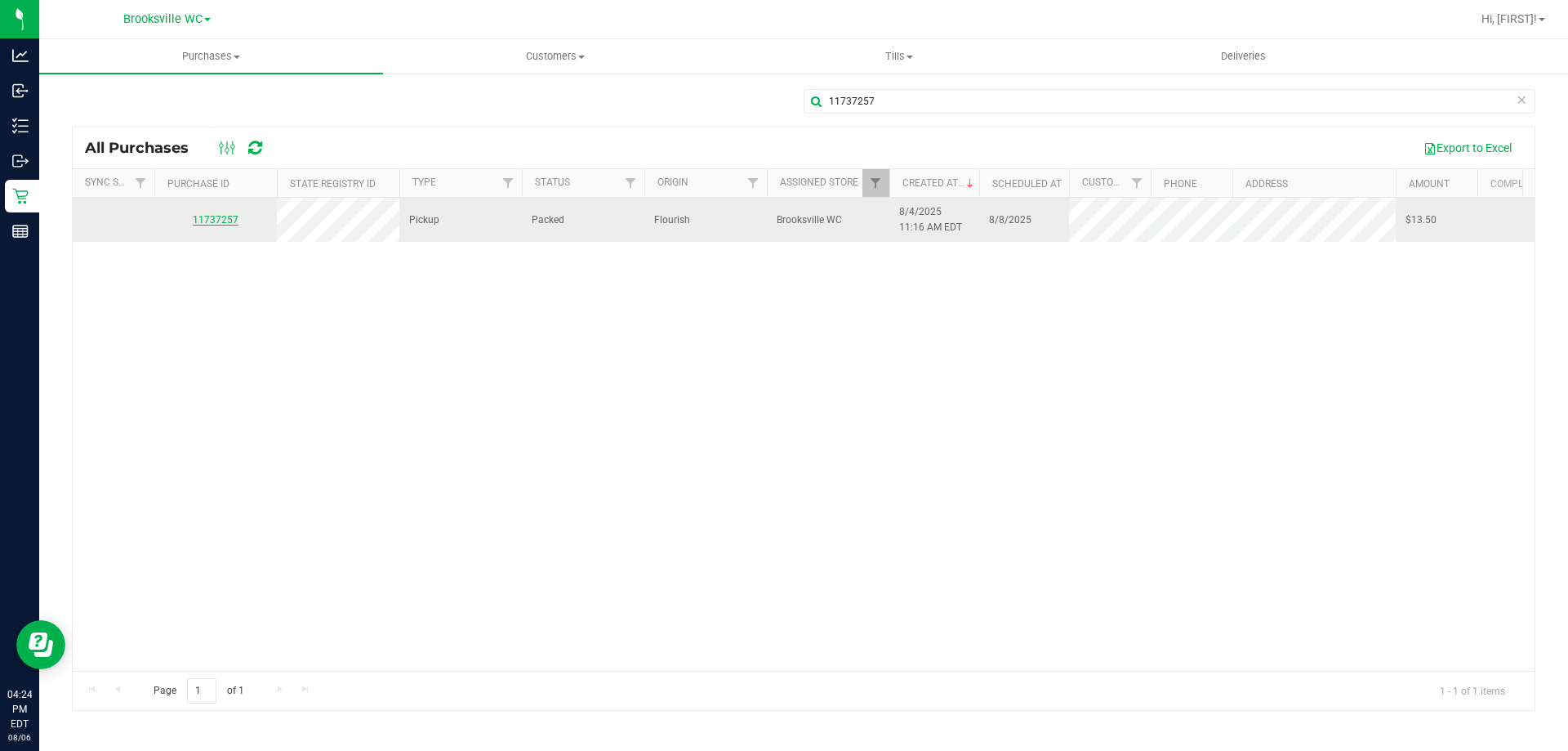 click on "11737257" at bounding box center [216, 220] 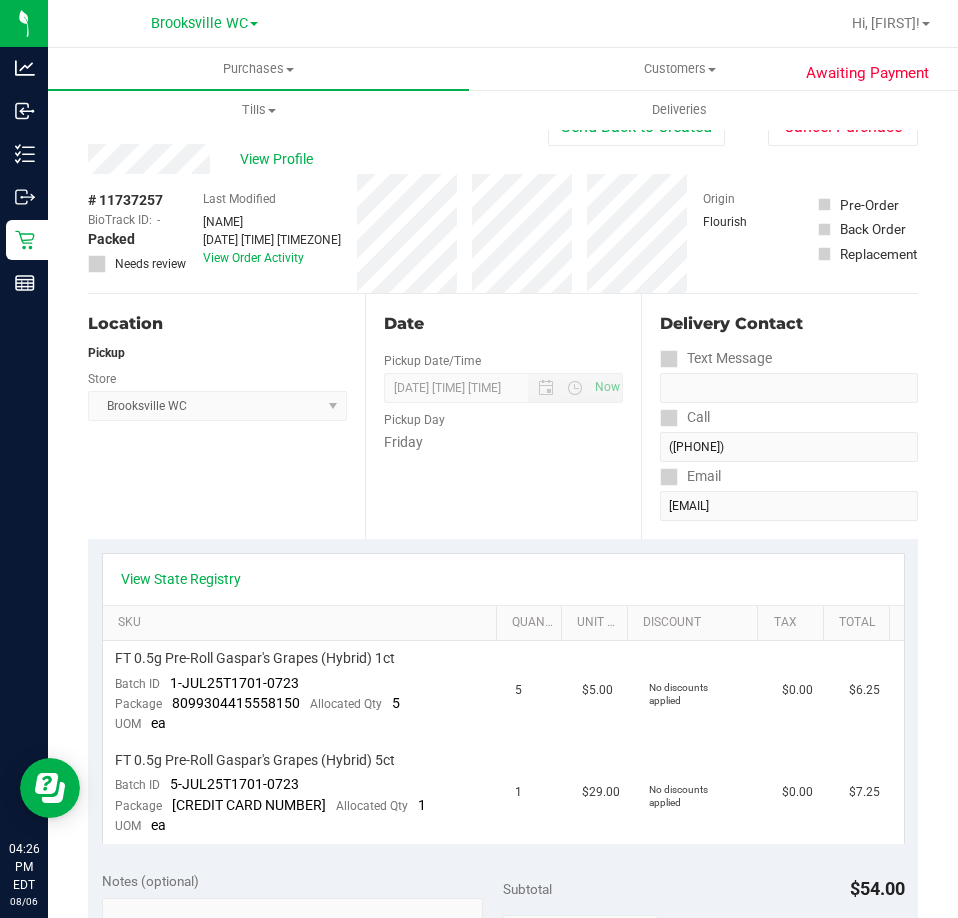 click on "View Profile
# 11737257
BioTrack ID:
-
Packed
Needs review
Last Modified
Elizabeth Bell
Aug 4, 2025 11:21:43 AM EDT
View Order Activity
Origin
Flourish" at bounding box center (503, 219) 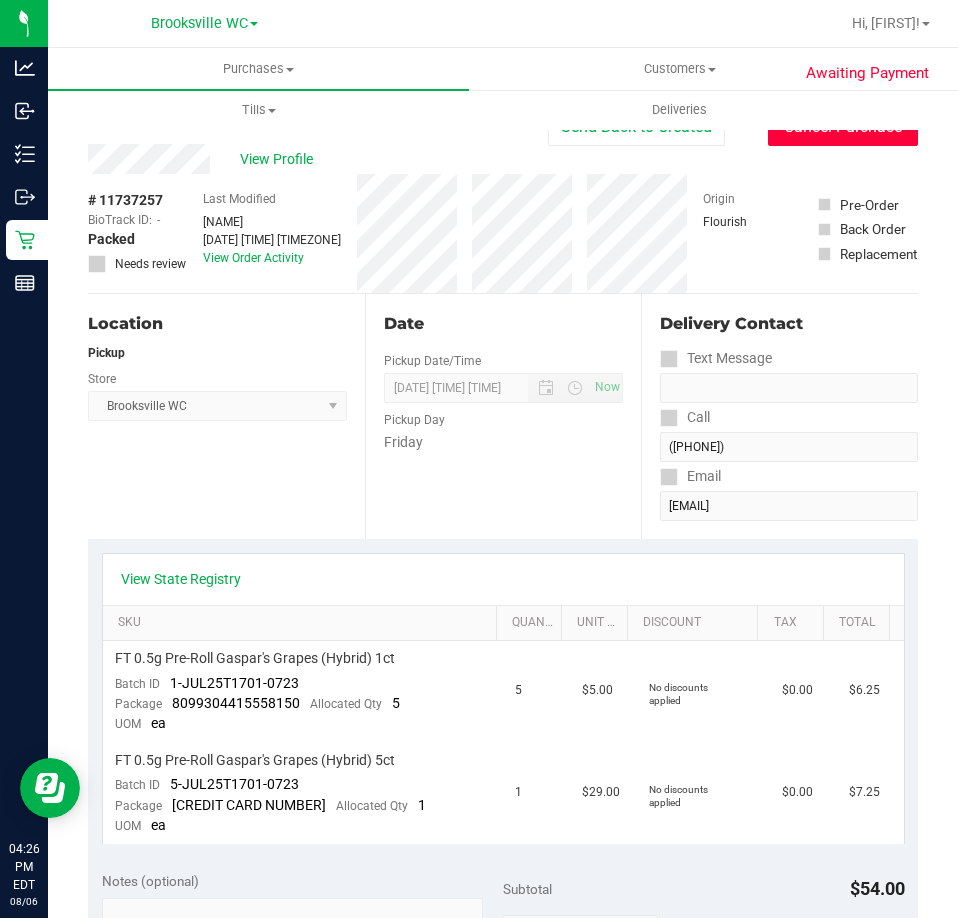 click on "Cancel Purchase" at bounding box center [843, 127] 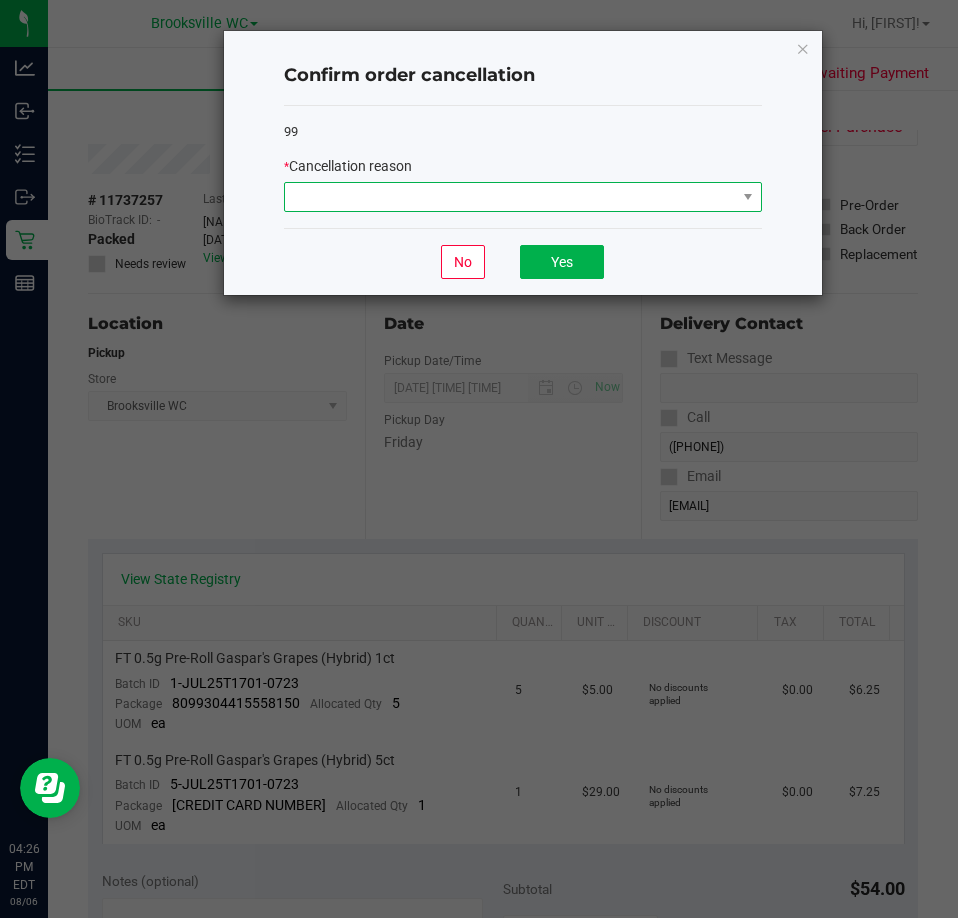 click at bounding box center (510, 197) 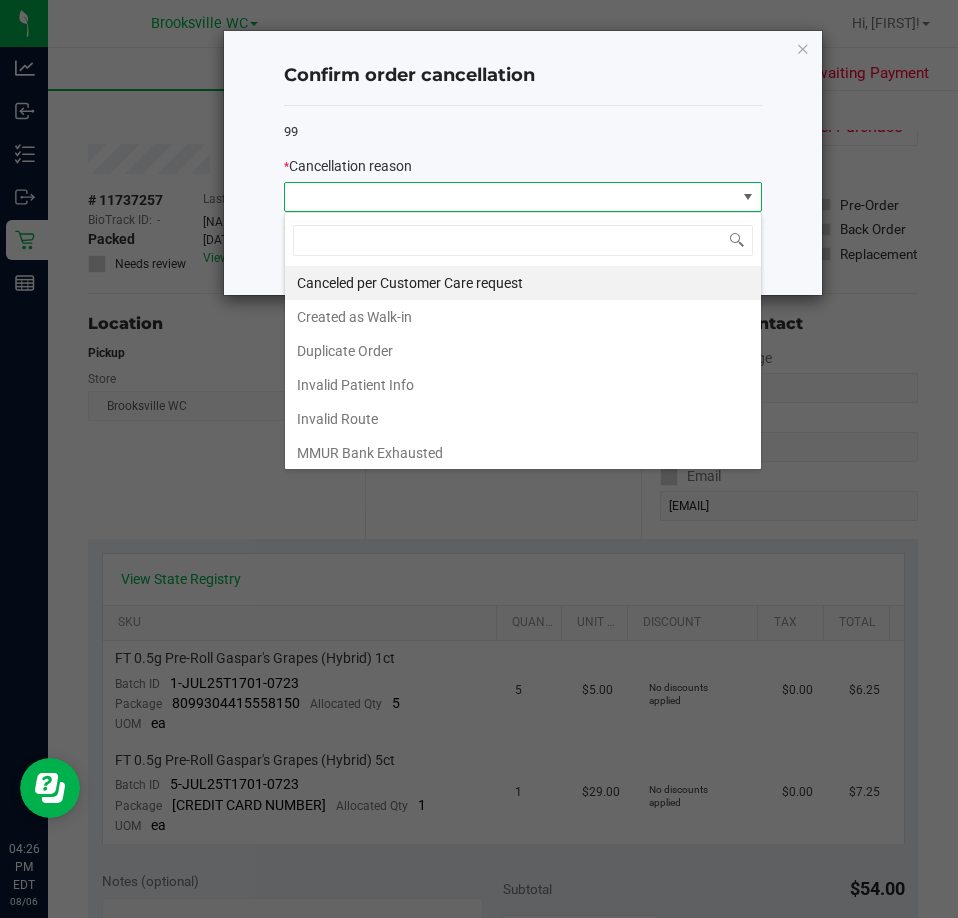 scroll, scrollTop: 99970, scrollLeft: 99522, axis: both 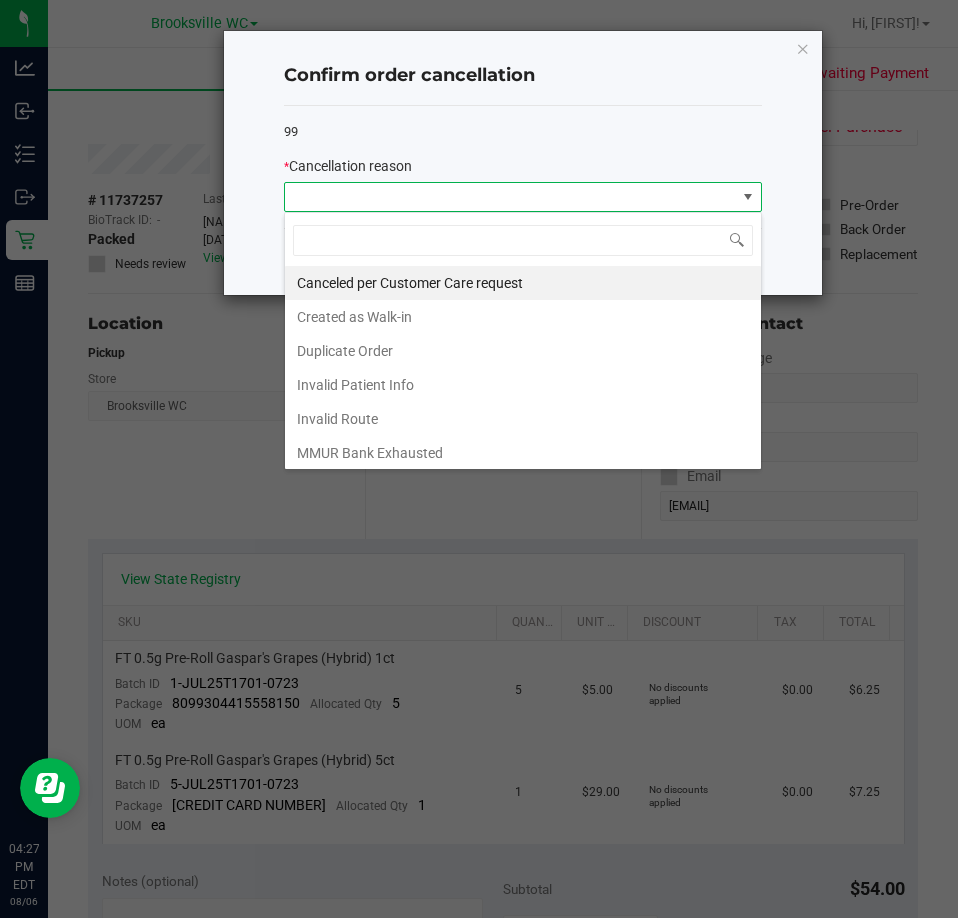 click on "Canceled per Customer Care request" at bounding box center (523, 283) 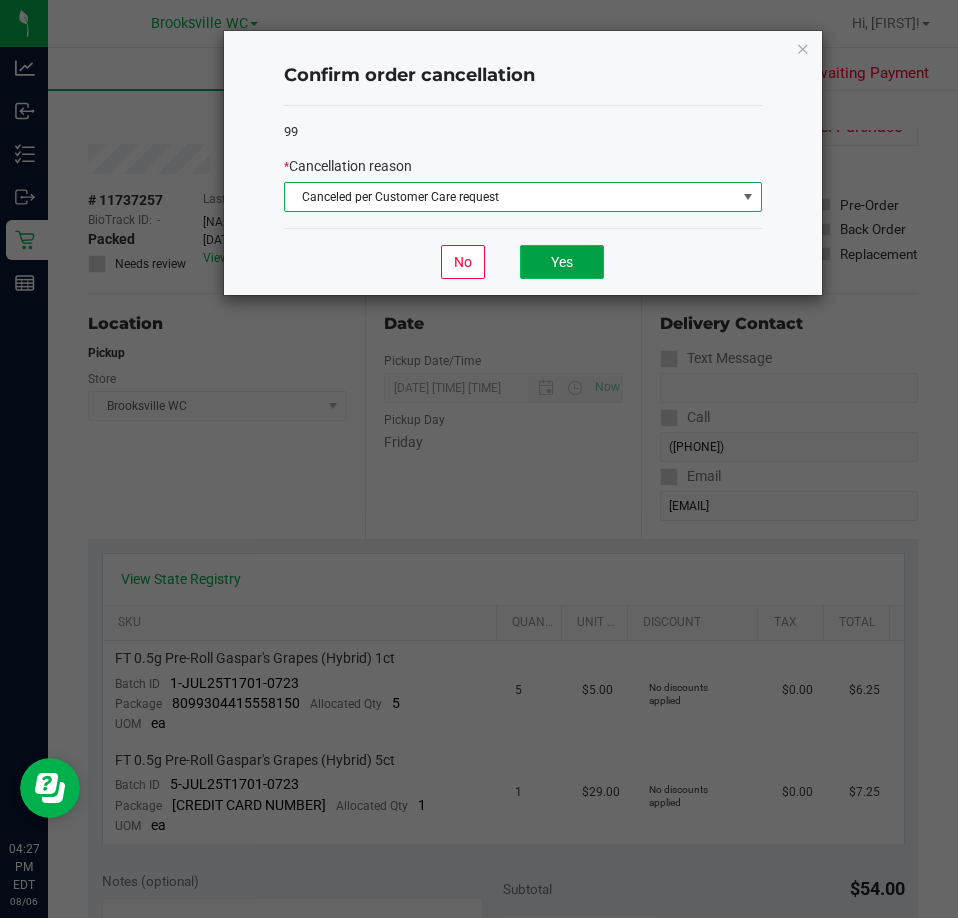 click on "Yes" 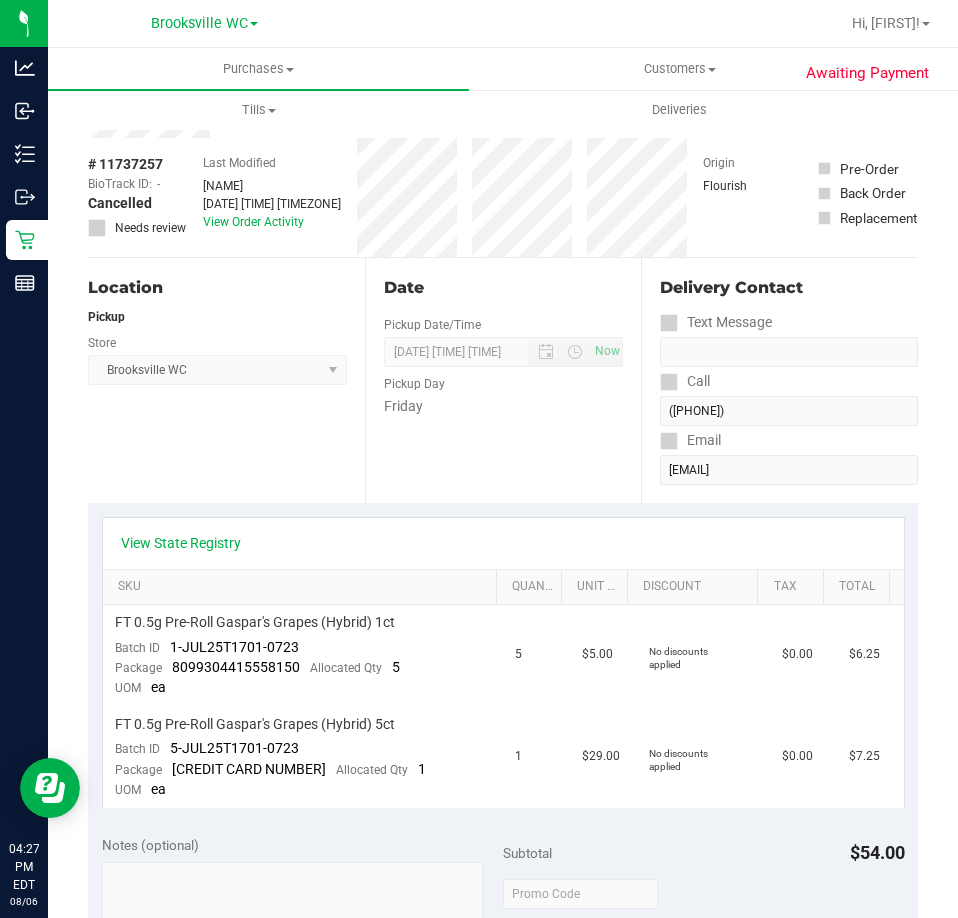 scroll, scrollTop: 0, scrollLeft: 0, axis: both 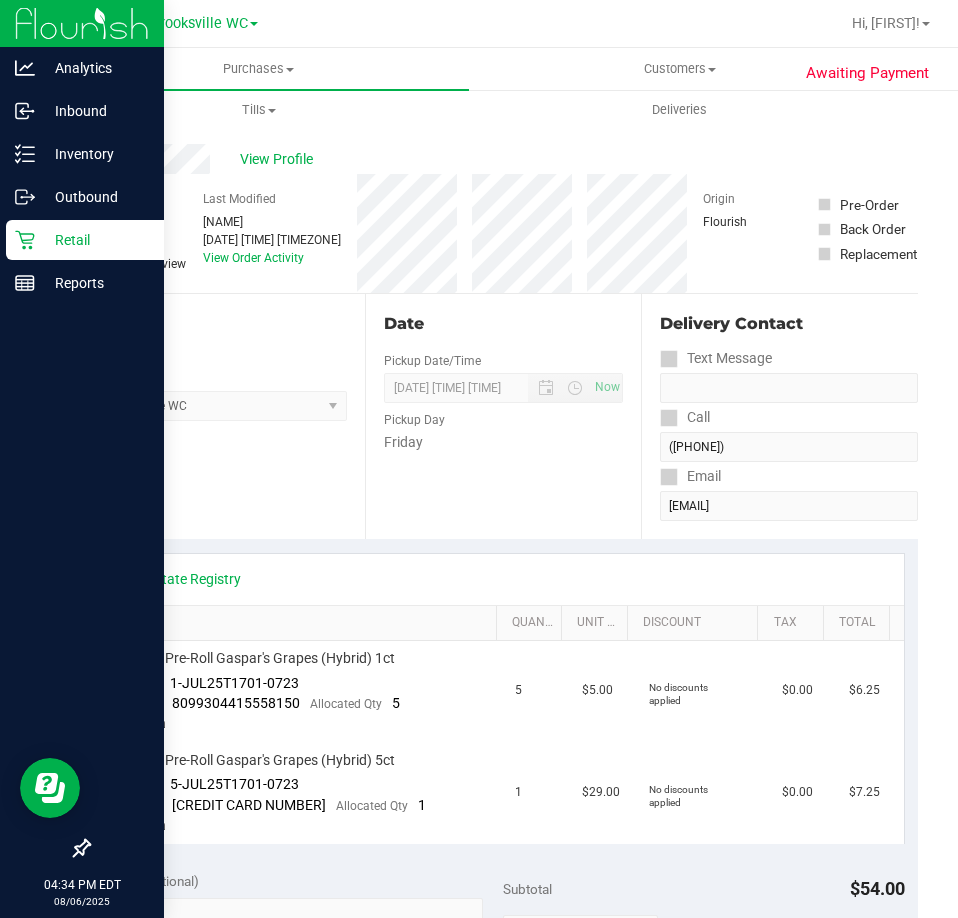 click on "Retail" at bounding box center (95, 240) 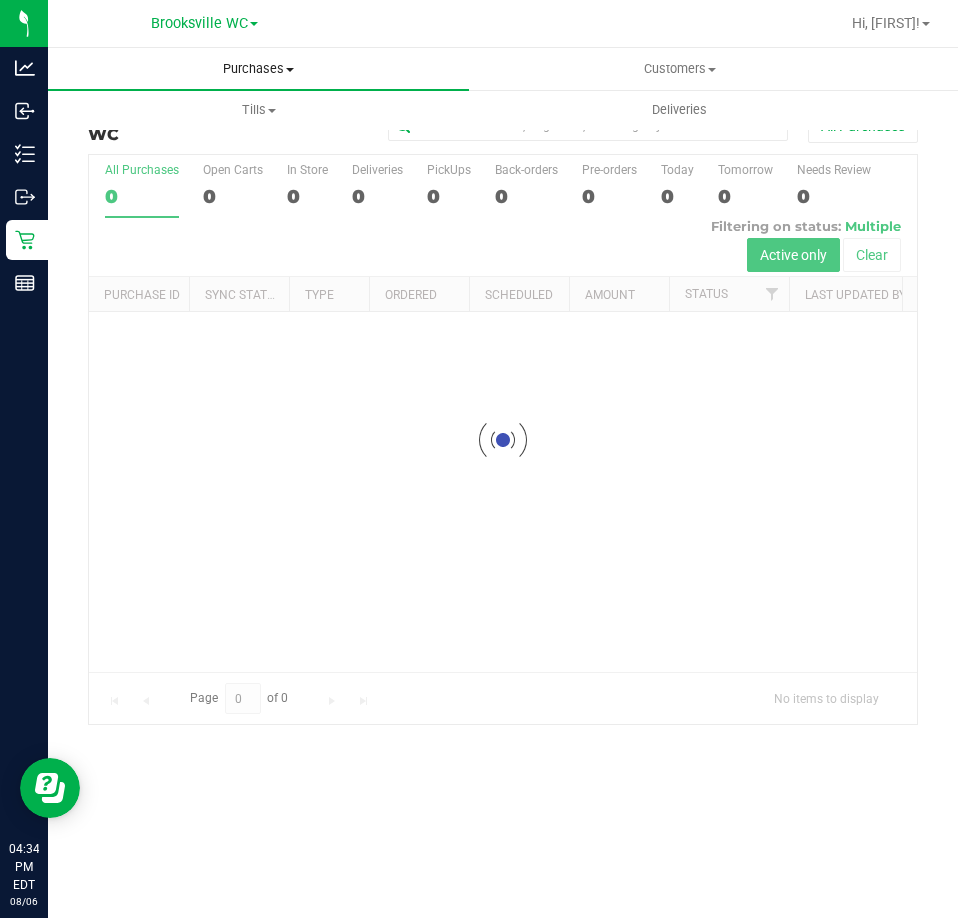 click on "Purchases" at bounding box center (258, 69) 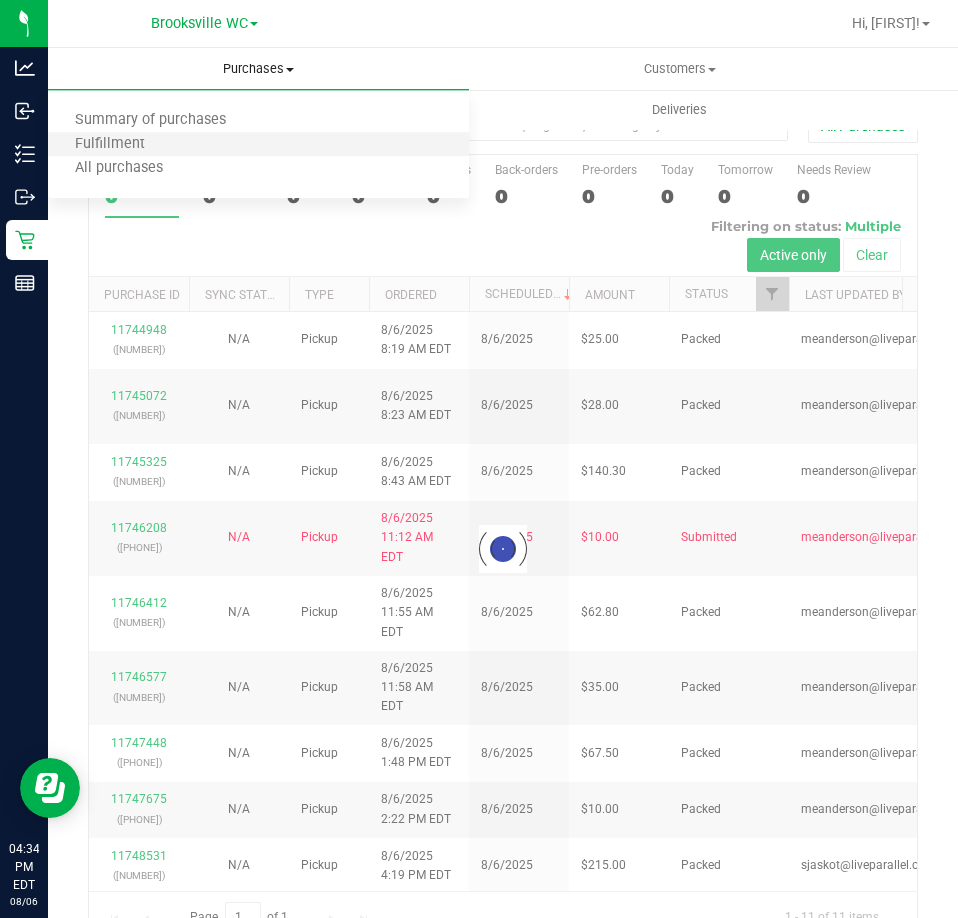 click on "Fulfillment" at bounding box center [258, 145] 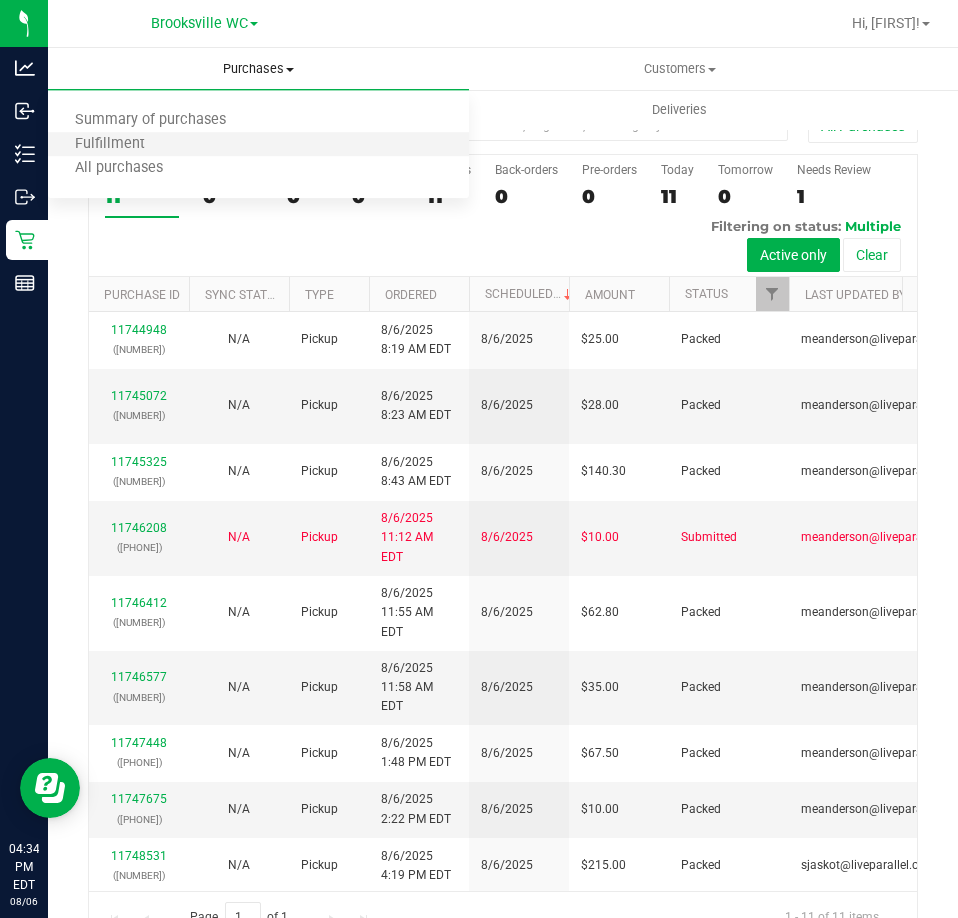click on "Fulfillment" at bounding box center (258, 145) 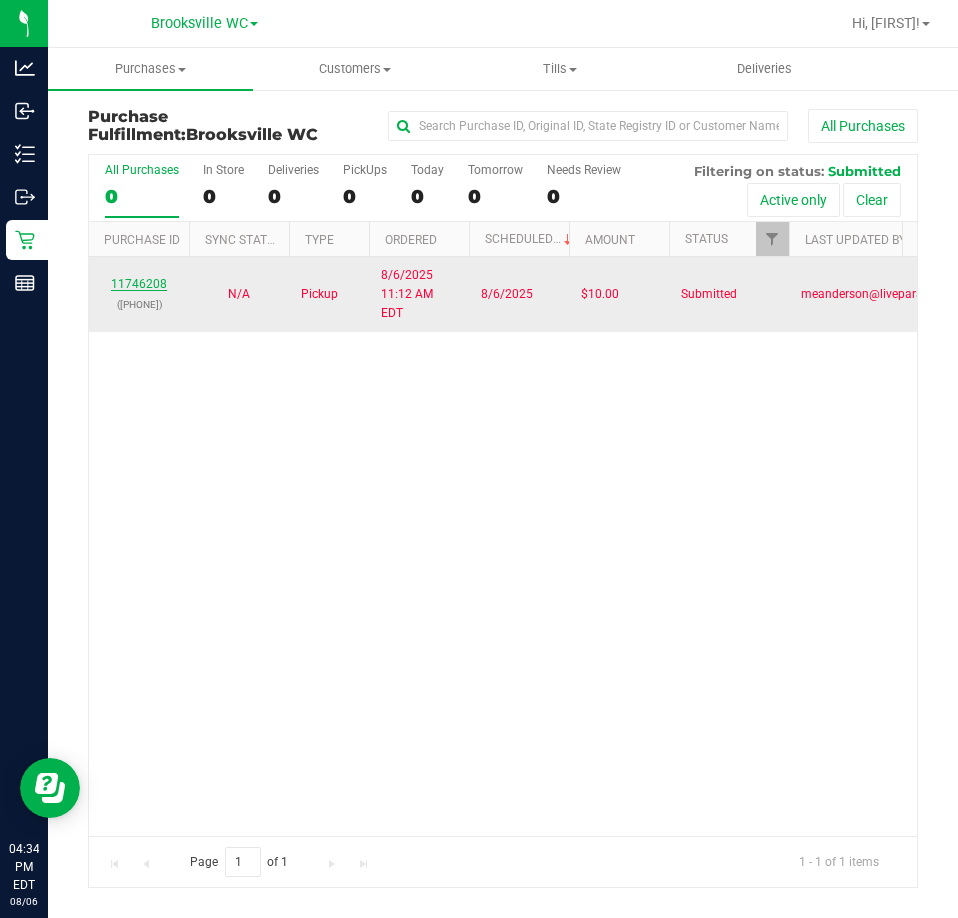 click on "11746208" at bounding box center (139, 284) 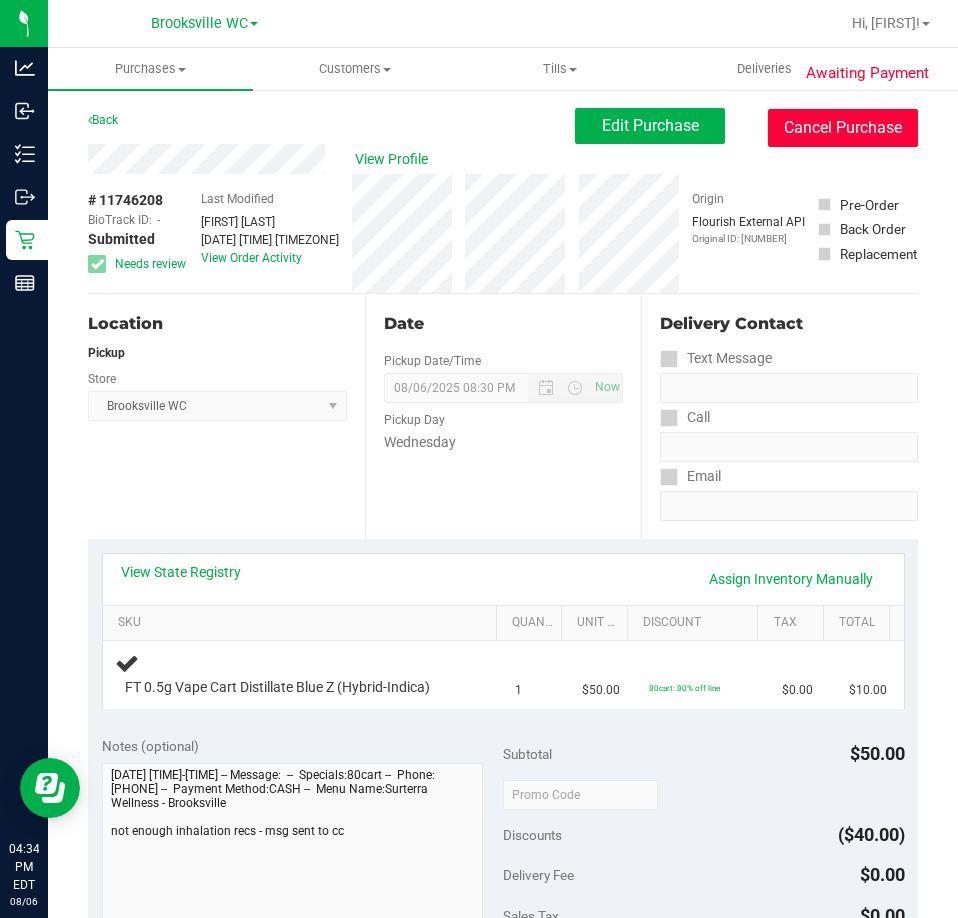 click on "Cancel Purchase" at bounding box center [843, 128] 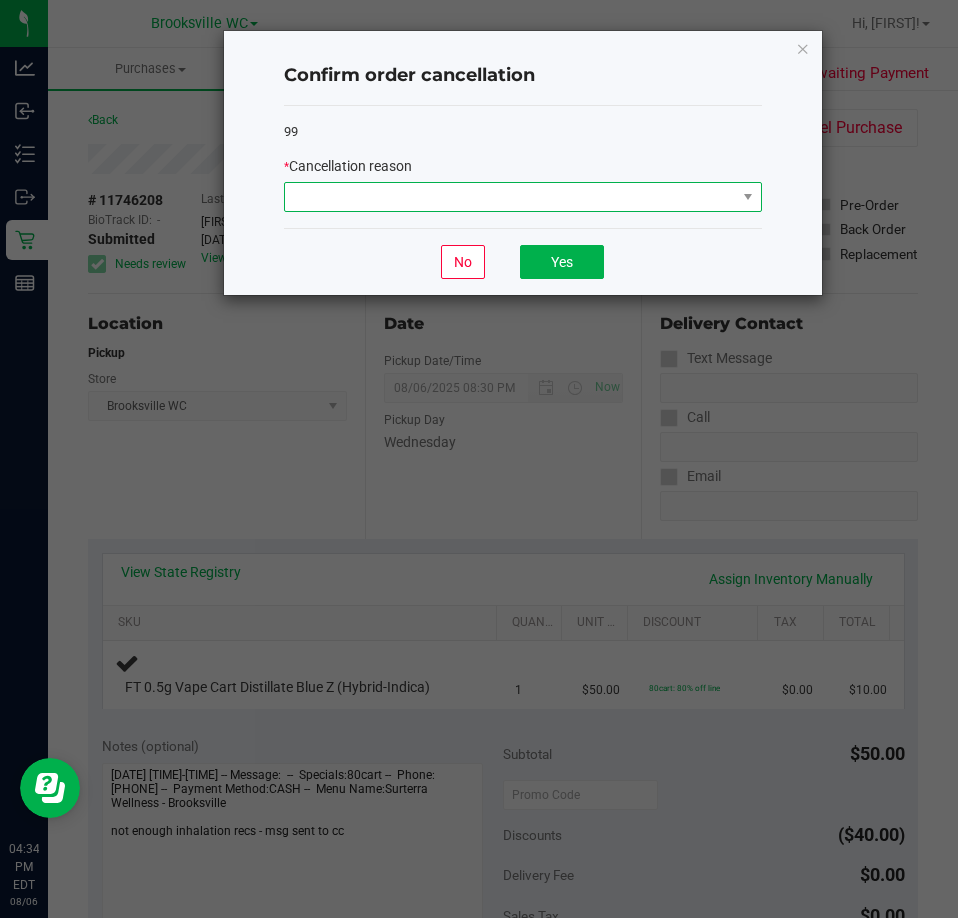 click at bounding box center (510, 197) 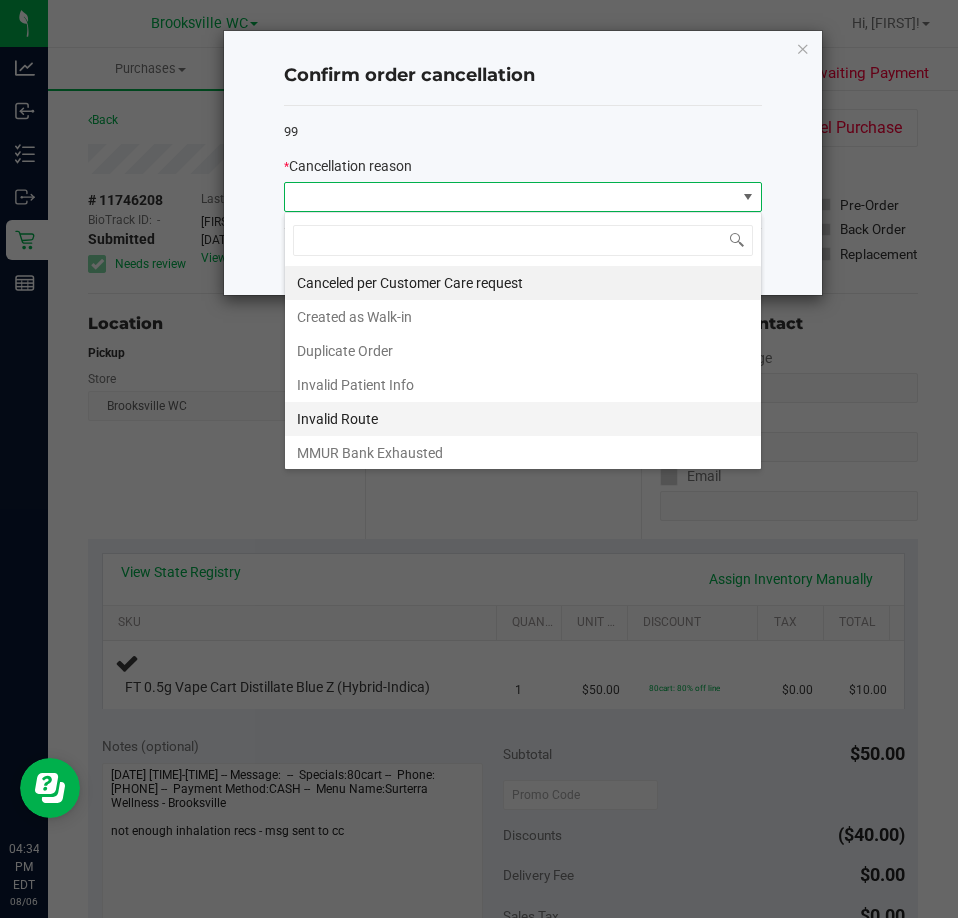 scroll, scrollTop: 99970, scrollLeft: 99522, axis: both 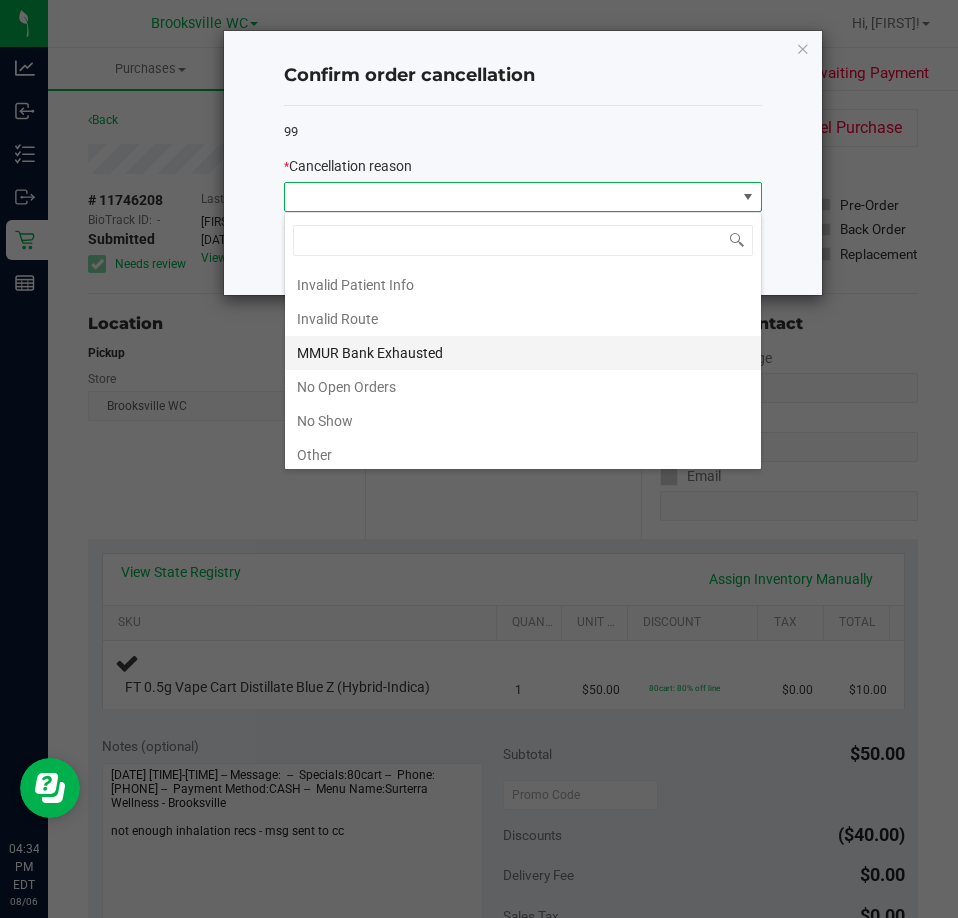 click on "MMUR Bank Exhausted" at bounding box center [523, 353] 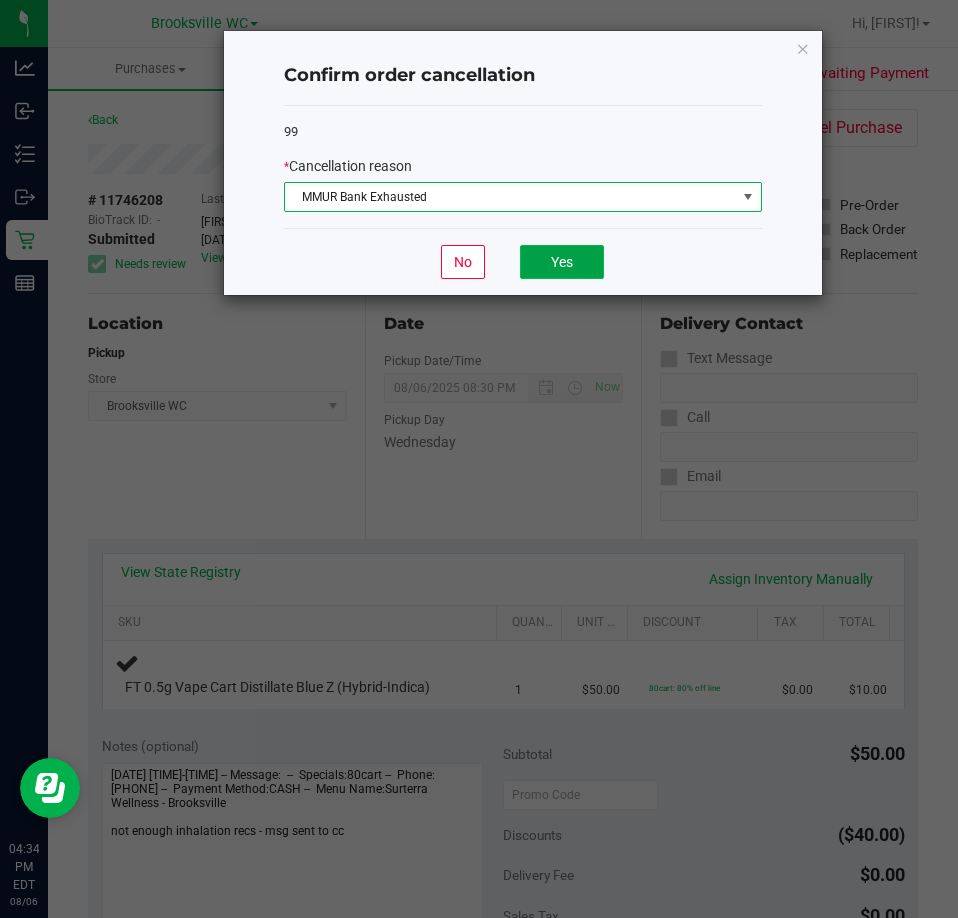 click on "Yes" 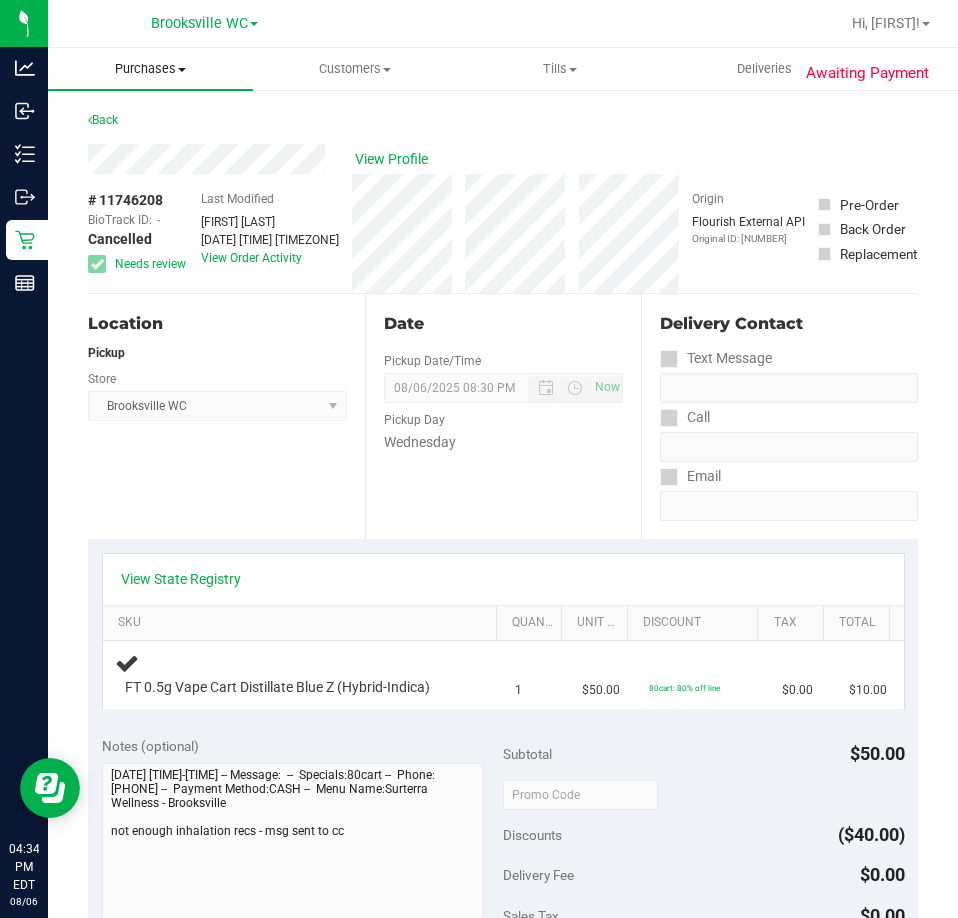 click on "Purchases" at bounding box center [150, 69] 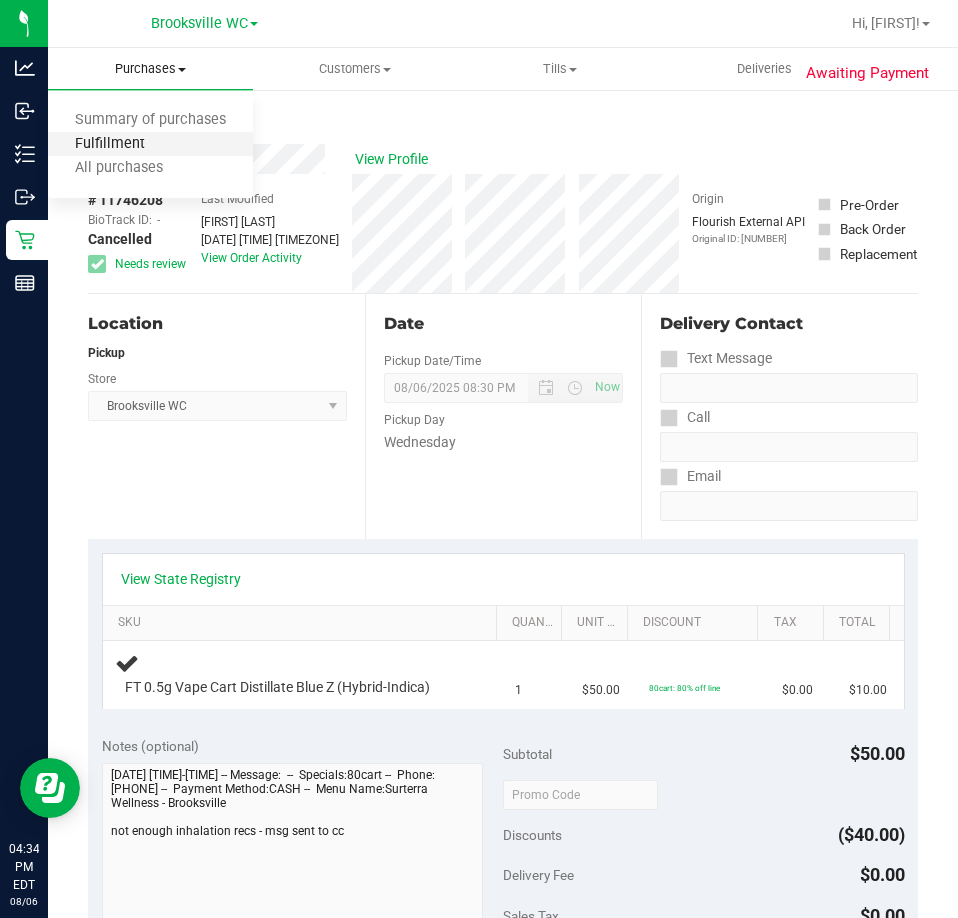 click on "Fulfillment" at bounding box center [110, 144] 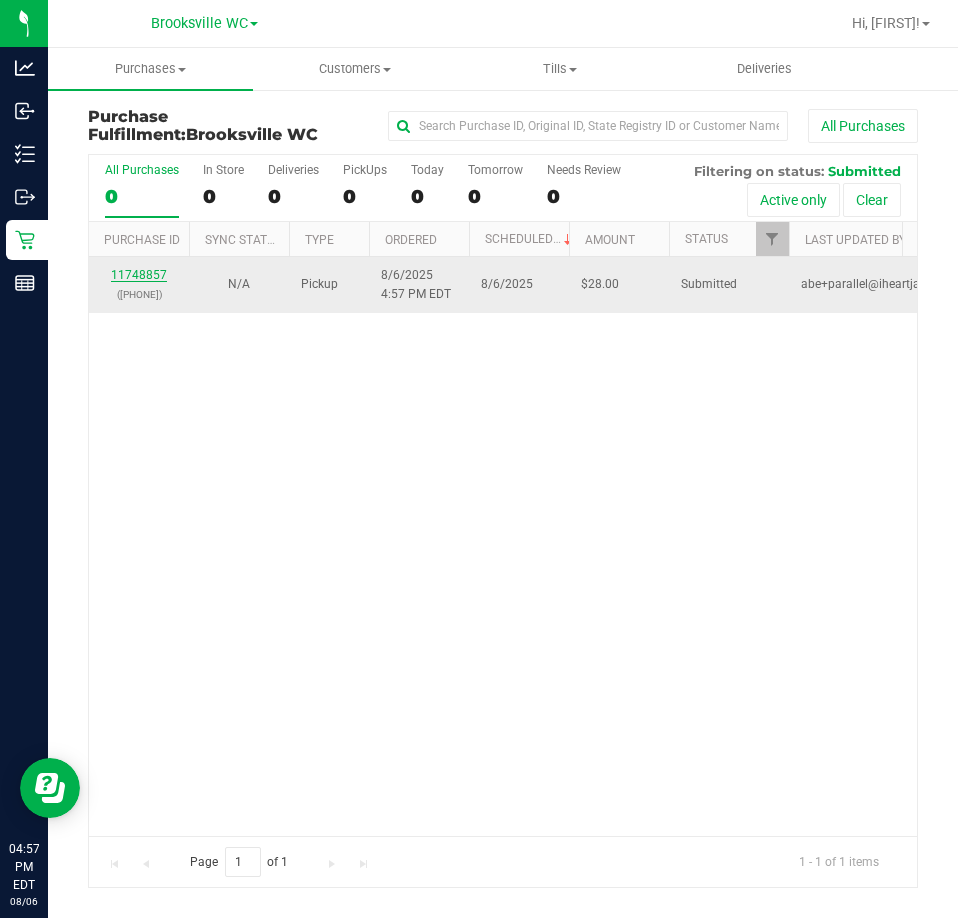 click on "11748857" at bounding box center (139, 275) 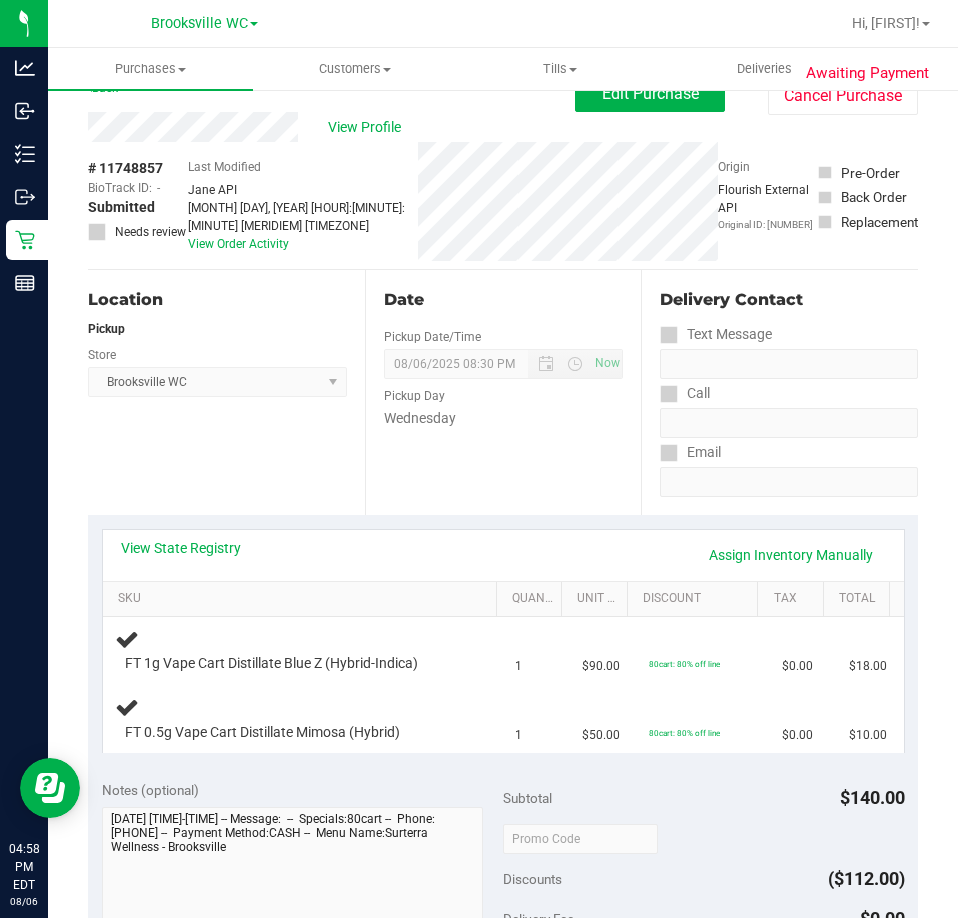 scroll, scrollTop: 0, scrollLeft: 0, axis: both 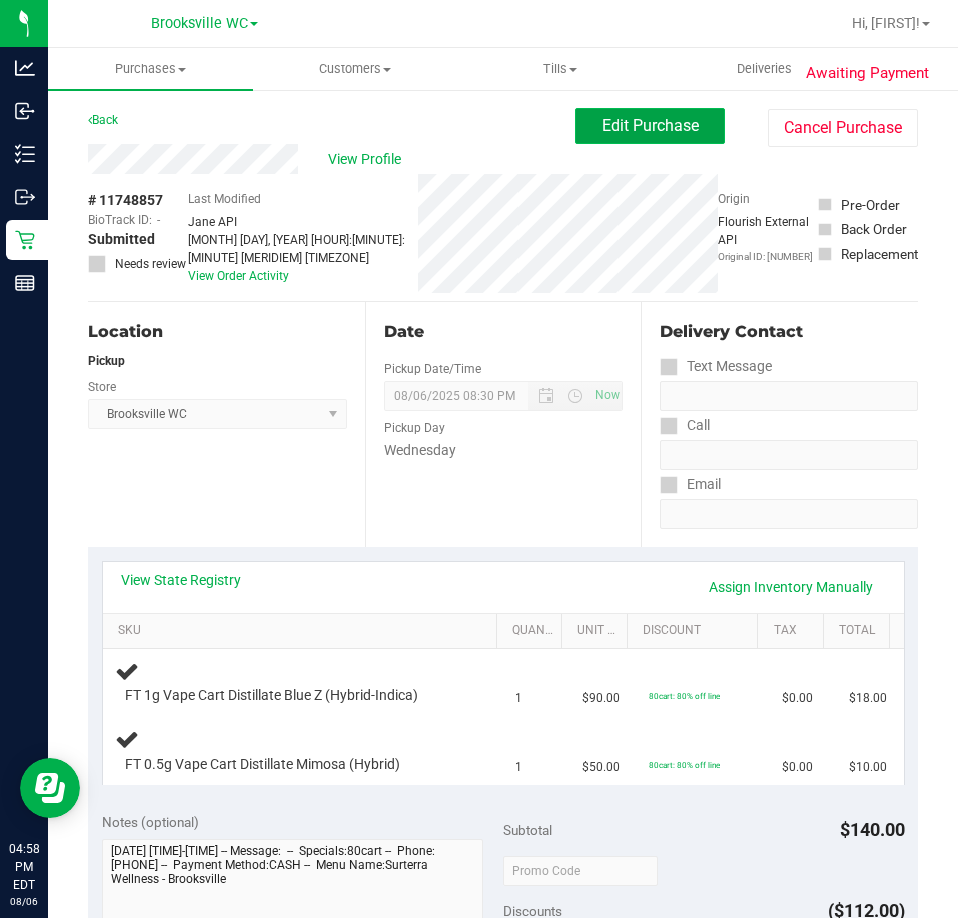 click on "Edit Purchase" at bounding box center [650, 125] 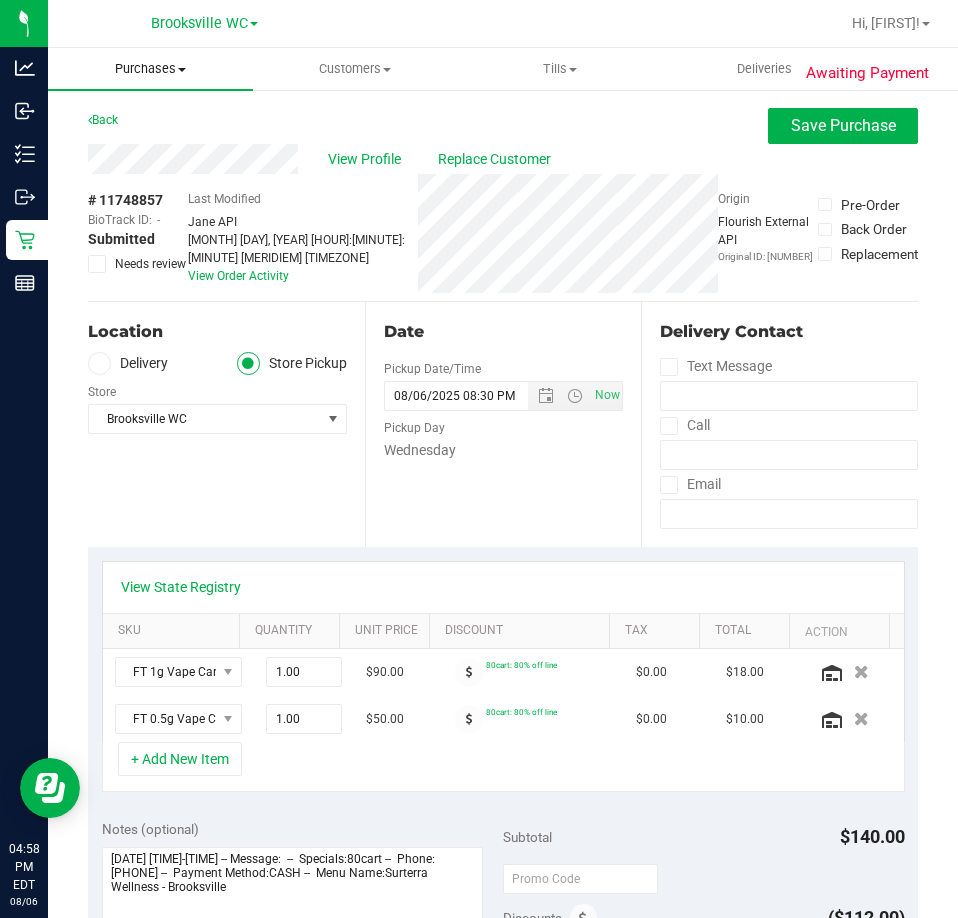 click on "Purchases" at bounding box center (150, 69) 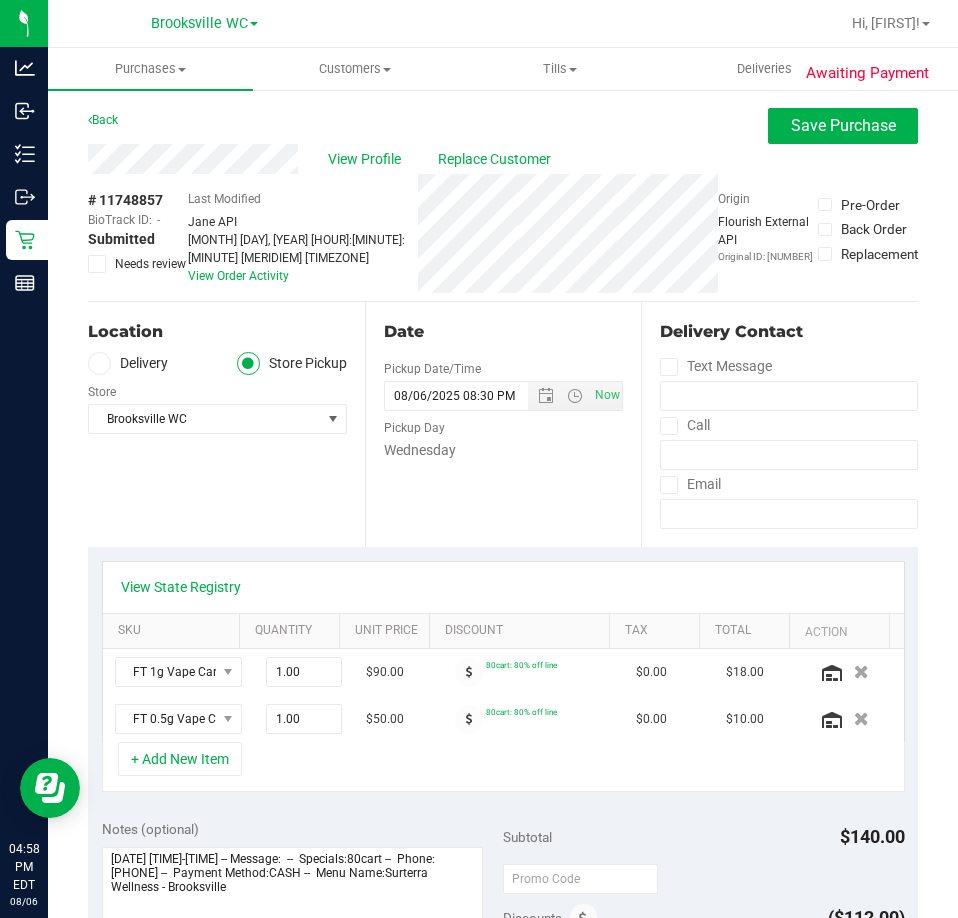 click at bounding box center [97, 264] 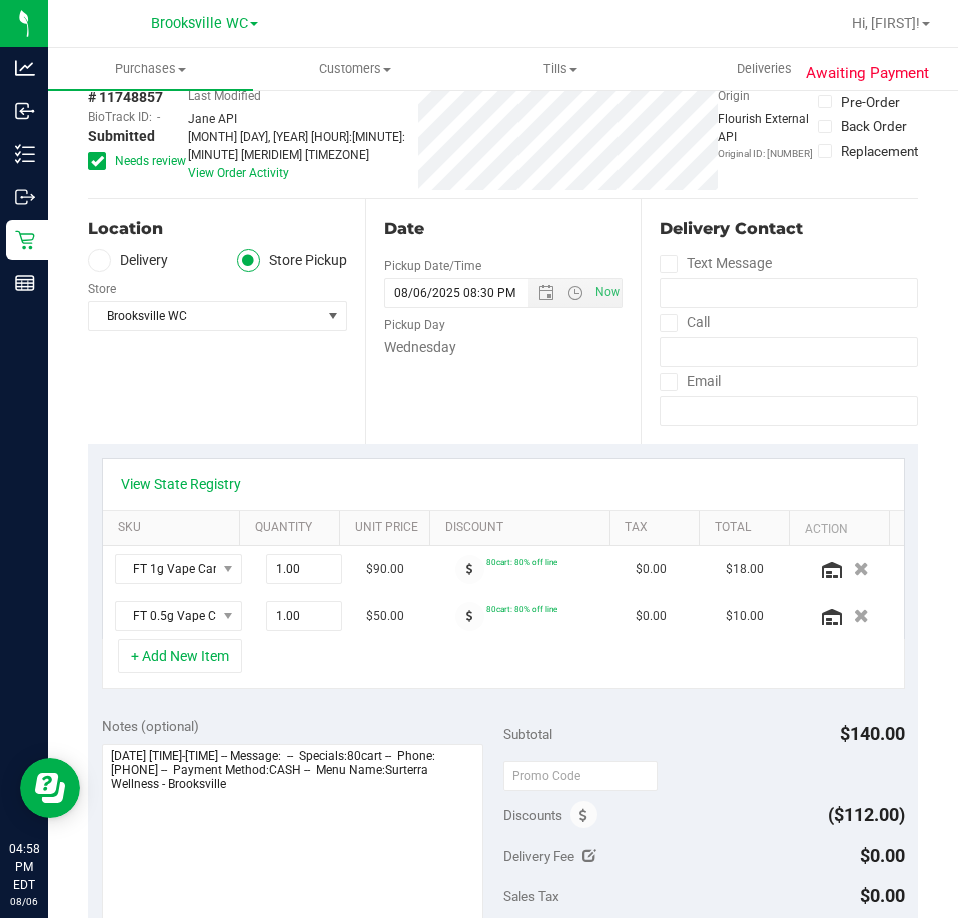 scroll, scrollTop: 200, scrollLeft: 0, axis: vertical 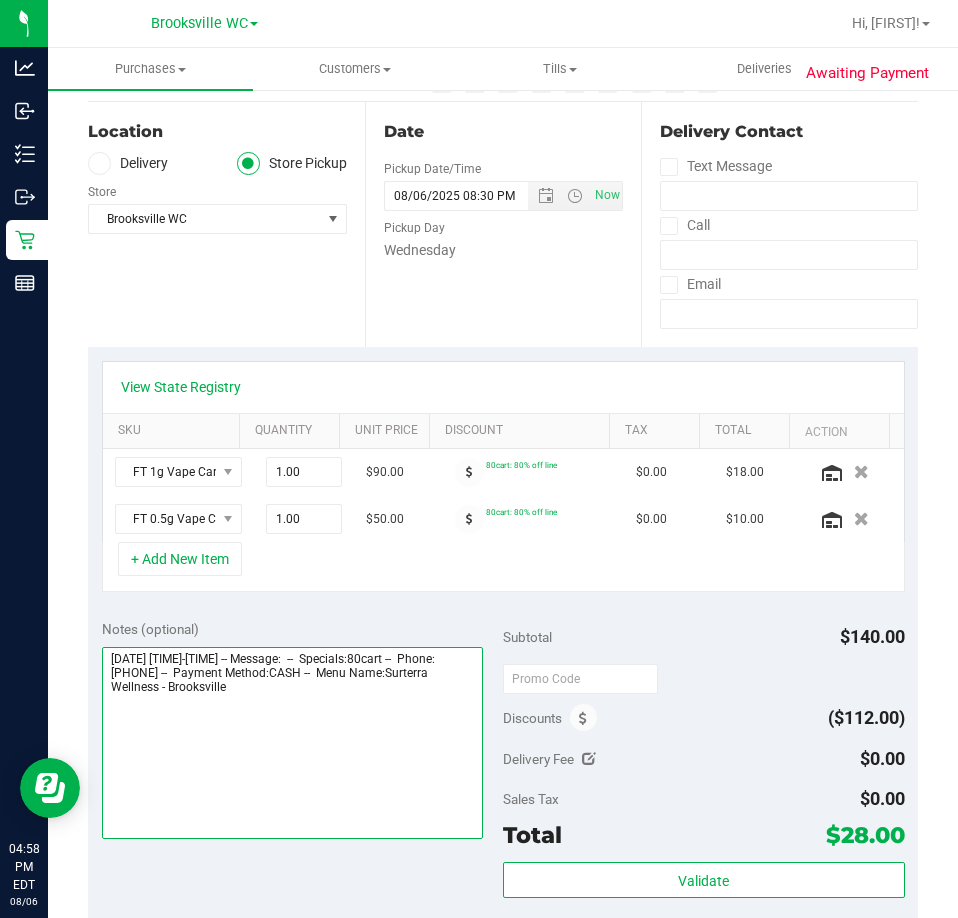 click at bounding box center [293, 743] 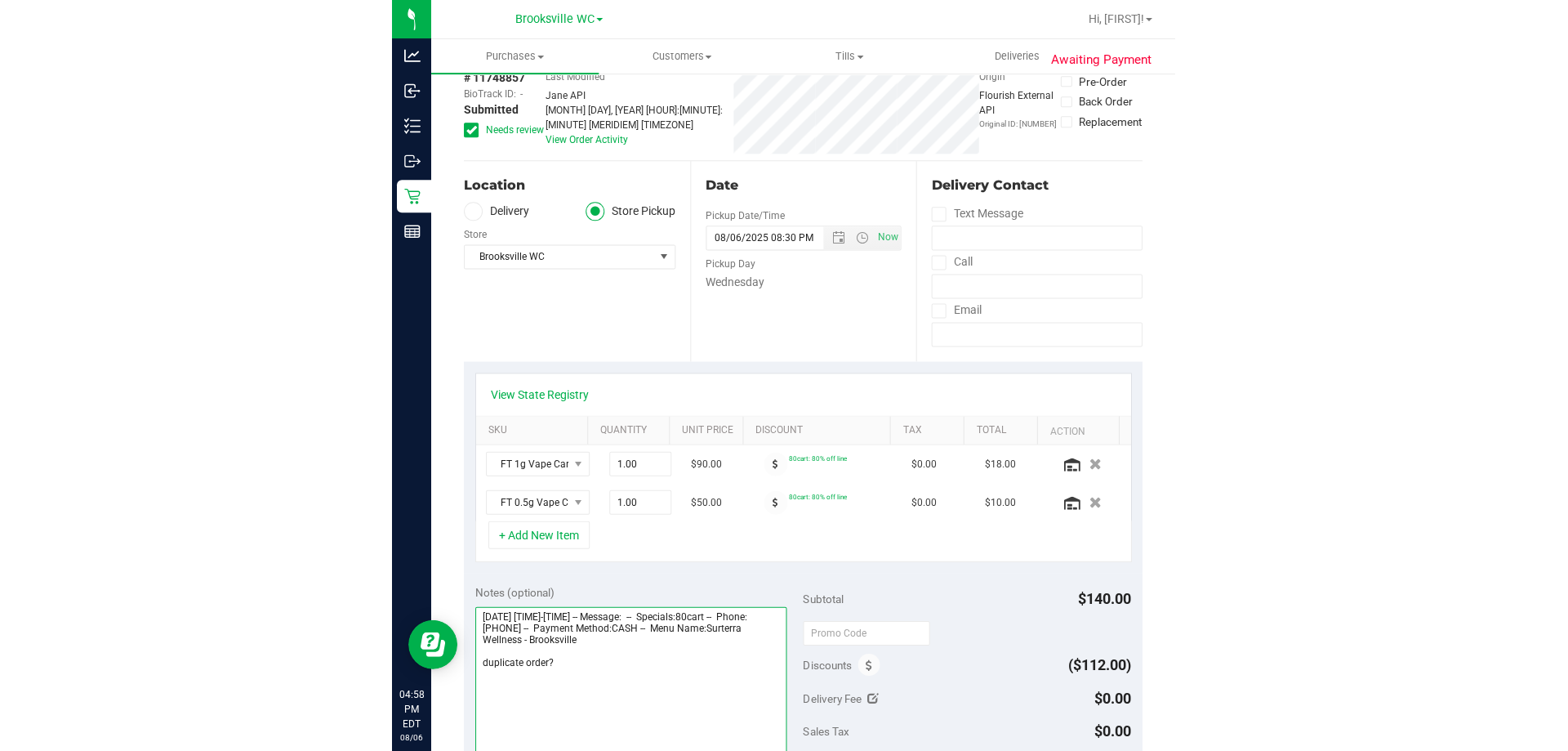 scroll, scrollTop: 0, scrollLeft: 0, axis: both 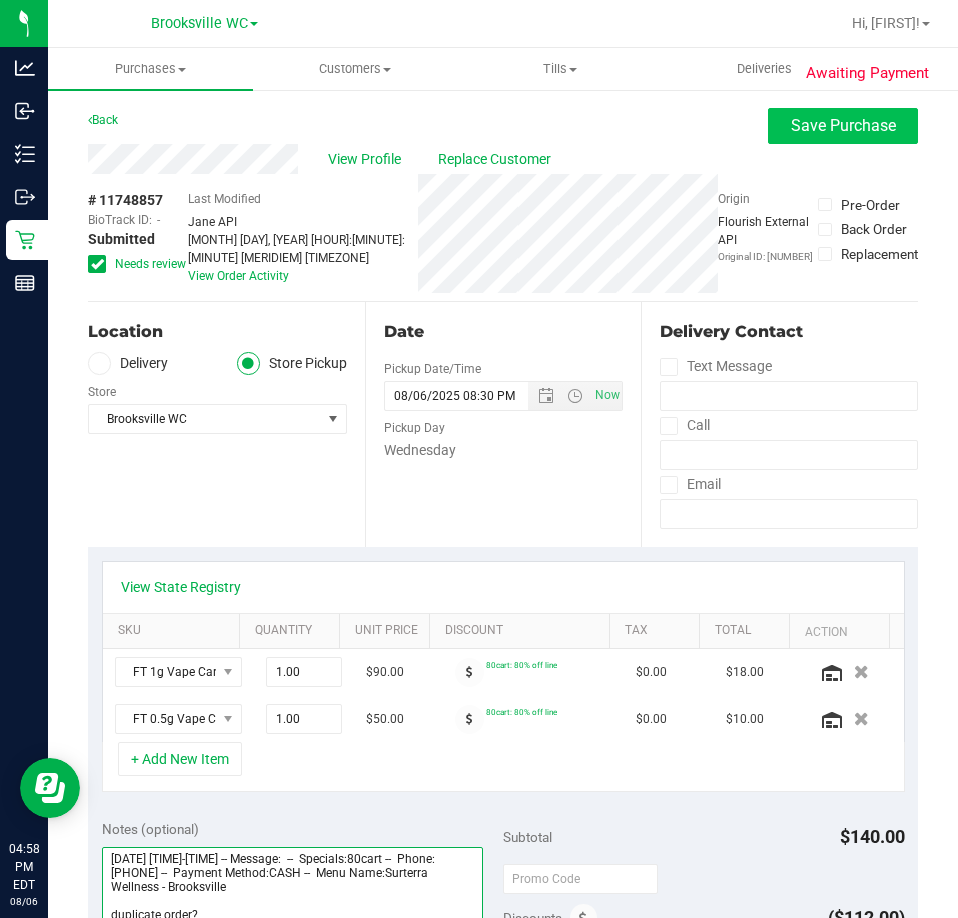 type on "Wednesday 08/06/2025 09:00-20:30 -- Message:  --  Specials:80cart --  Phone:3525493218 --  Payment Method:CASH --  Menu Name:Surterra Wellness - Brooksville
duplicate order?" 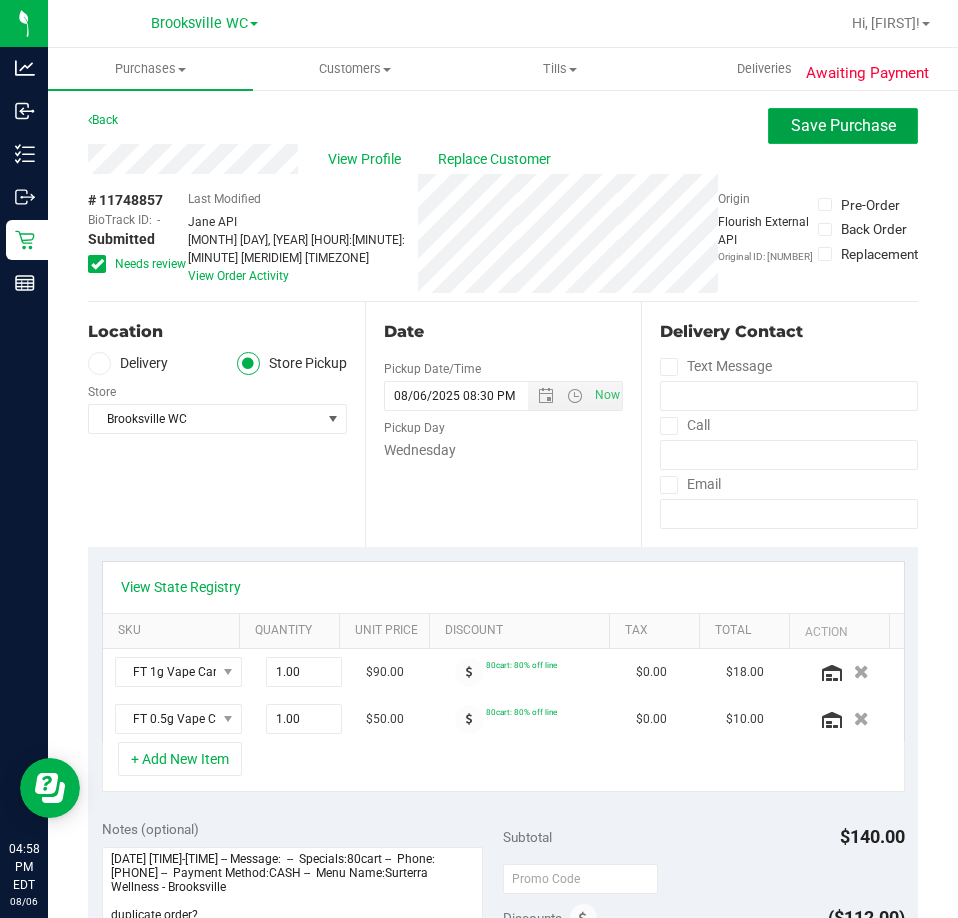 click on "Save Purchase" at bounding box center [843, 125] 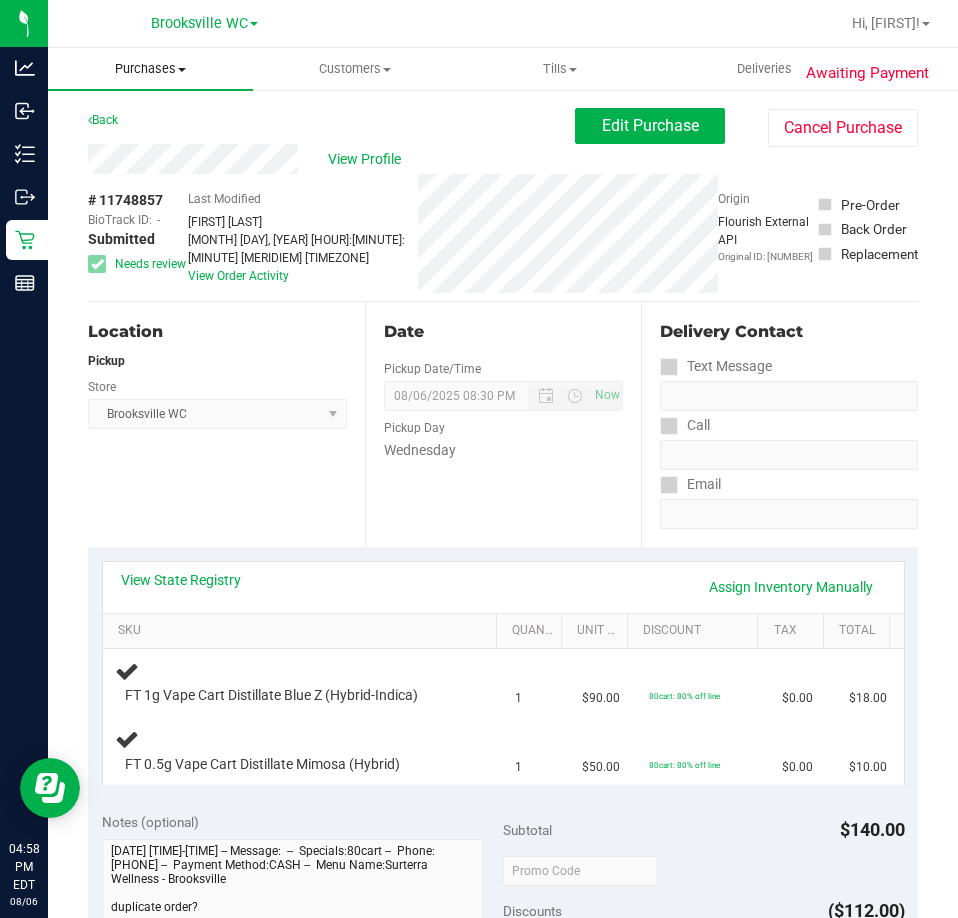 click on "Purchases" at bounding box center (150, 69) 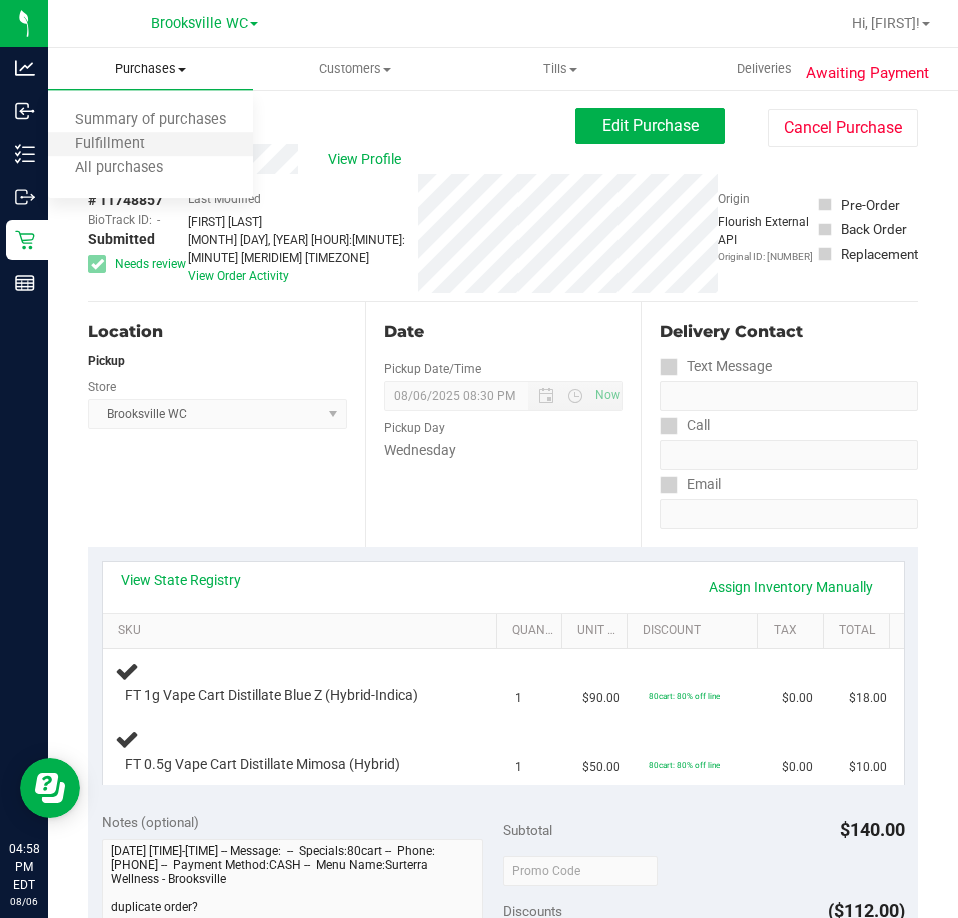 click on "Fulfillment" at bounding box center [150, 145] 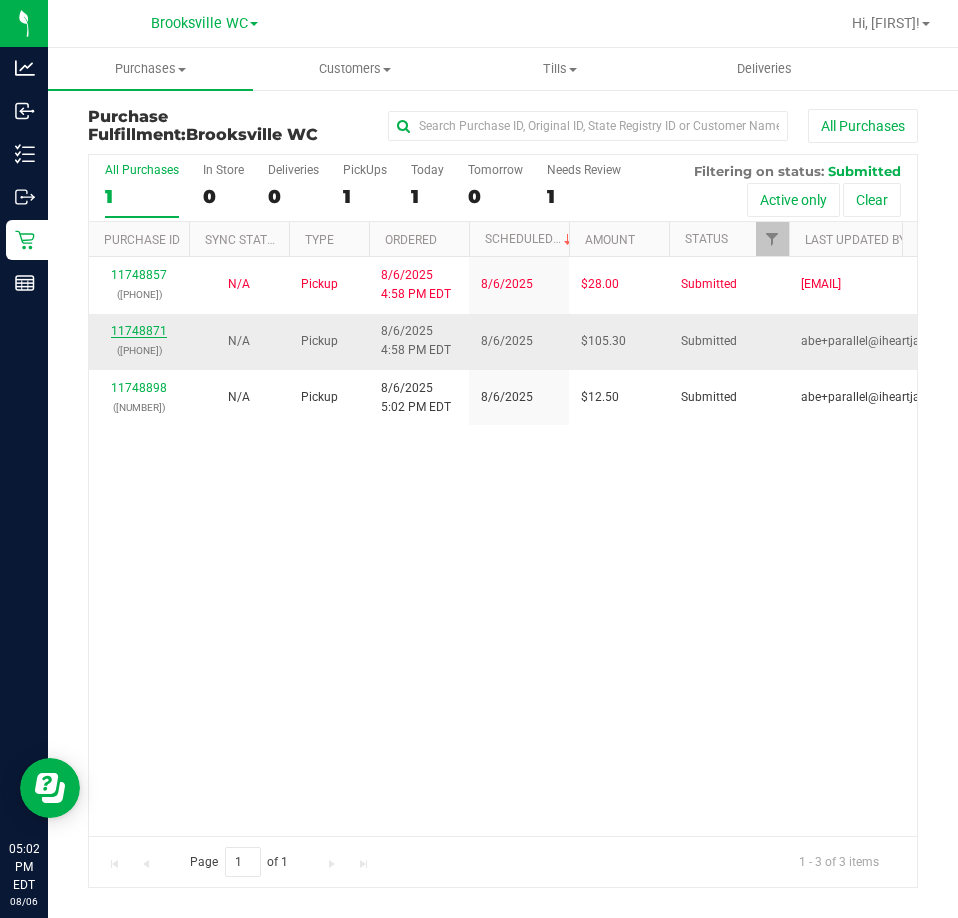 click on "11748871" at bounding box center [139, 331] 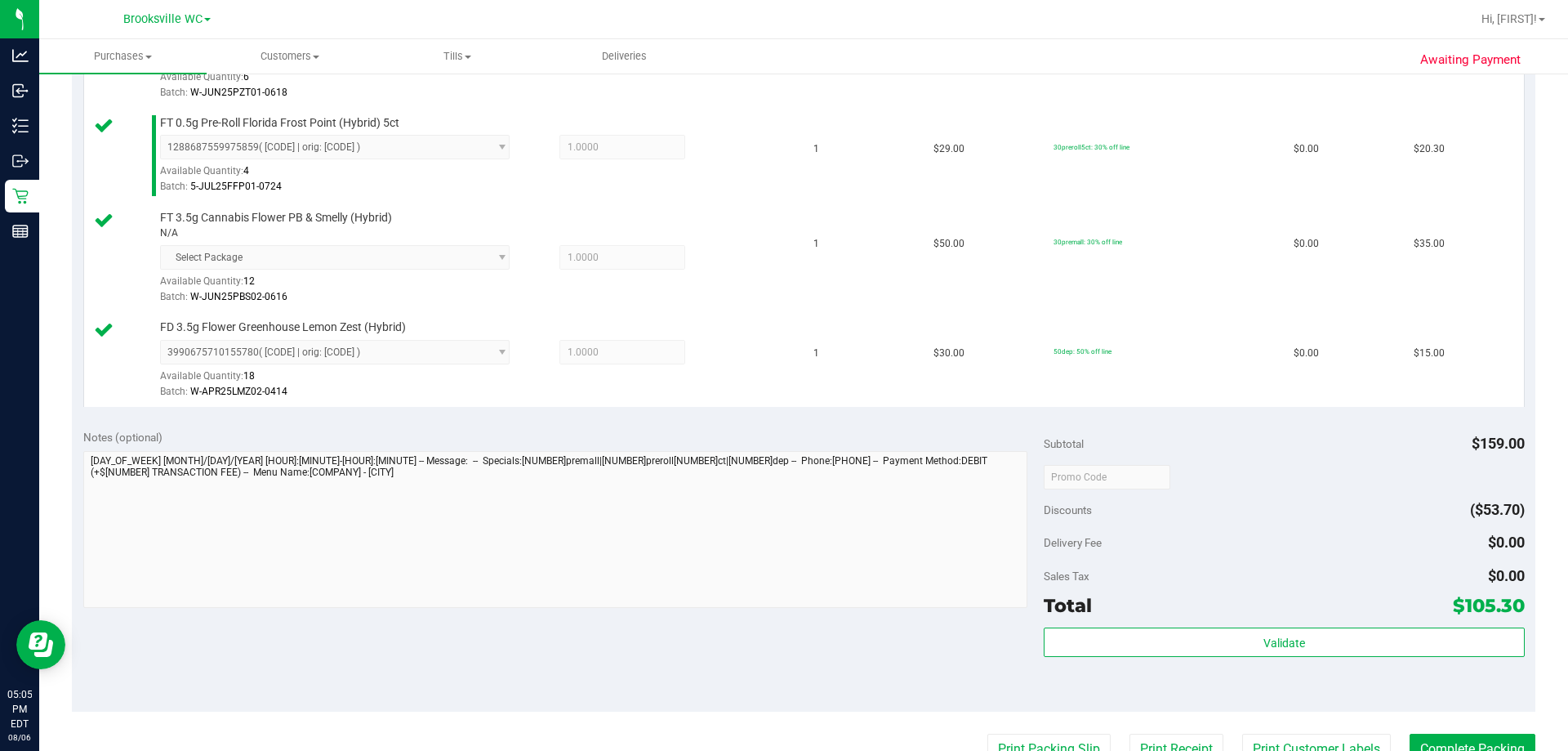 scroll, scrollTop: 572, scrollLeft: 0, axis: vertical 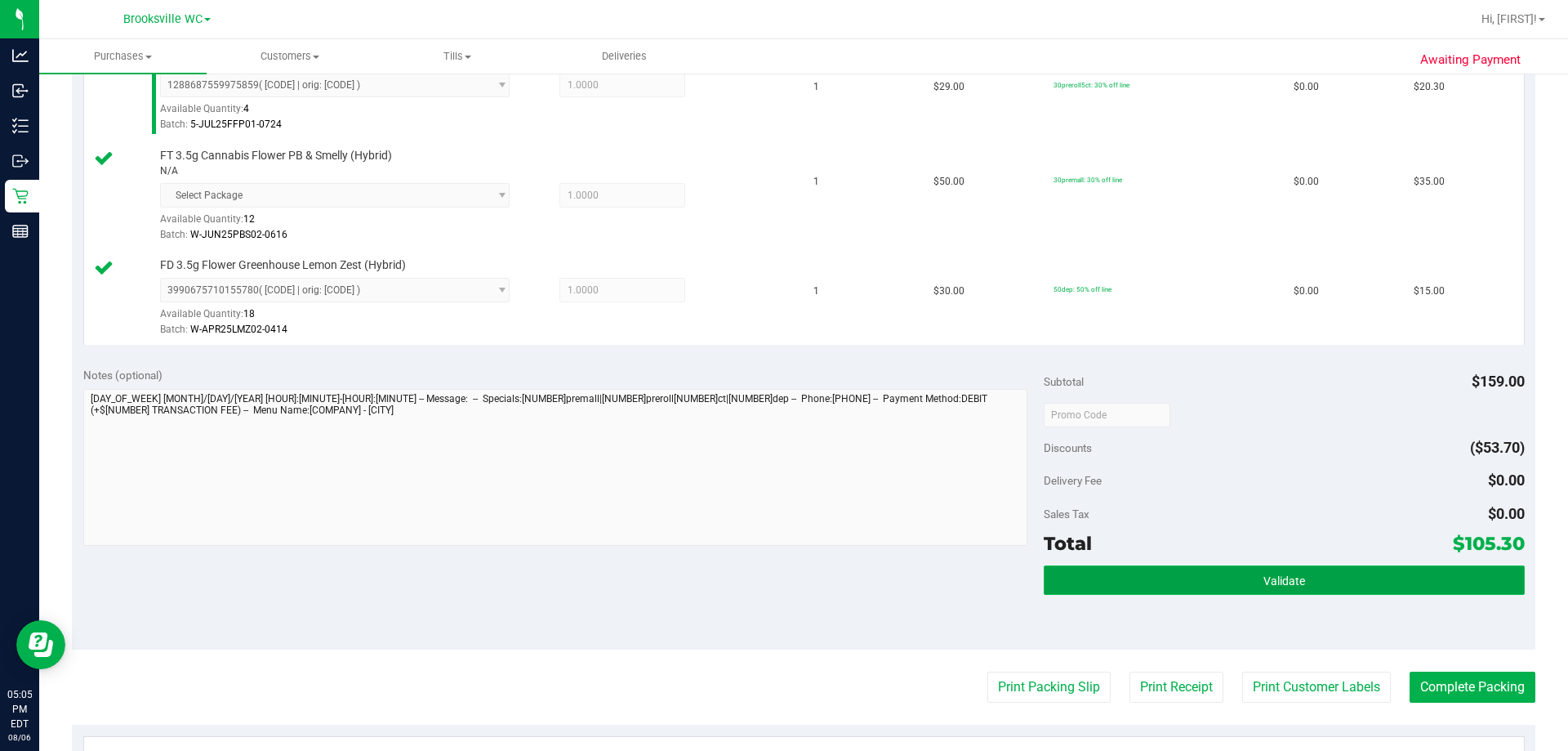 click on "Validate" at bounding box center (1284, 580) 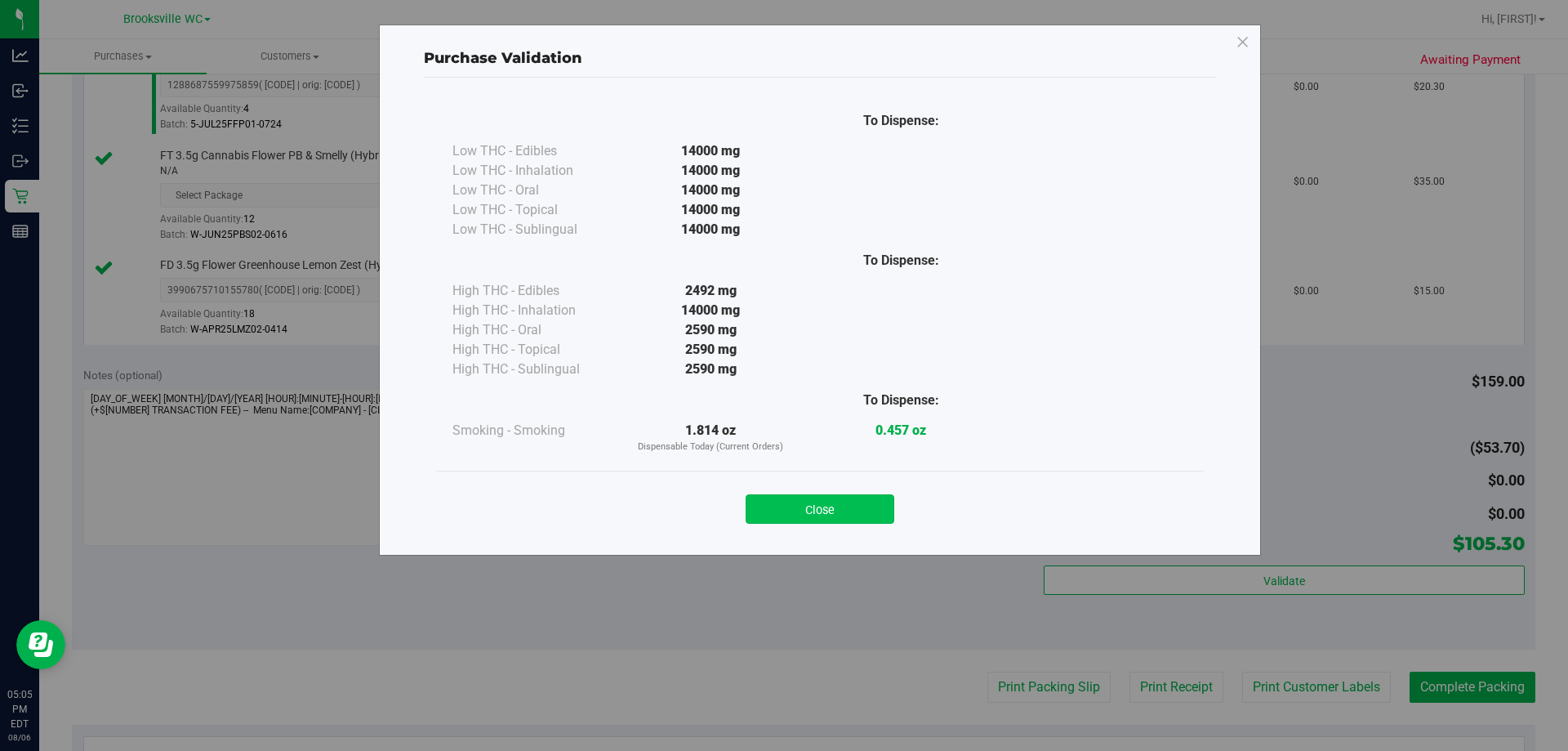 click on "Close" at bounding box center (820, 509) 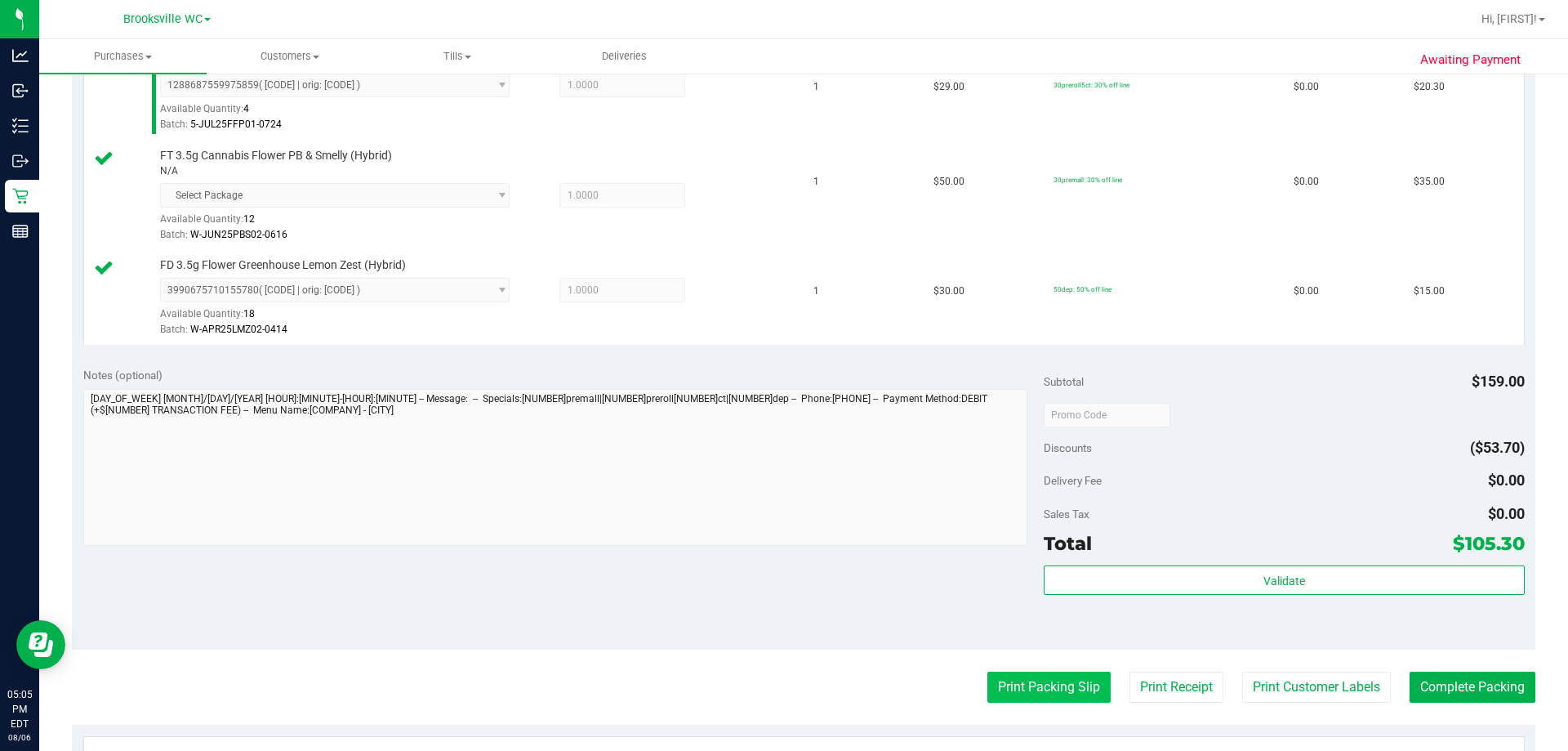 click on "Print Packing Slip" at bounding box center (1049, 687) 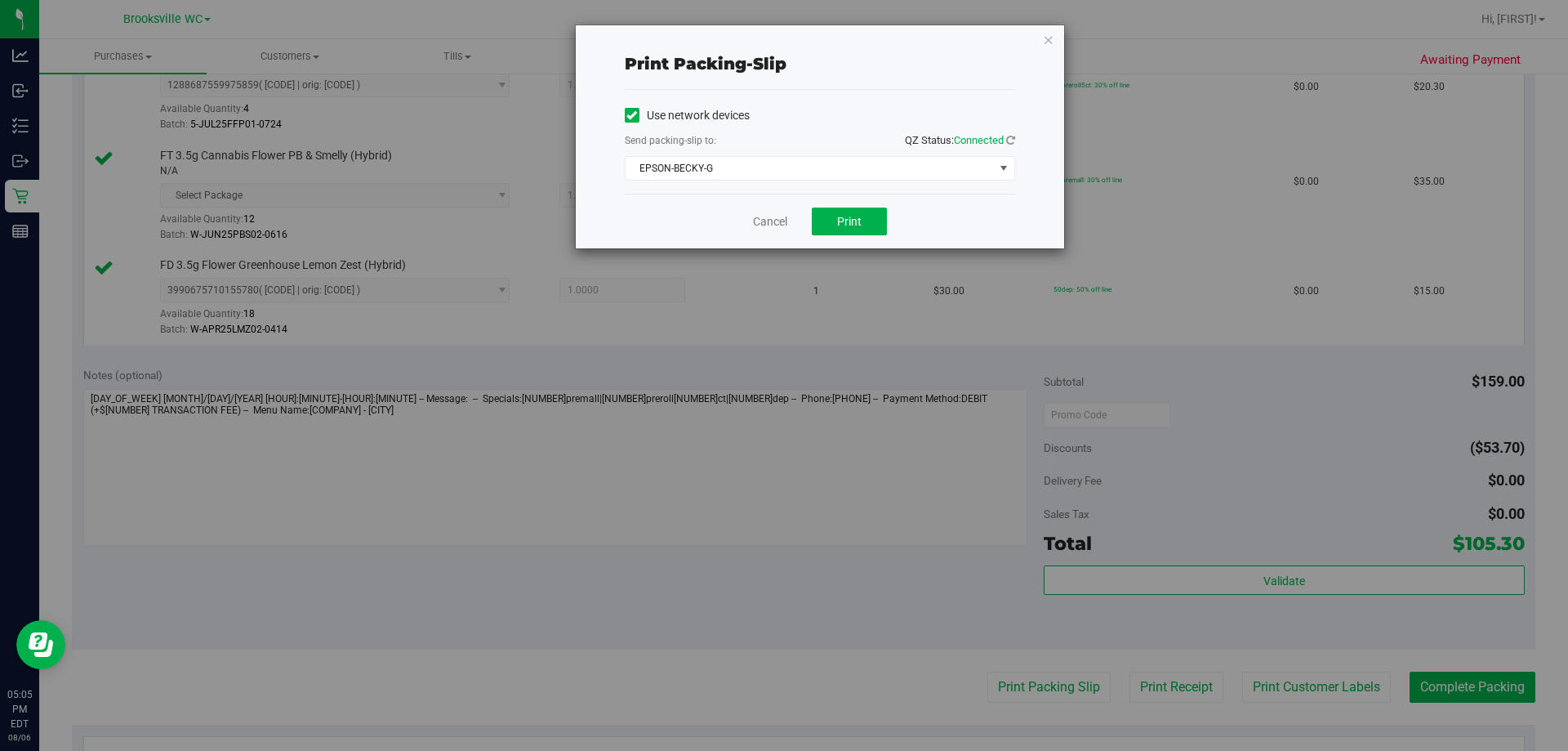 click on "Use network devices
Send packing-slip to:
QZ Status:   Connected
EPSON-BECKY-G Choose printer EPSON-BECKY-G EPSON-BIFF EPSON-BIG-H EPSON-HOLD-TIGHT EPSON-HONEY-SMACKS EPSON-M83 EPSON-PEABODY EPSON-REM EPSON-RICKY-MARTIN EPSON-SIMBA EPSON-SMEE" at bounding box center (820, 141) 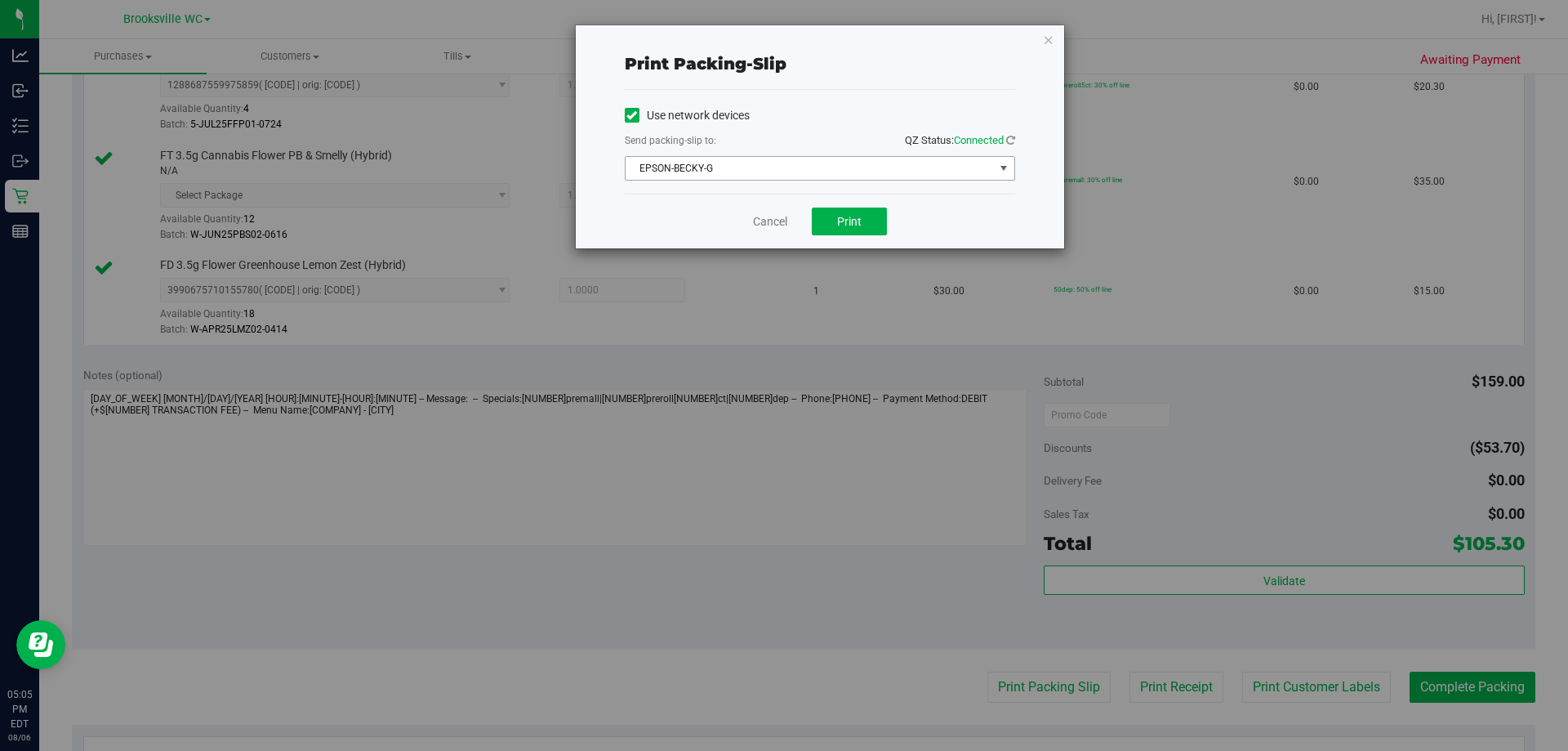 click on "EPSON-BECKY-G" at bounding box center (809, 168) 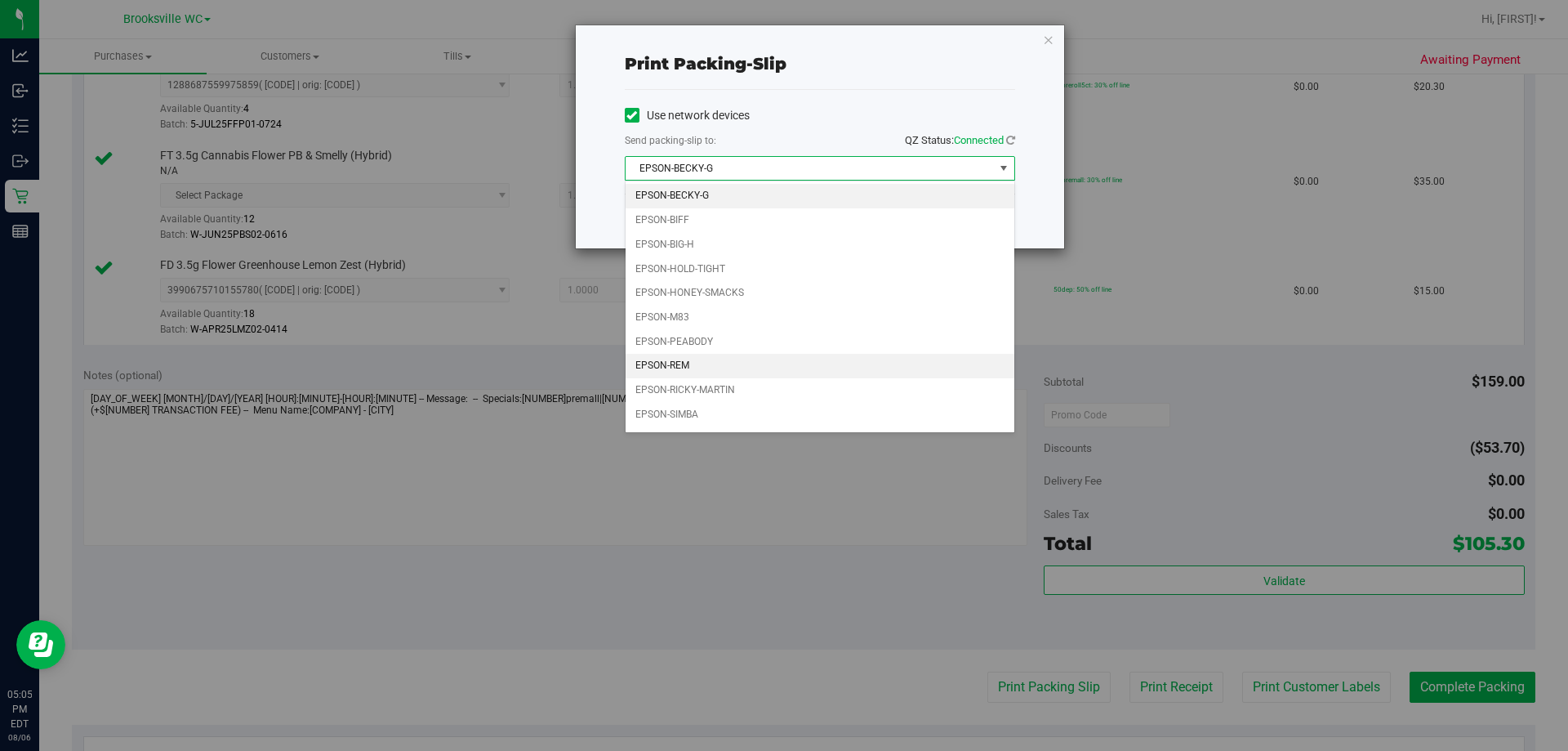 click on "EPSON-REM" at bounding box center [820, 366] 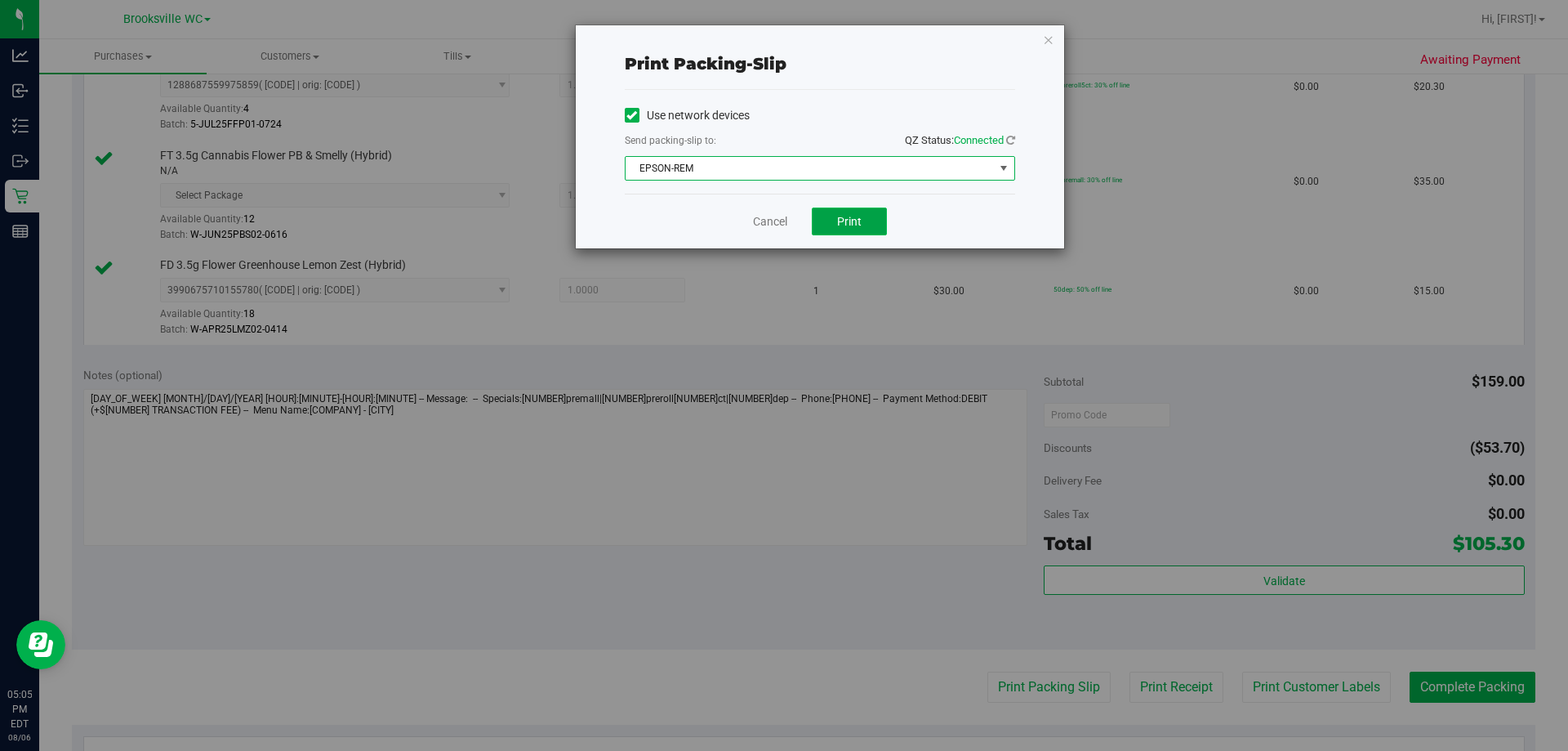 click on "Print" at bounding box center [849, 221] 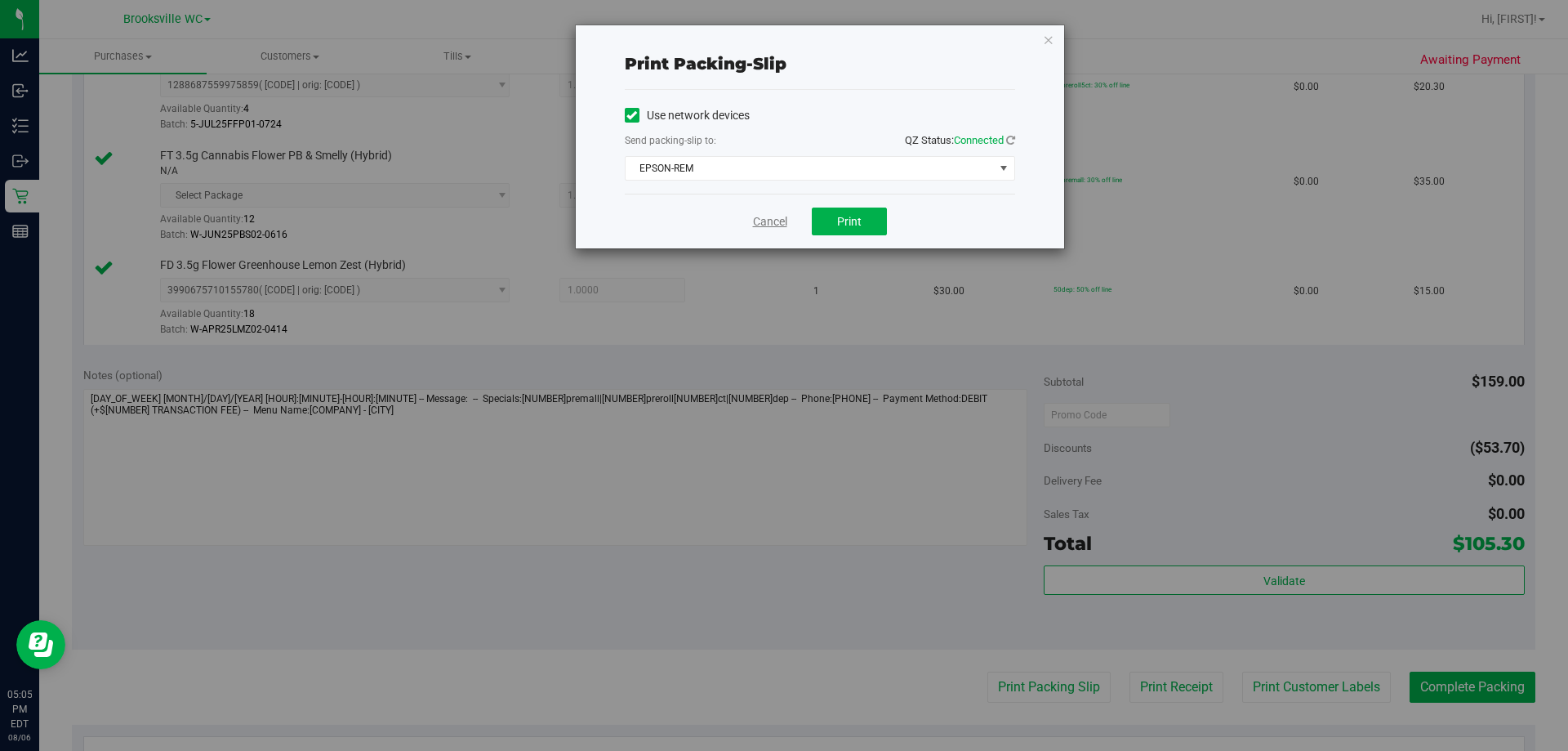 click on "Cancel" at bounding box center [770, 221] 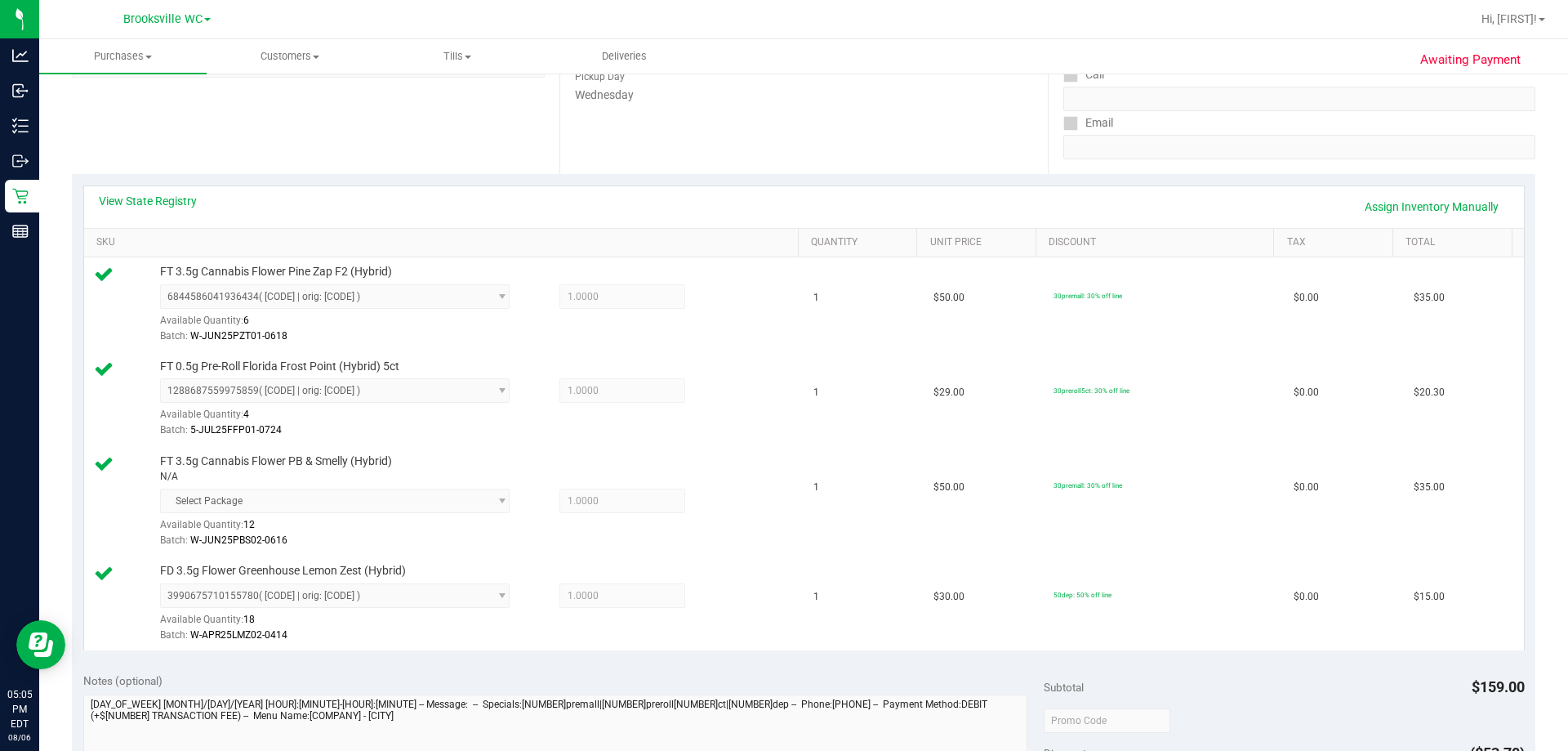 scroll, scrollTop: 654, scrollLeft: 0, axis: vertical 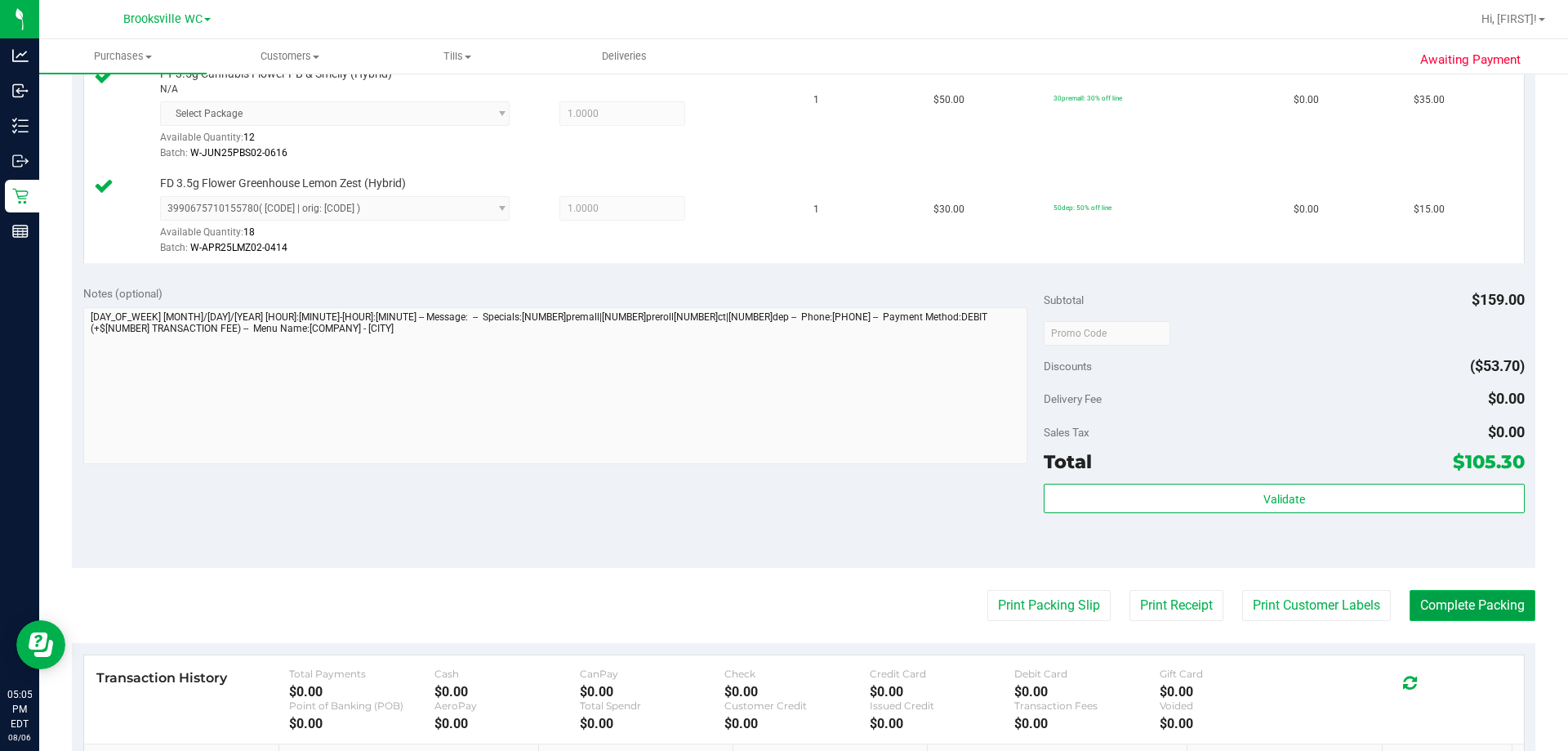 click on "Complete Packing" at bounding box center (1472, 606) 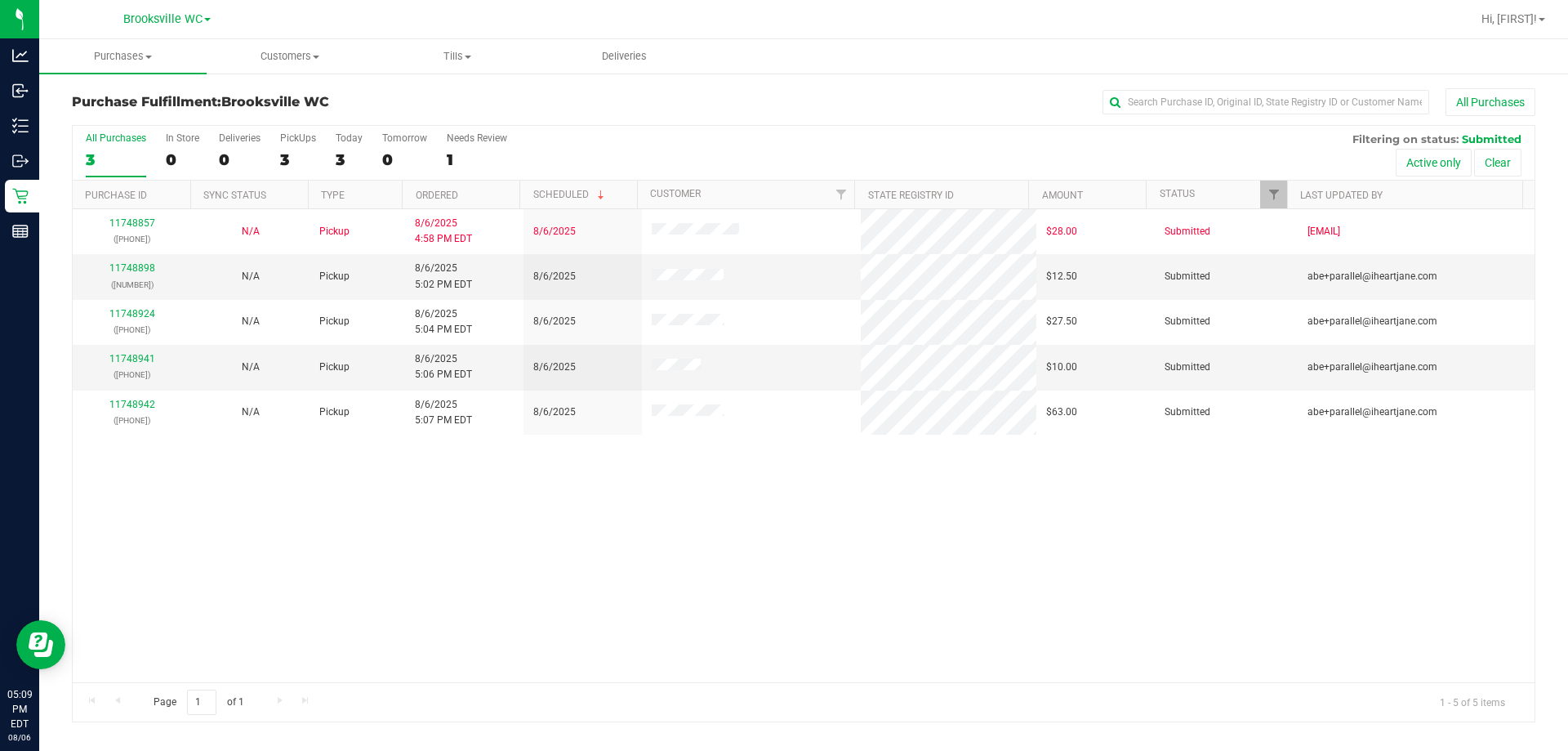 scroll, scrollTop: 0, scrollLeft: 0, axis: both 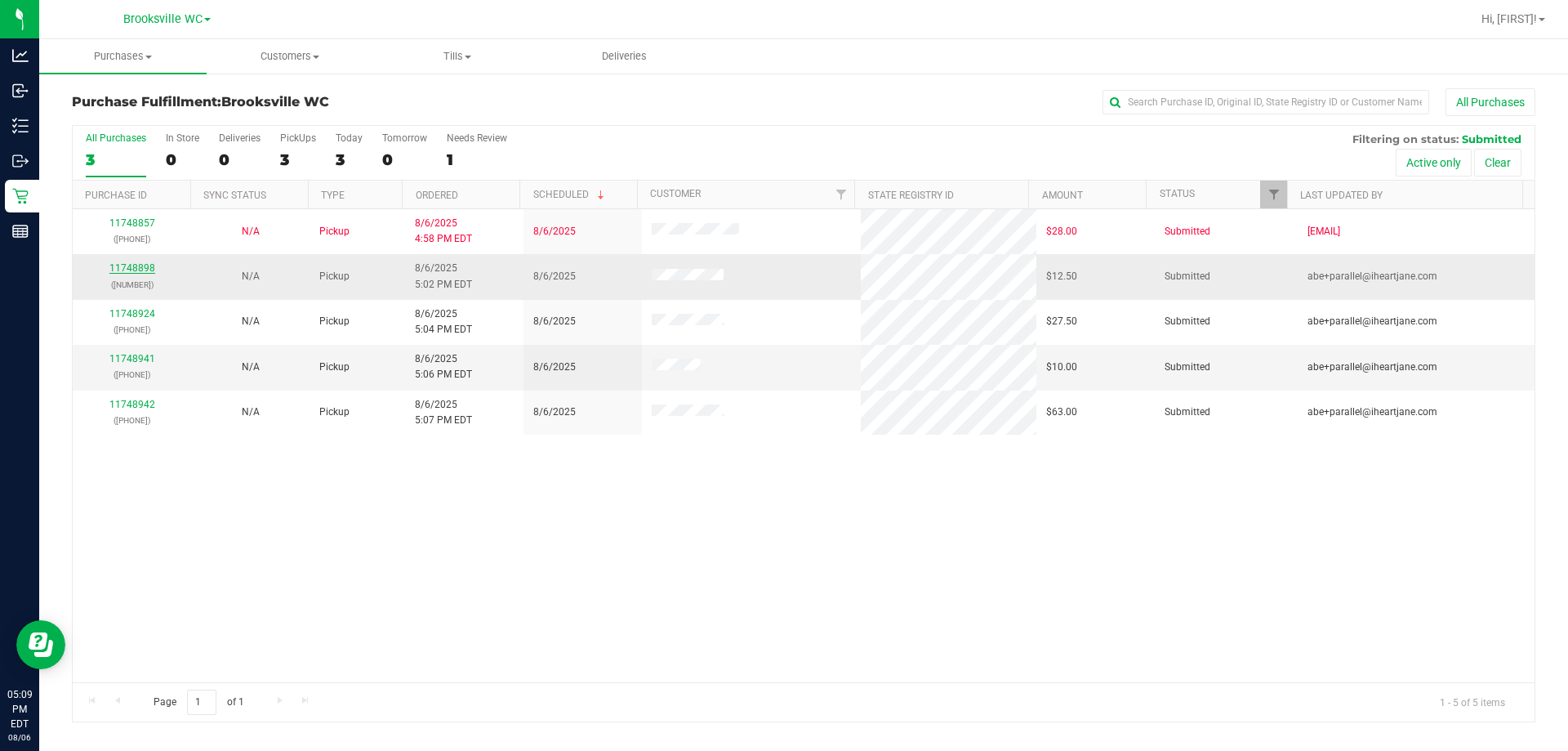 click on "11748898" at bounding box center [132, 268] 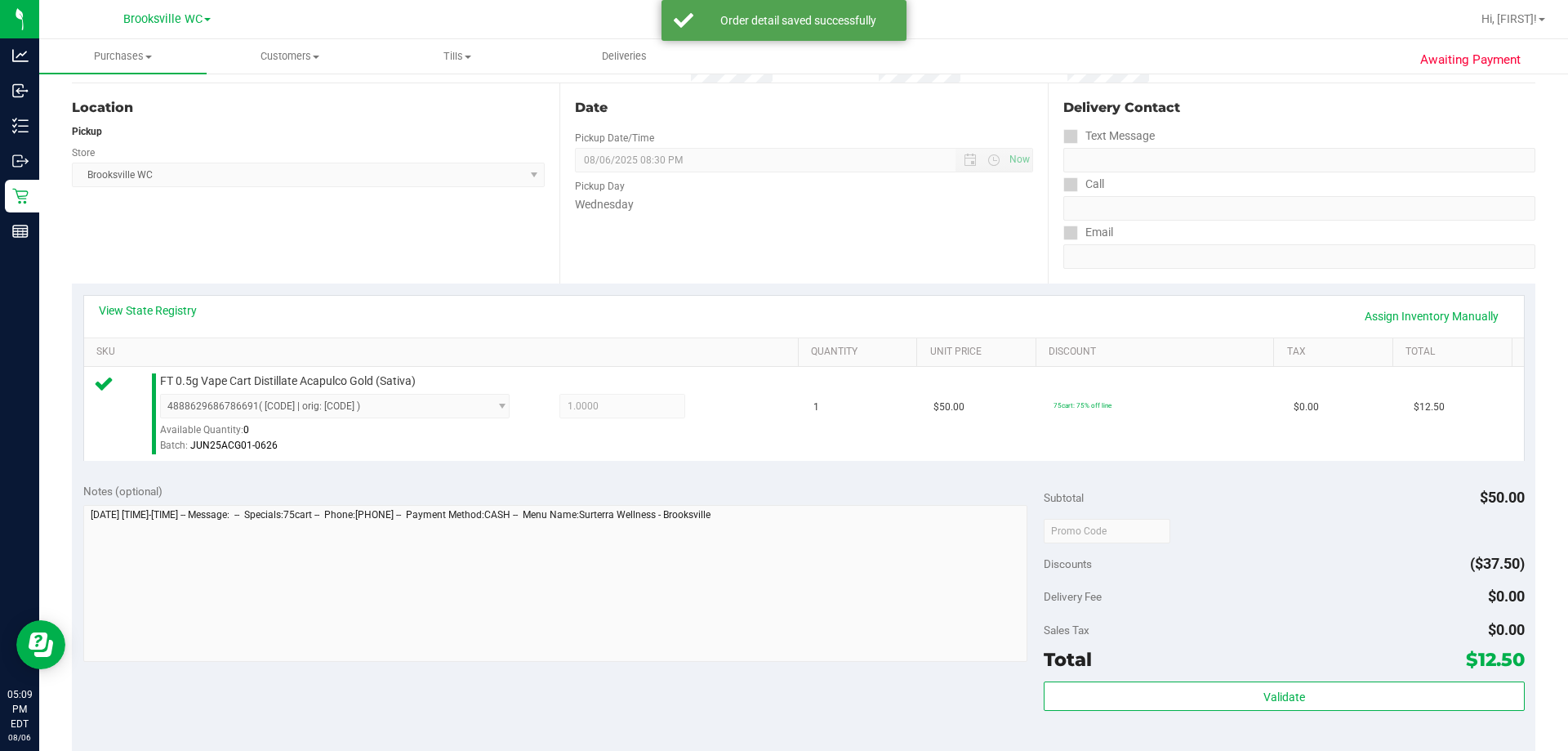 scroll, scrollTop: 245, scrollLeft: 0, axis: vertical 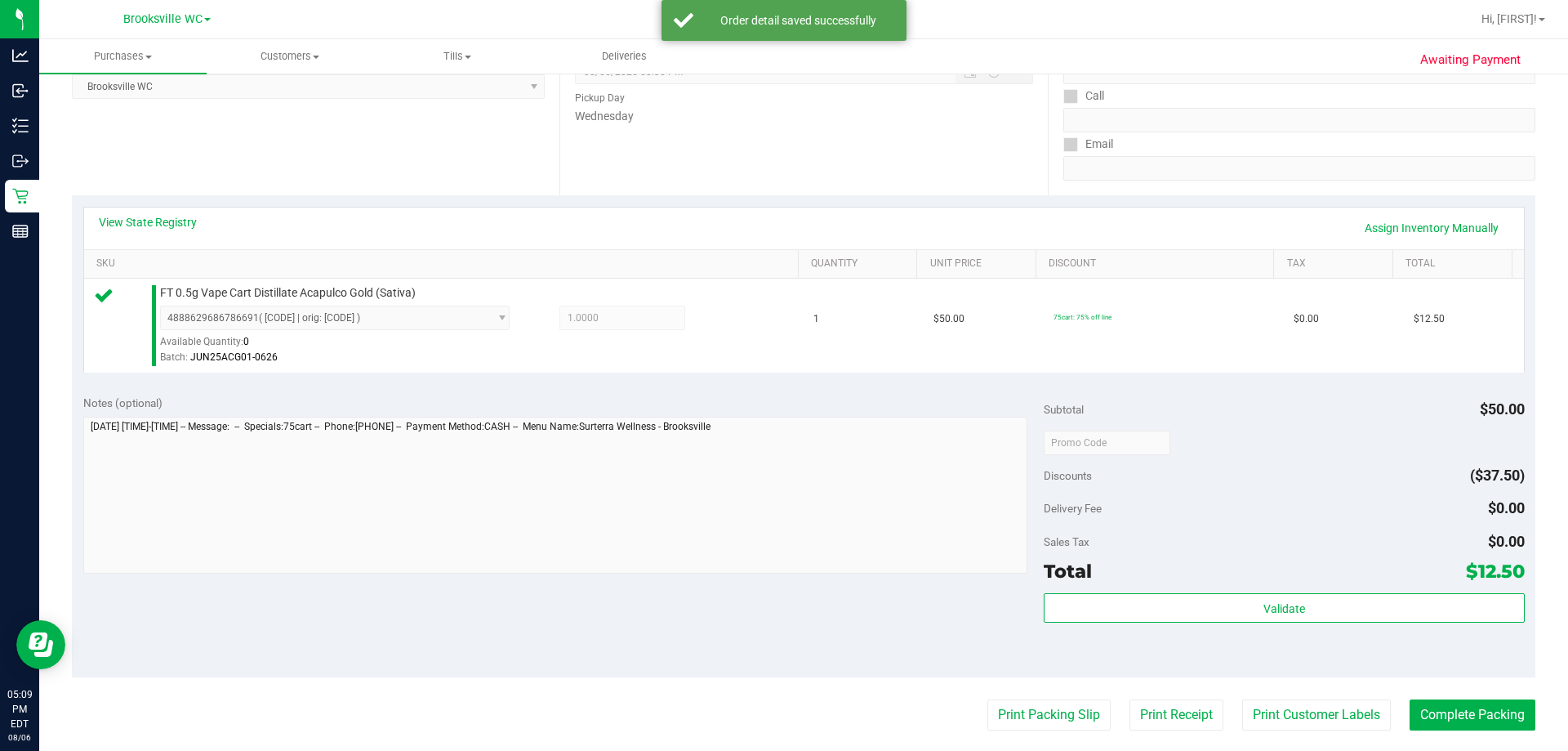 click on "Validate" at bounding box center (1284, 630) 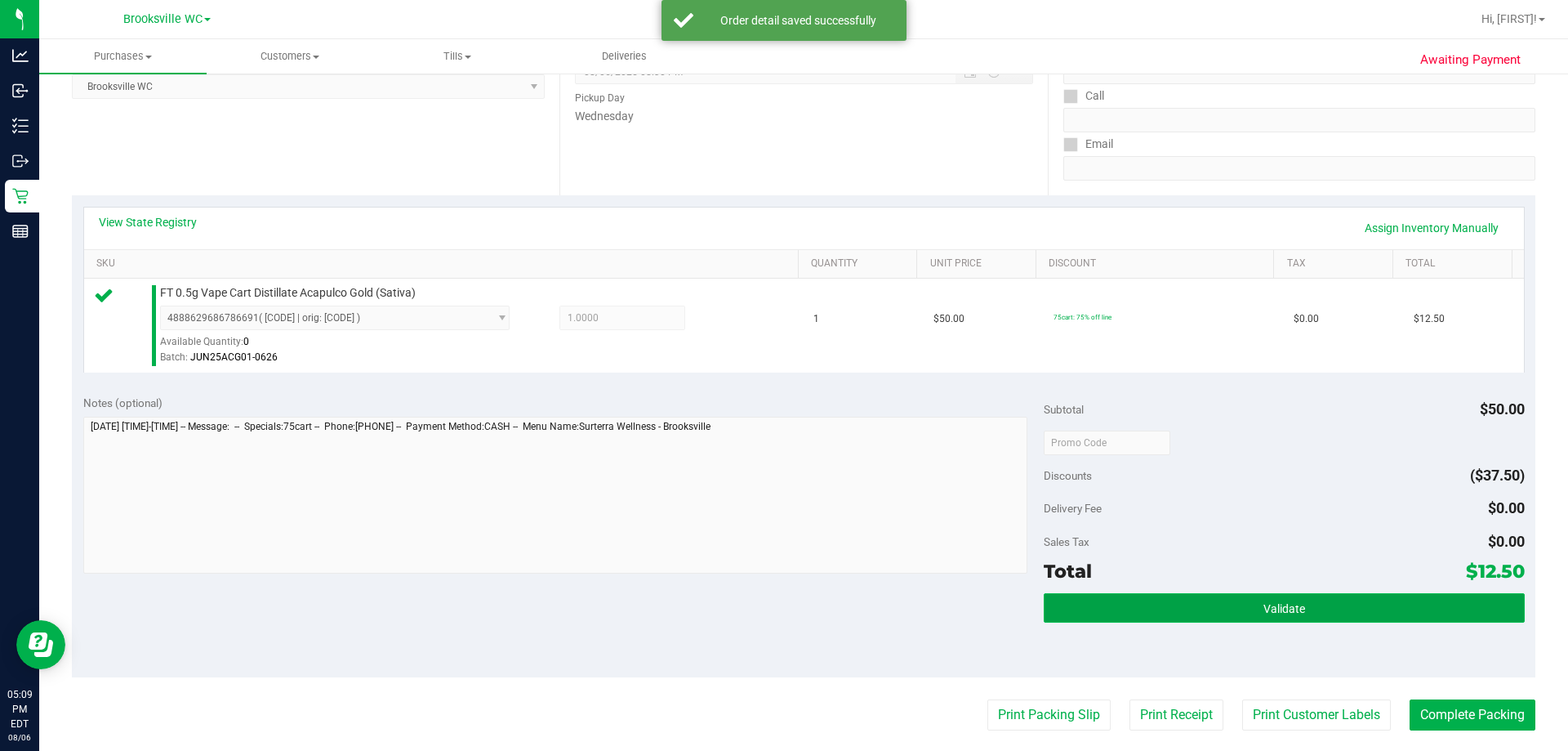 click on "Validate" at bounding box center [1284, 608] 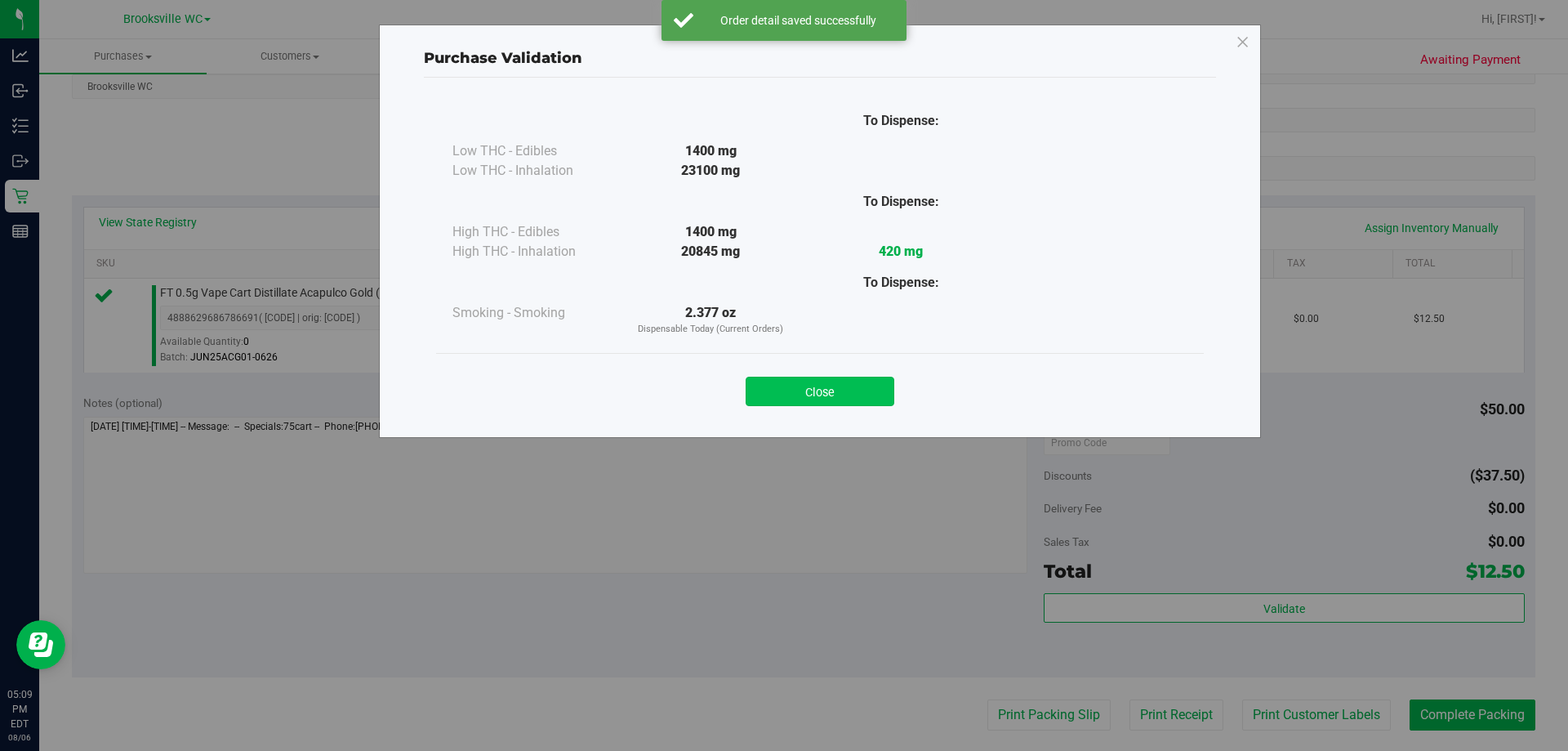 click on "Close" at bounding box center [820, 391] 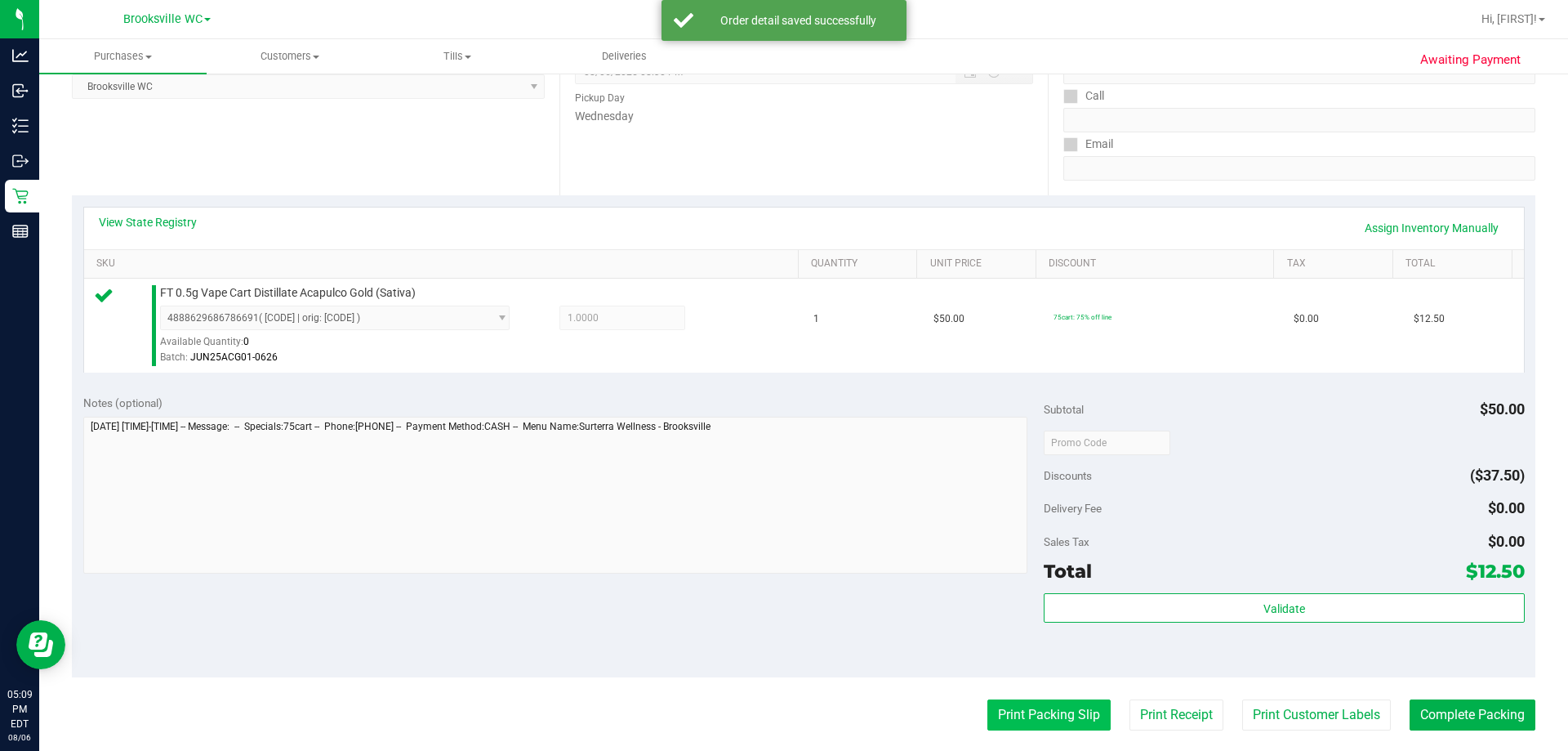 click on "Print Packing Slip" at bounding box center (1049, 715) 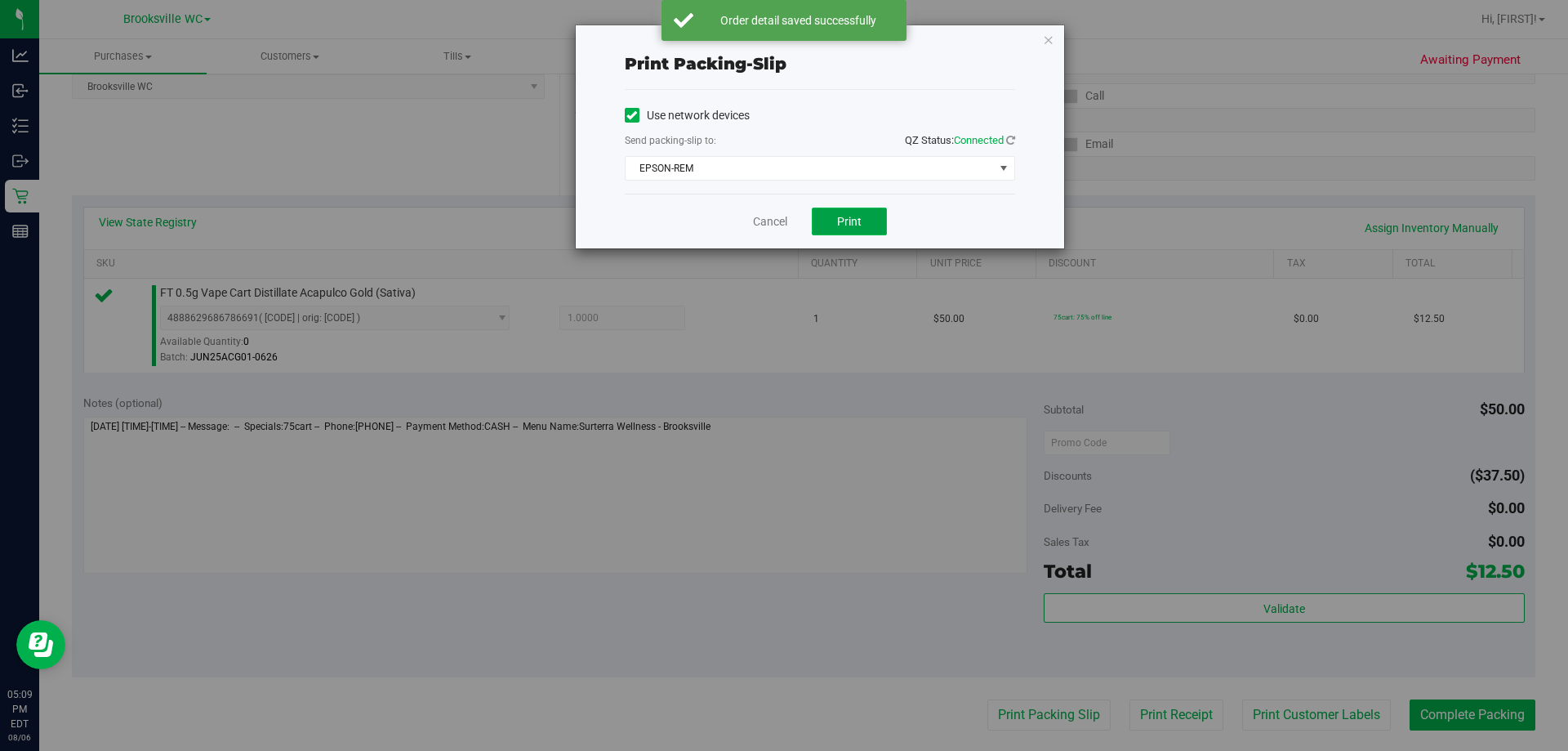 click on "Print" at bounding box center [849, 221] 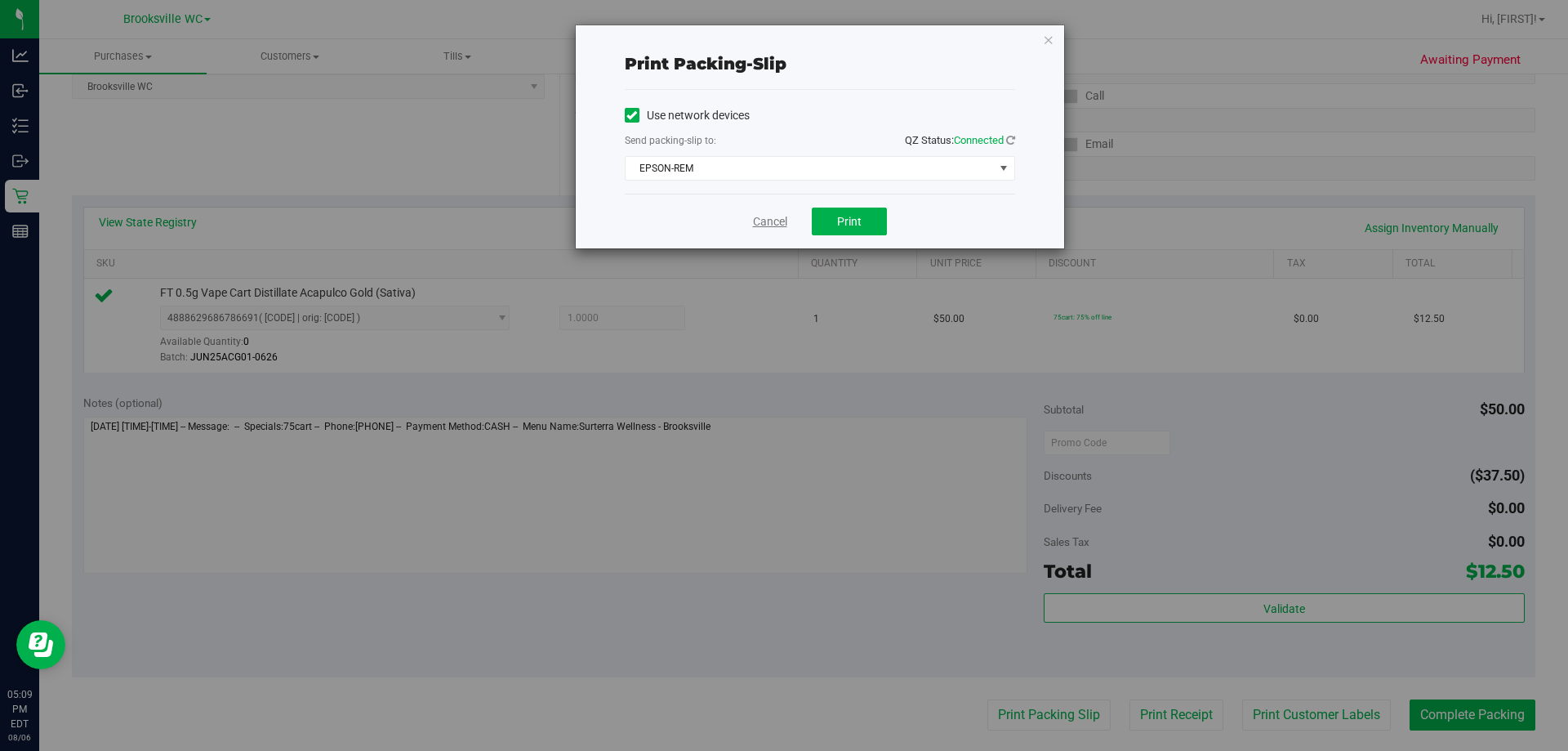 click on "Cancel" at bounding box center [770, 221] 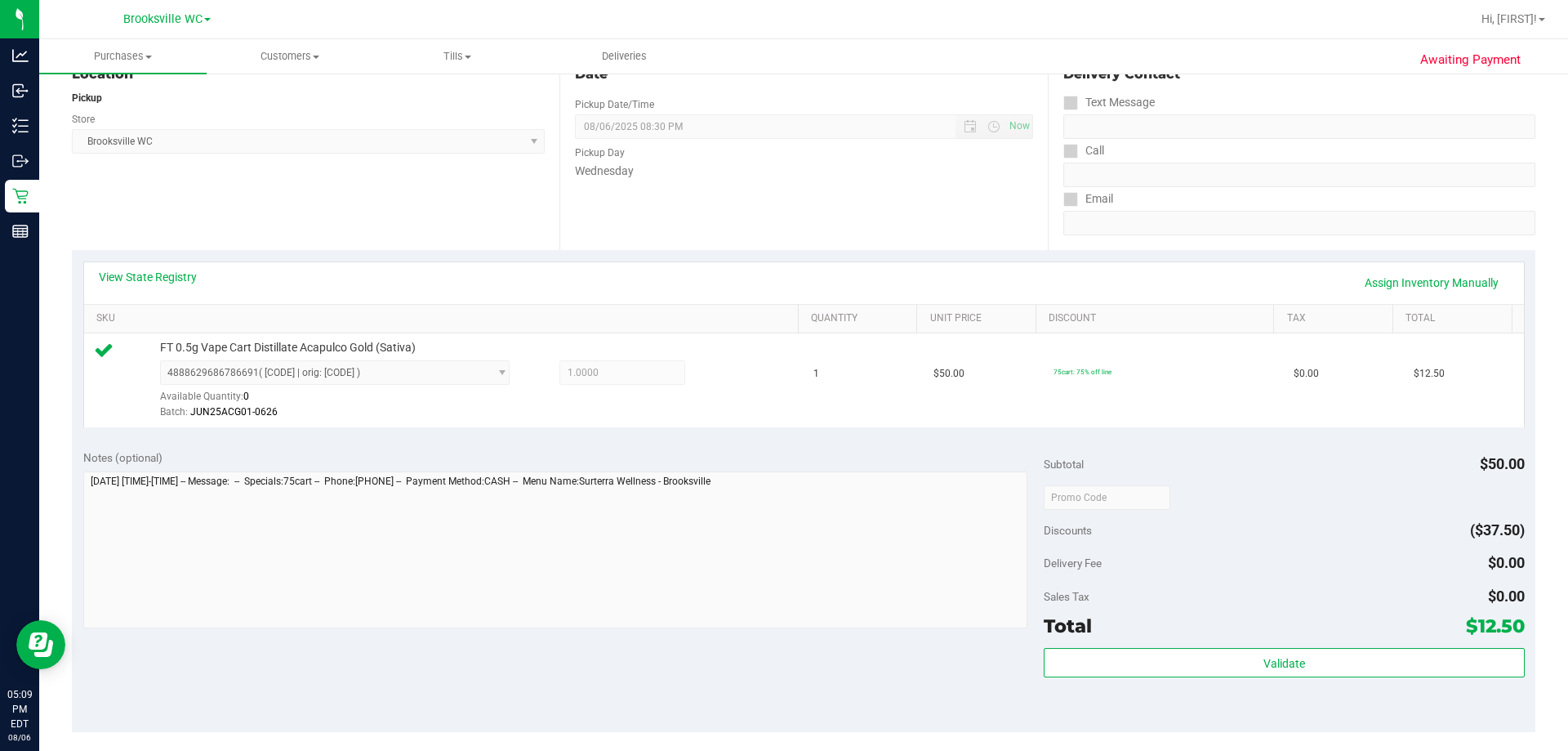 scroll, scrollTop: 572, scrollLeft: 0, axis: vertical 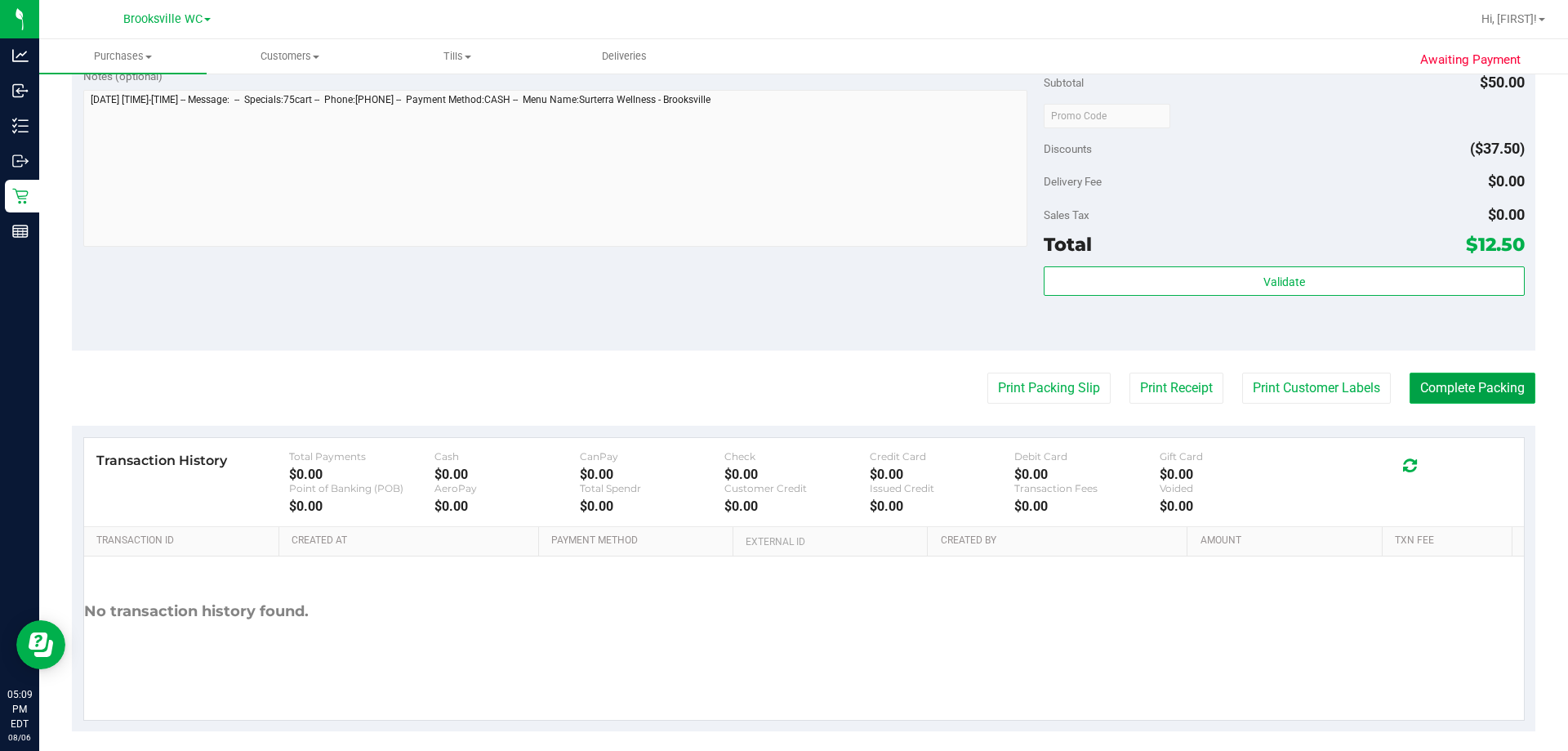 click on "Complete Packing" at bounding box center (1472, 388) 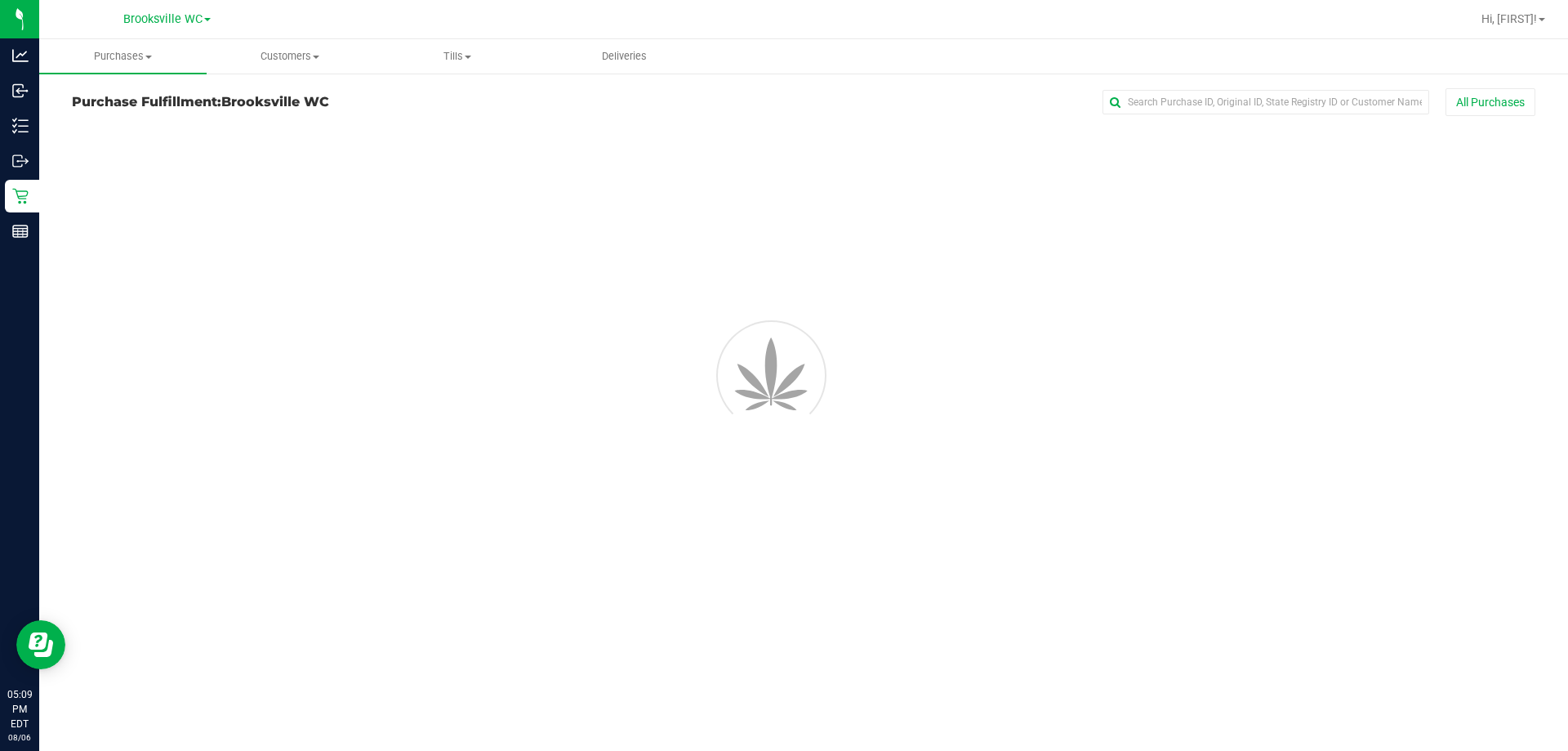 scroll, scrollTop: 0, scrollLeft: 0, axis: both 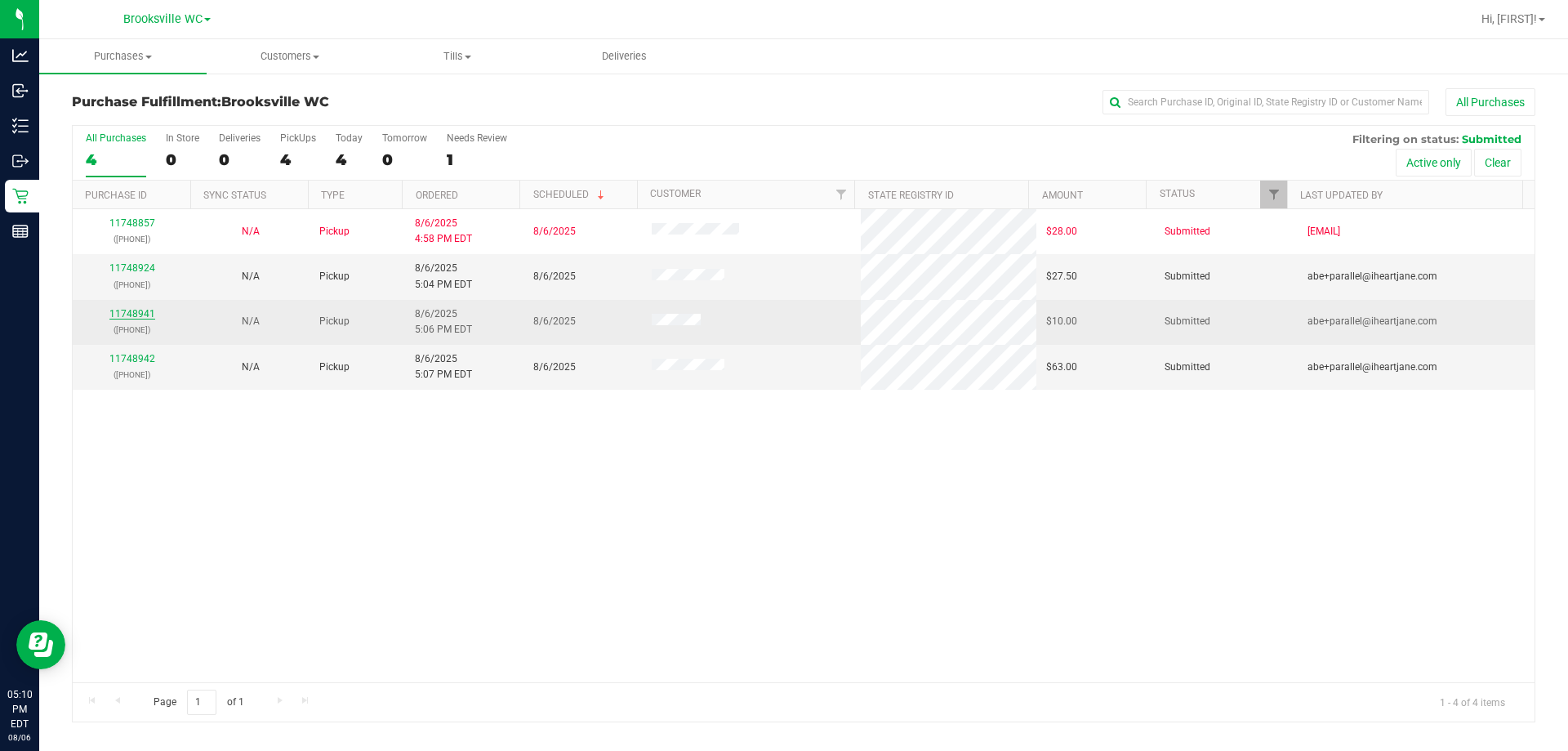 click on "11748941" at bounding box center (132, 314) 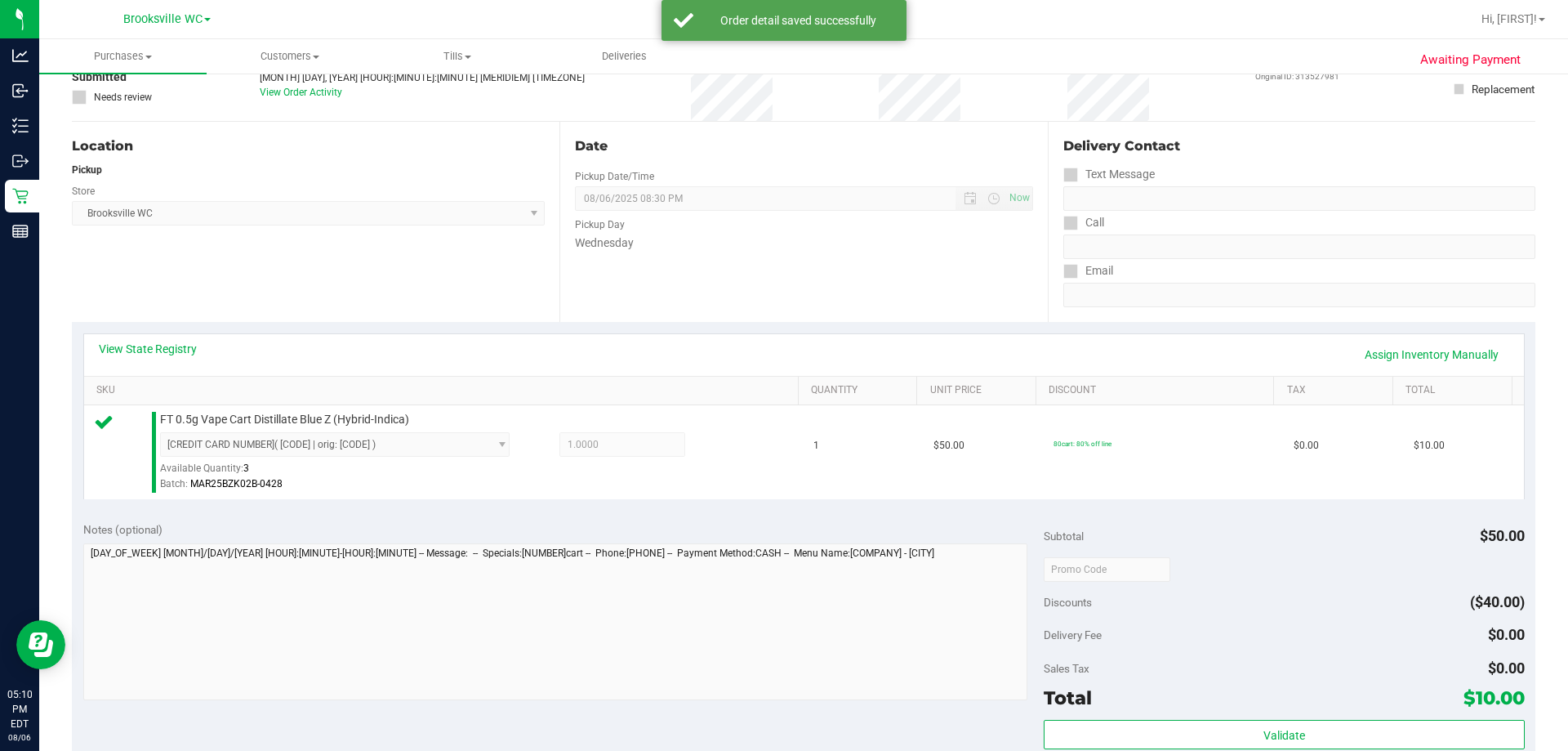 scroll, scrollTop: 245, scrollLeft: 0, axis: vertical 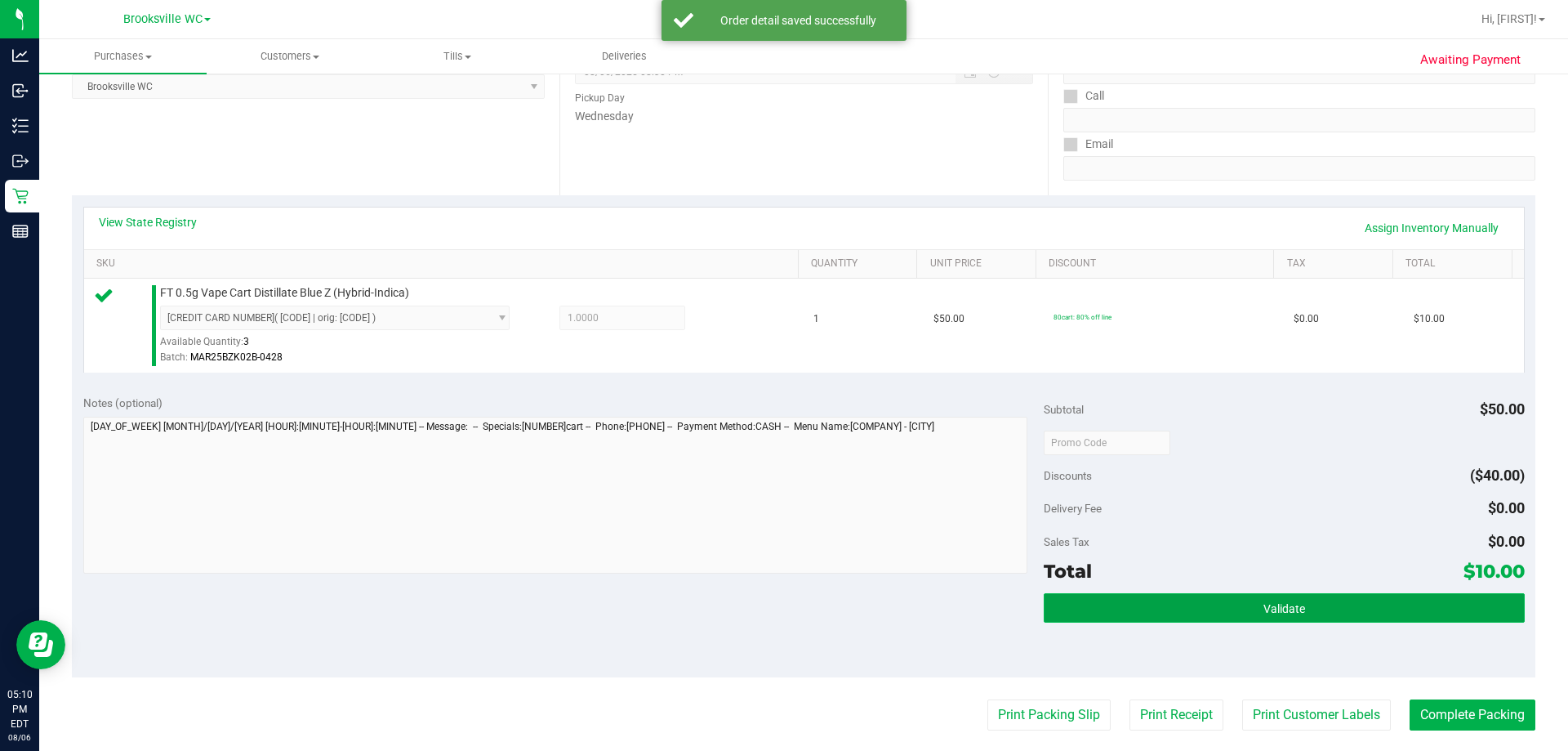 click on "Validate" at bounding box center (1284, 608) 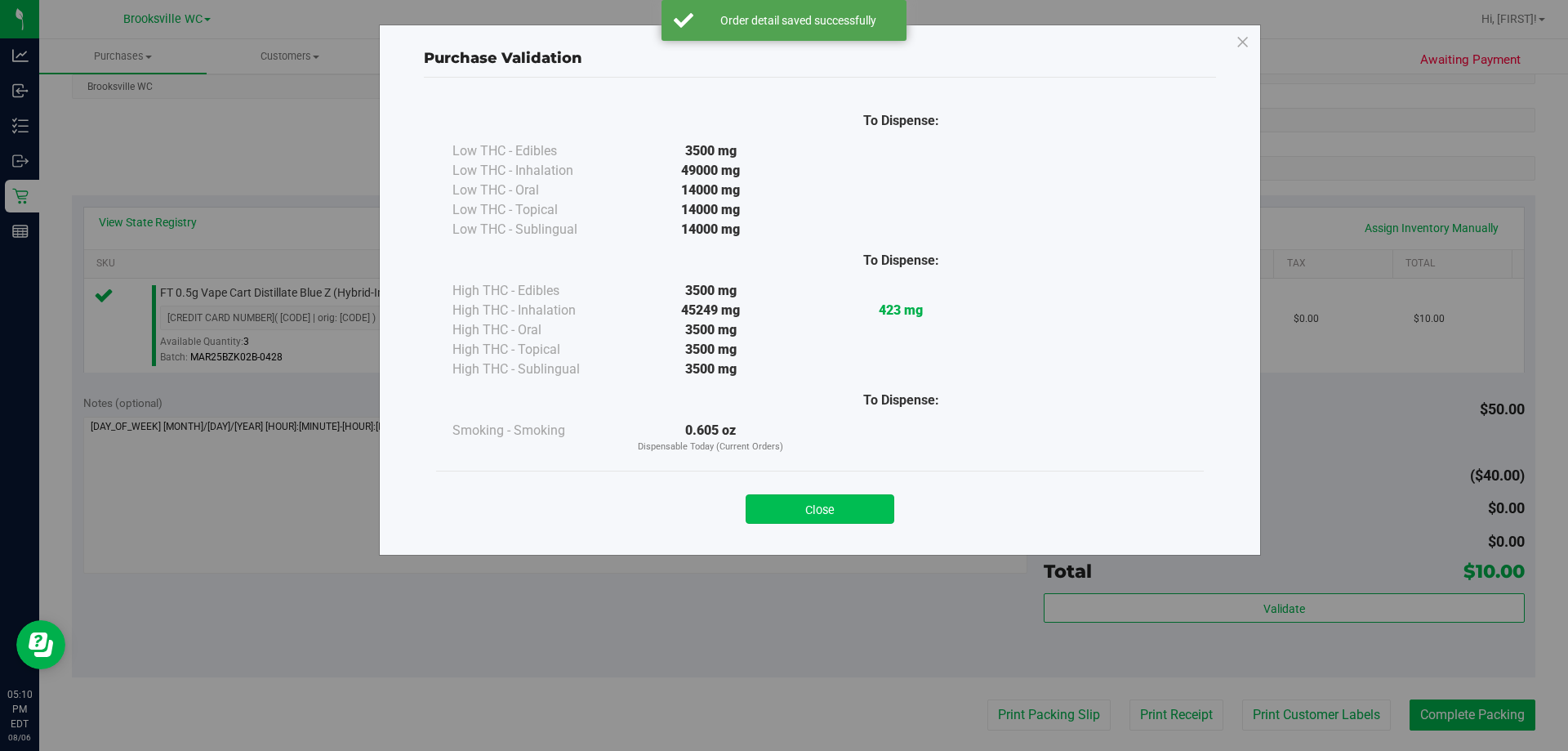 click on "Close" at bounding box center (820, 509) 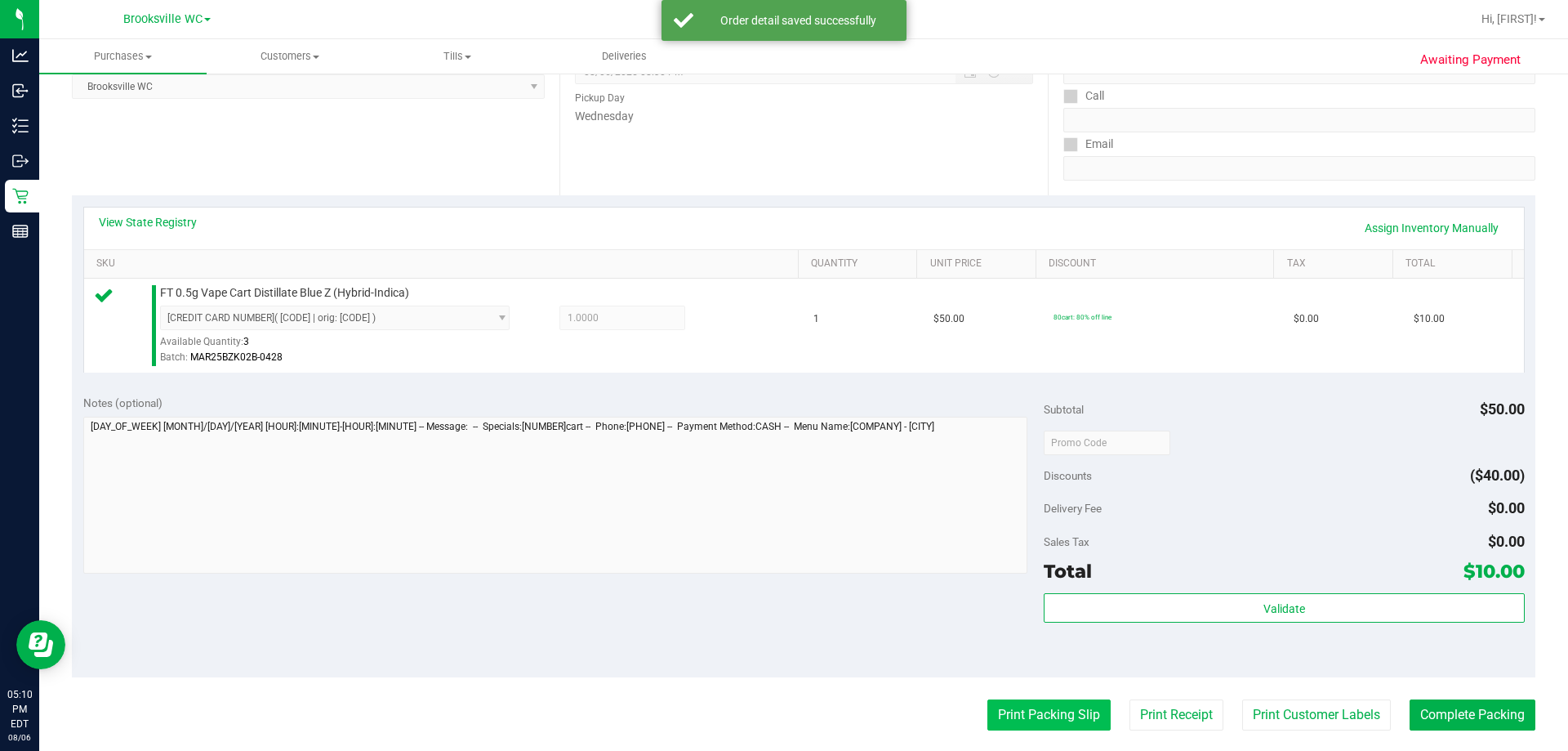 click on "Back
Edit Purchase
Cancel Purchase
View Profile
# 11748941
BioTrack ID:
-
Submitted
Needs review
Last Modified
Jane API
Aug 6, 2025 5:06:58 PM EDT" at bounding box center (804, 450) 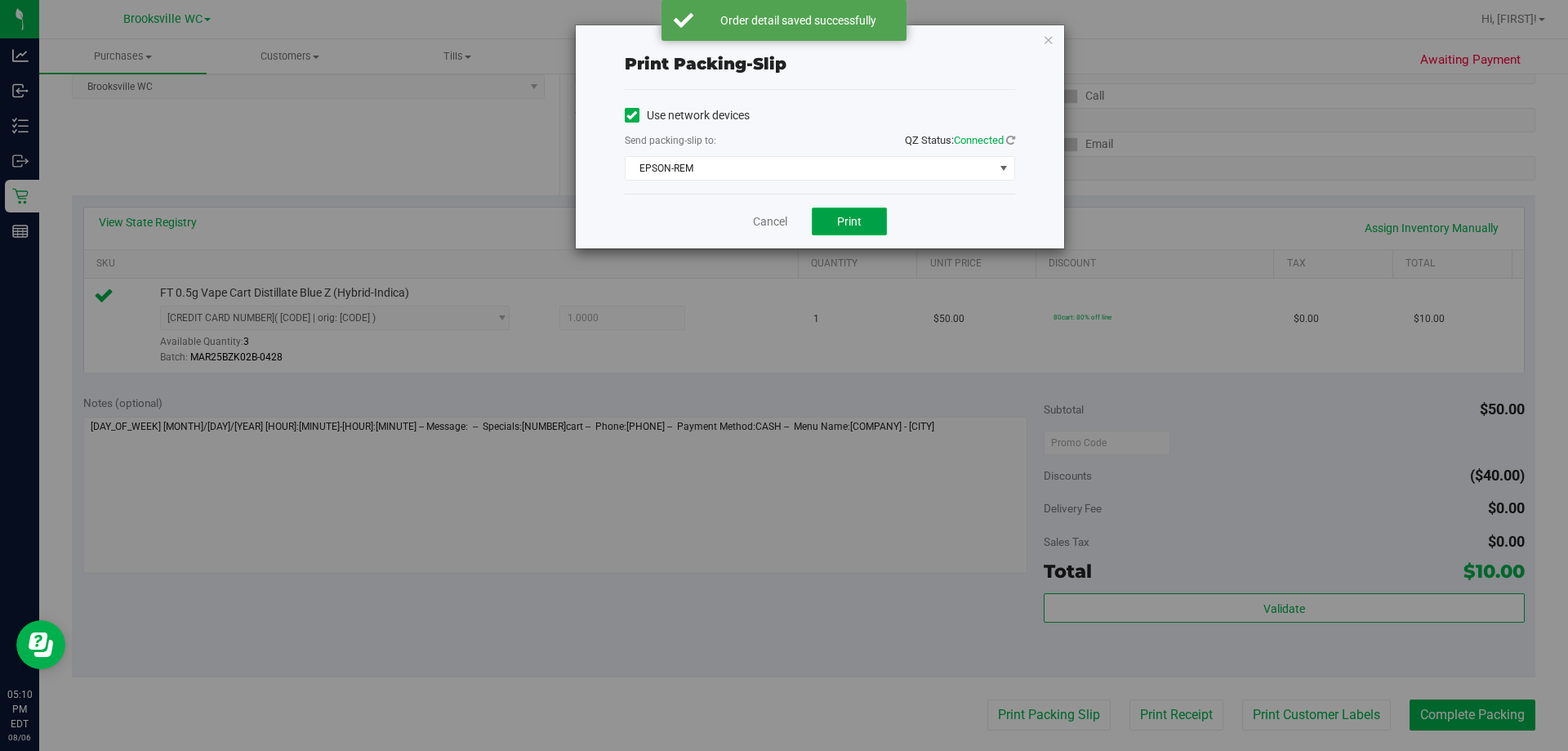 click on "Print" at bounding box center (849, 221) 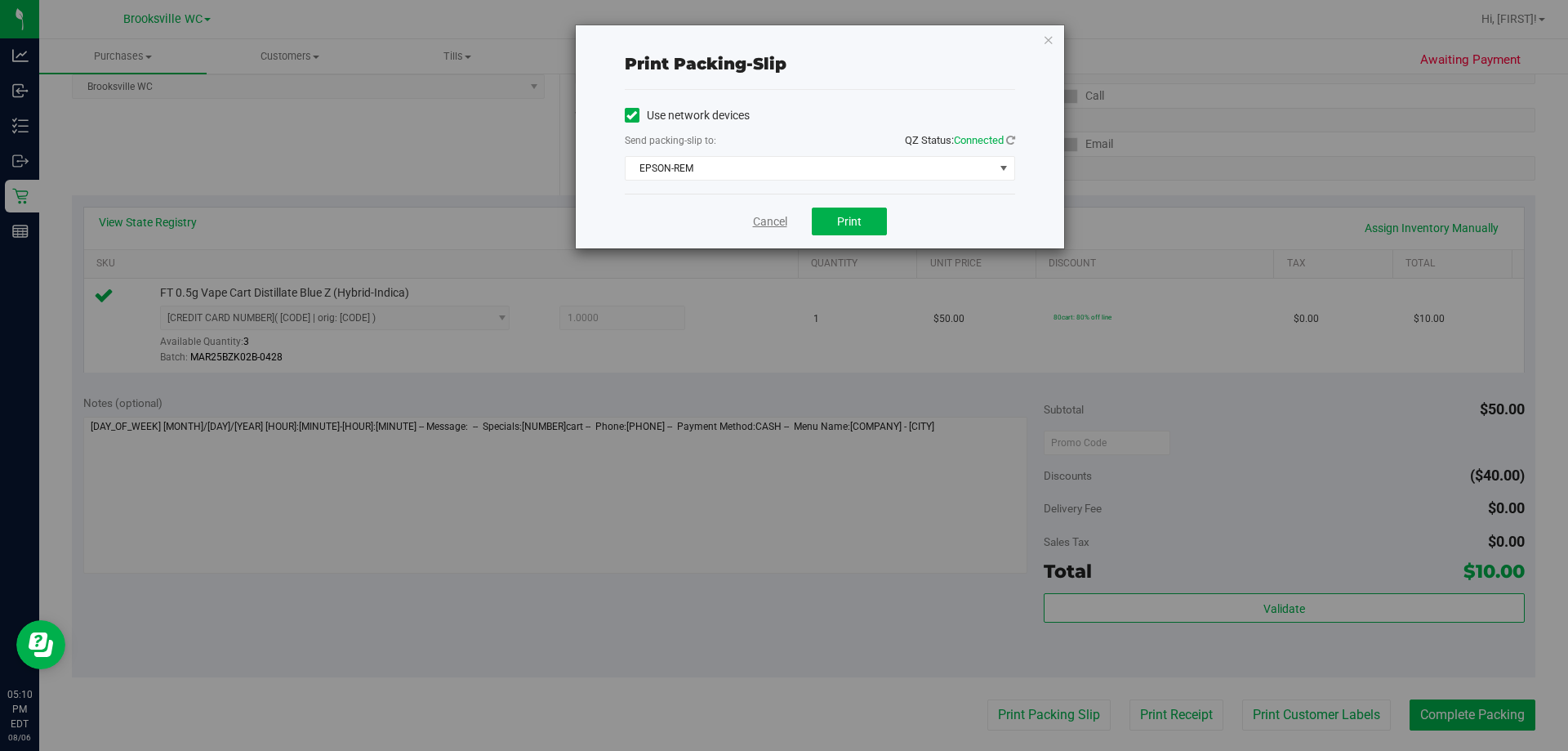 click on "Cancel" at bounding box center (770, 221) 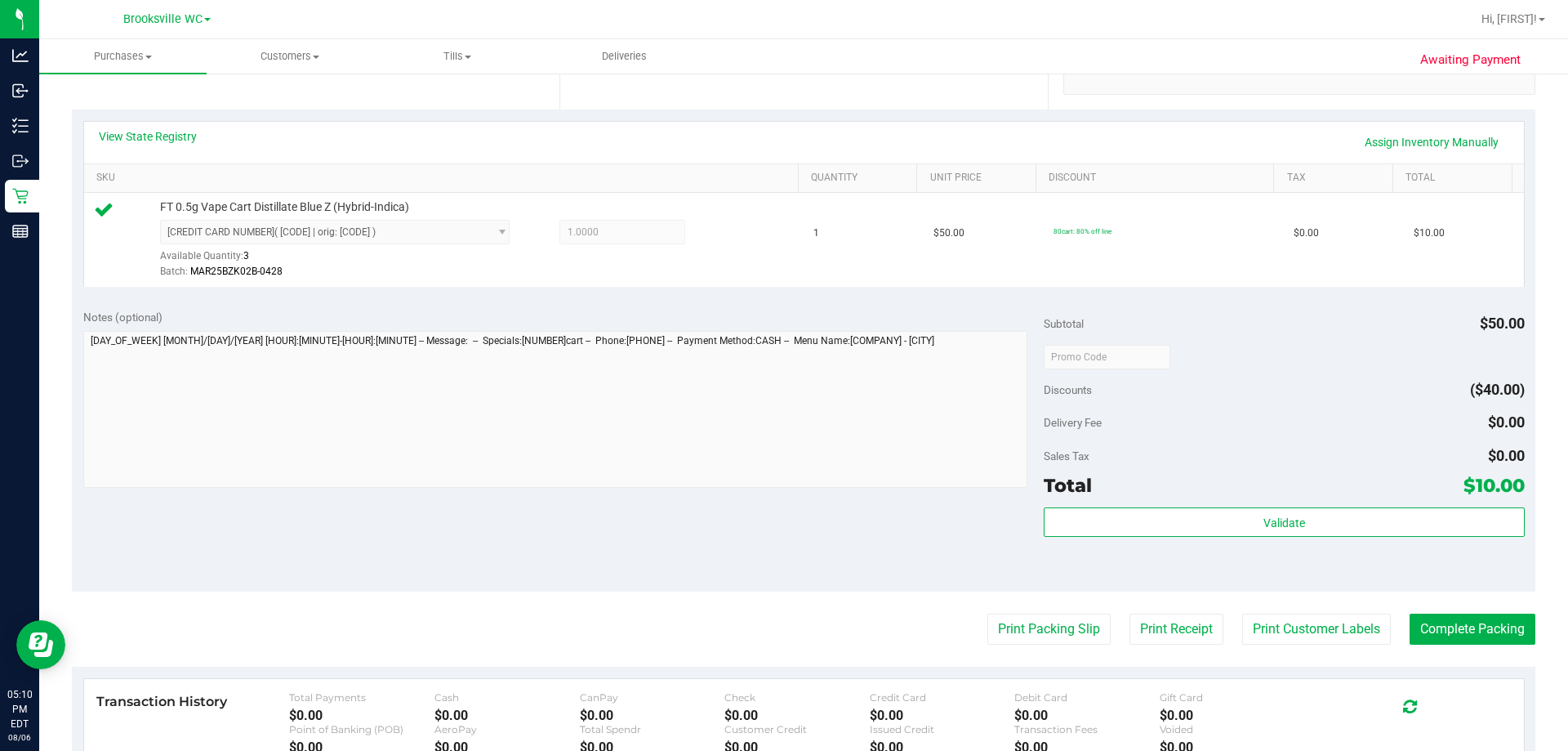 scroll, scrollTop: 409, scrollLeft: 0, axis: vertical 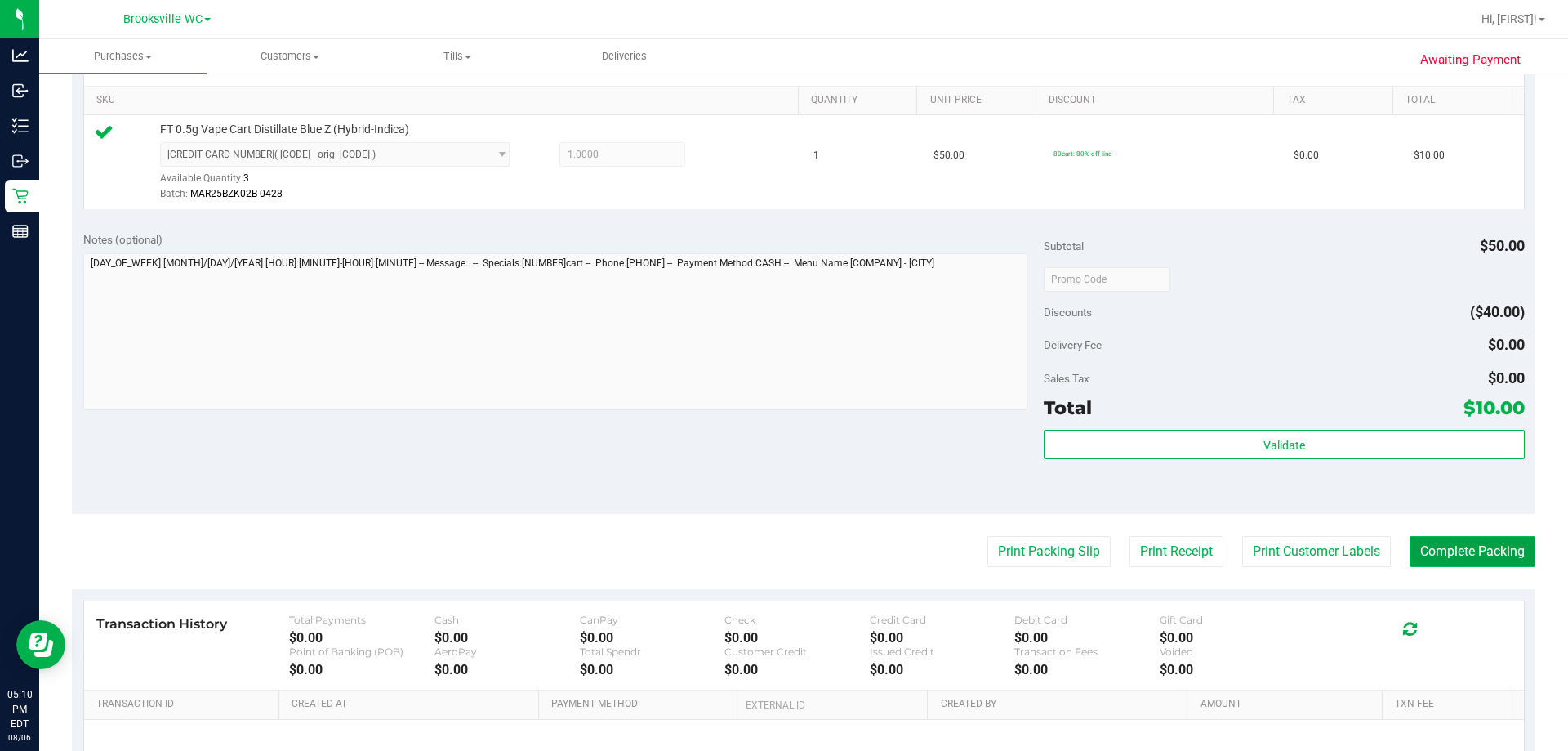 click on "Complete Packing" at bounding box center [1472, 552] 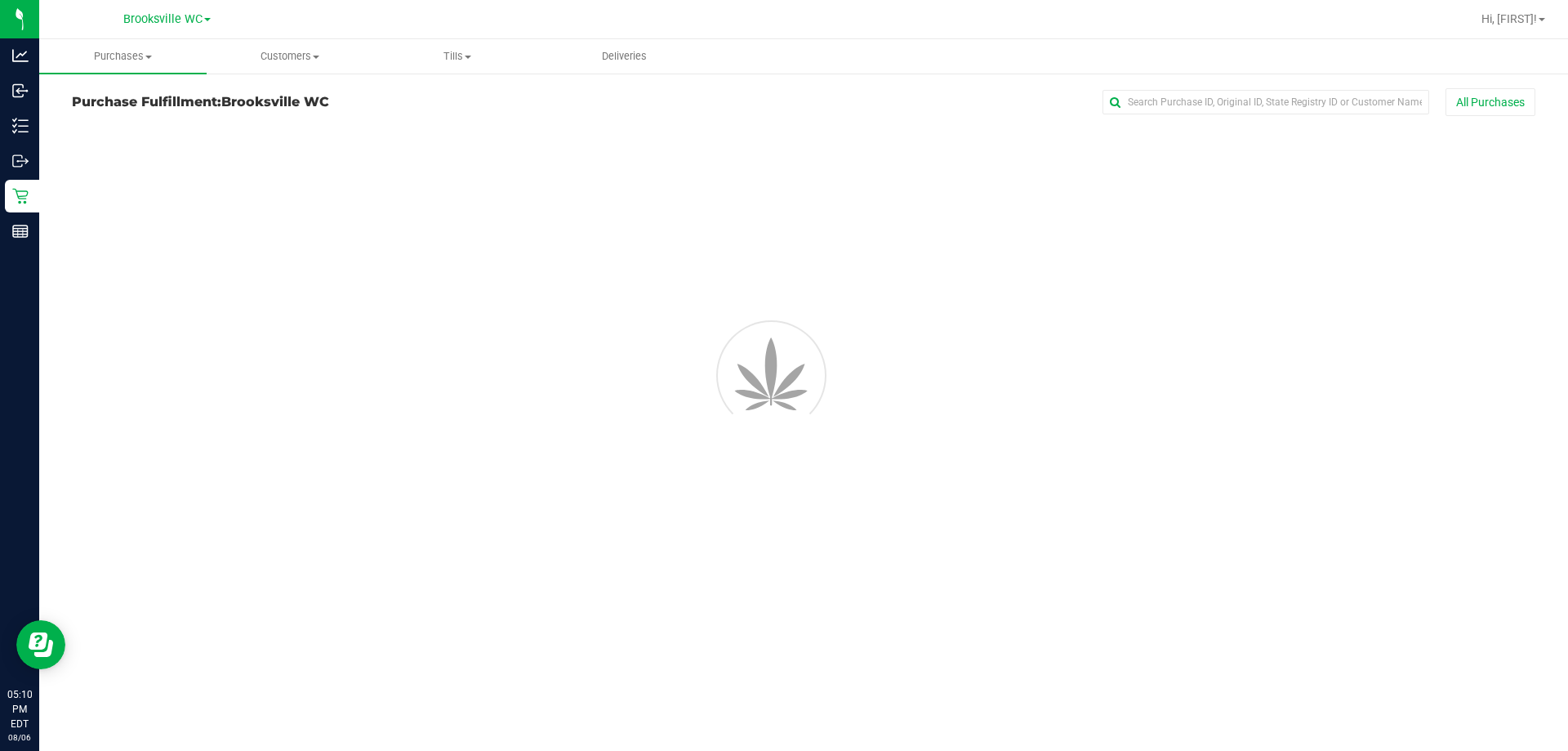 scroll, scrollTop: 0, scrollLeft: 0, axis: both 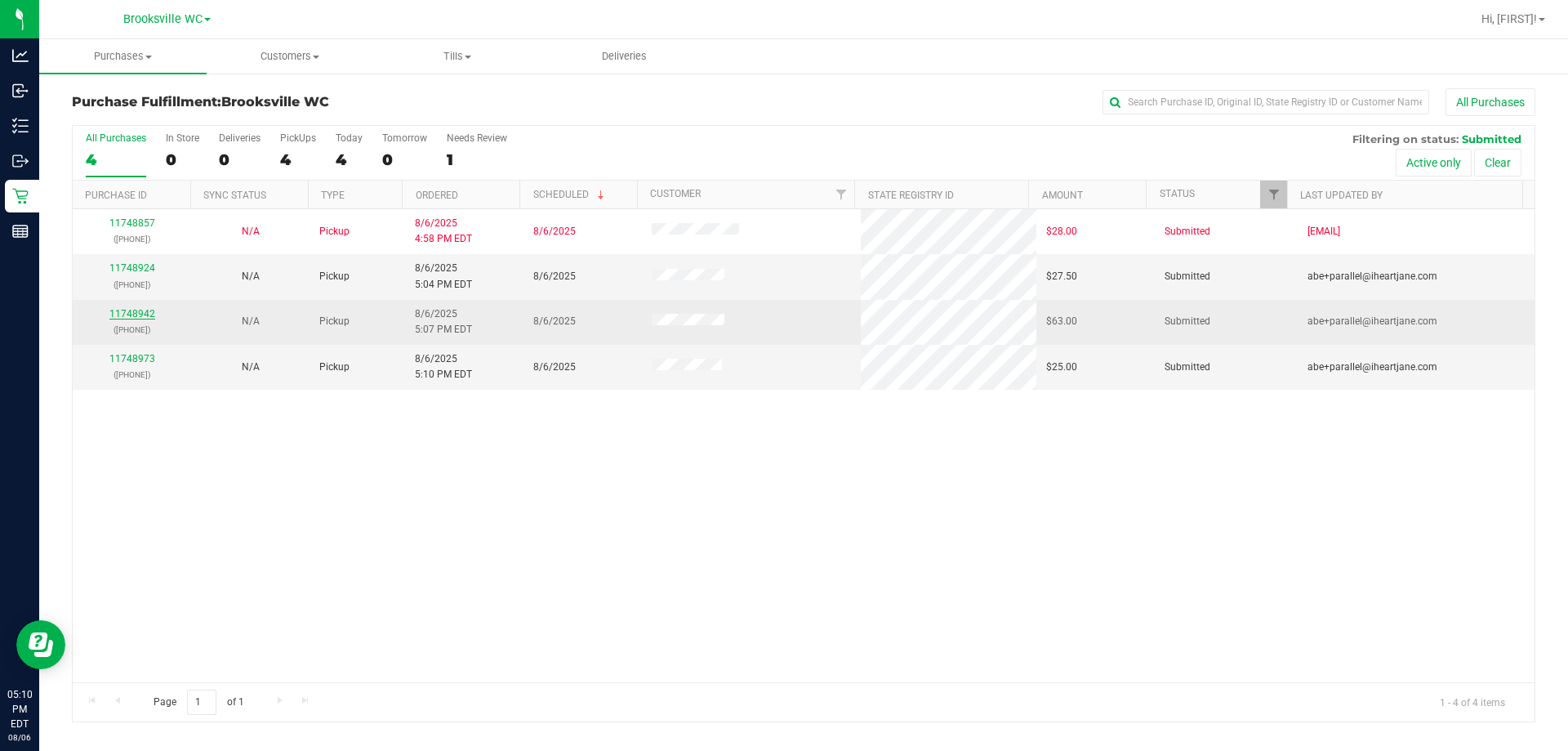 click on "11748942" at bounding box center (132, 314) 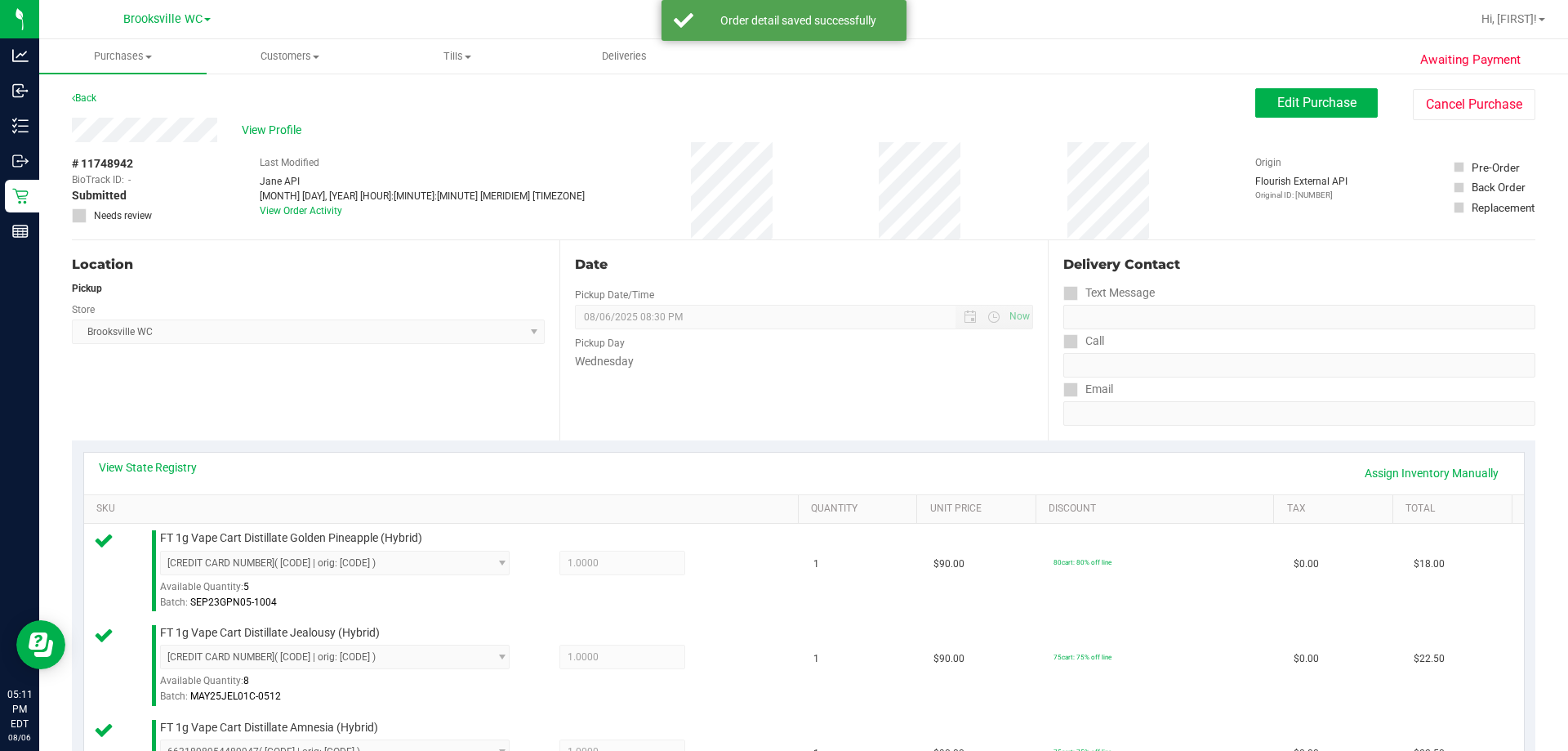 scroll, scrollTop: 654, scrollLeft: 0, axis: vertical 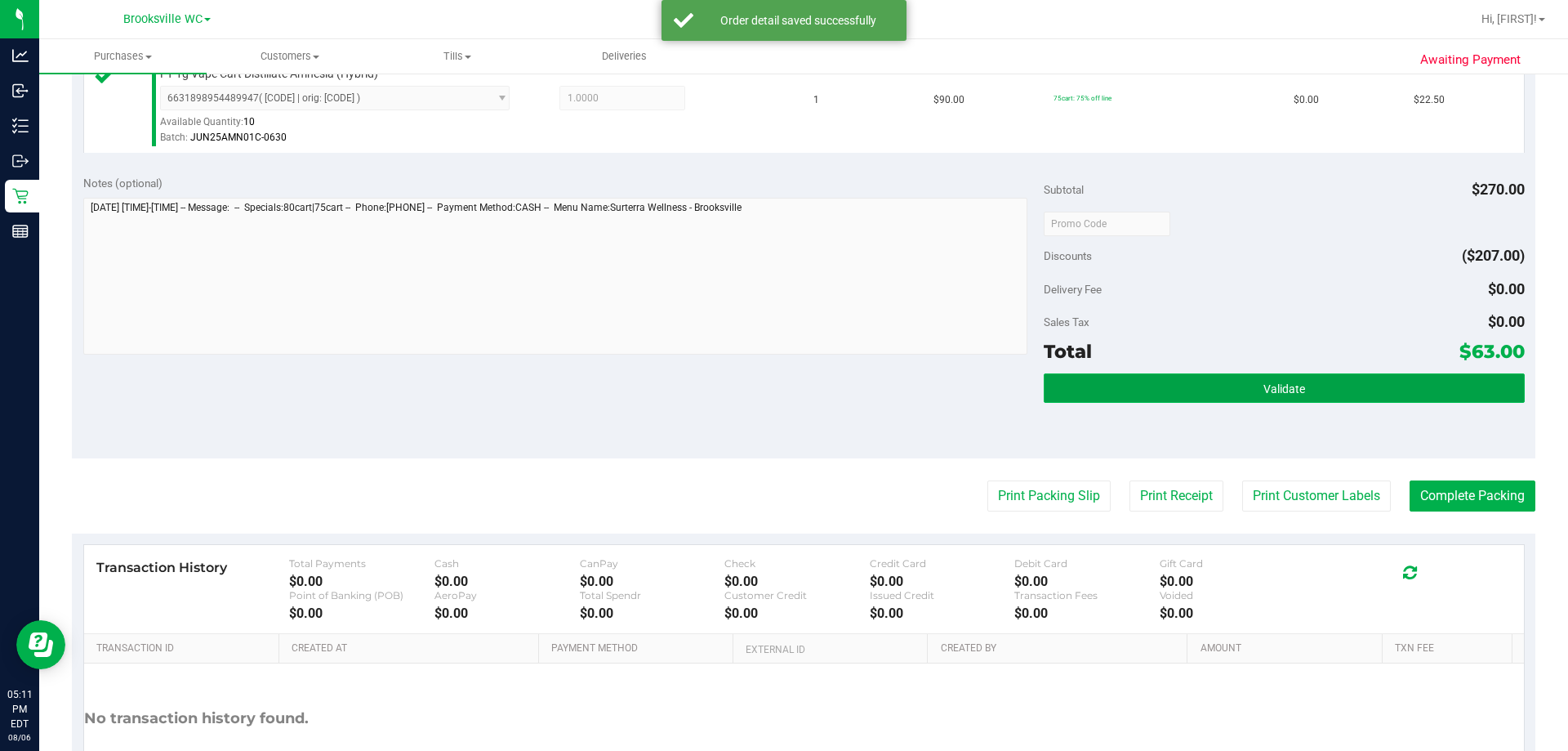 click on "Validate" at bounding box center (1284, 388) 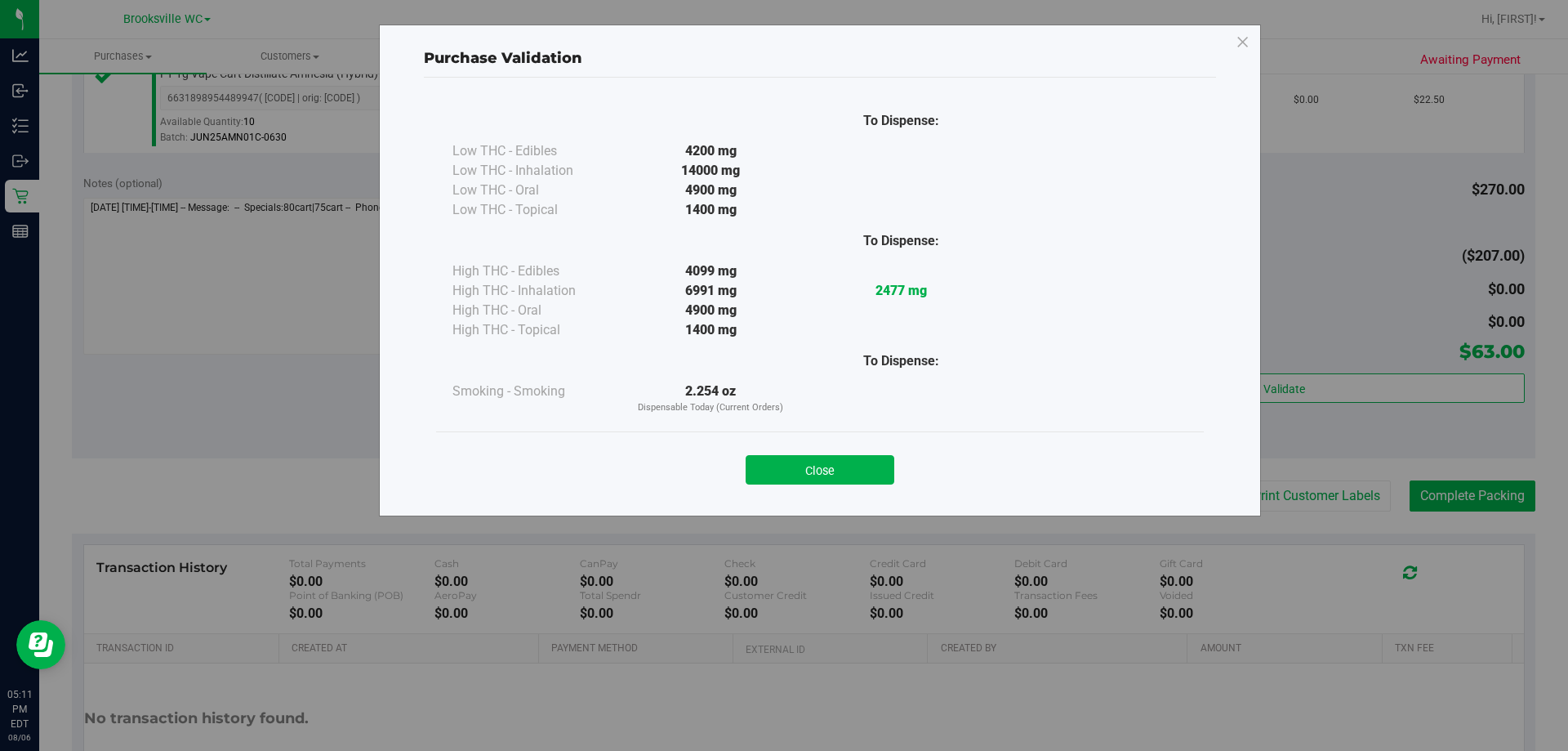 click on "Close" at bounding box center [820, 465] 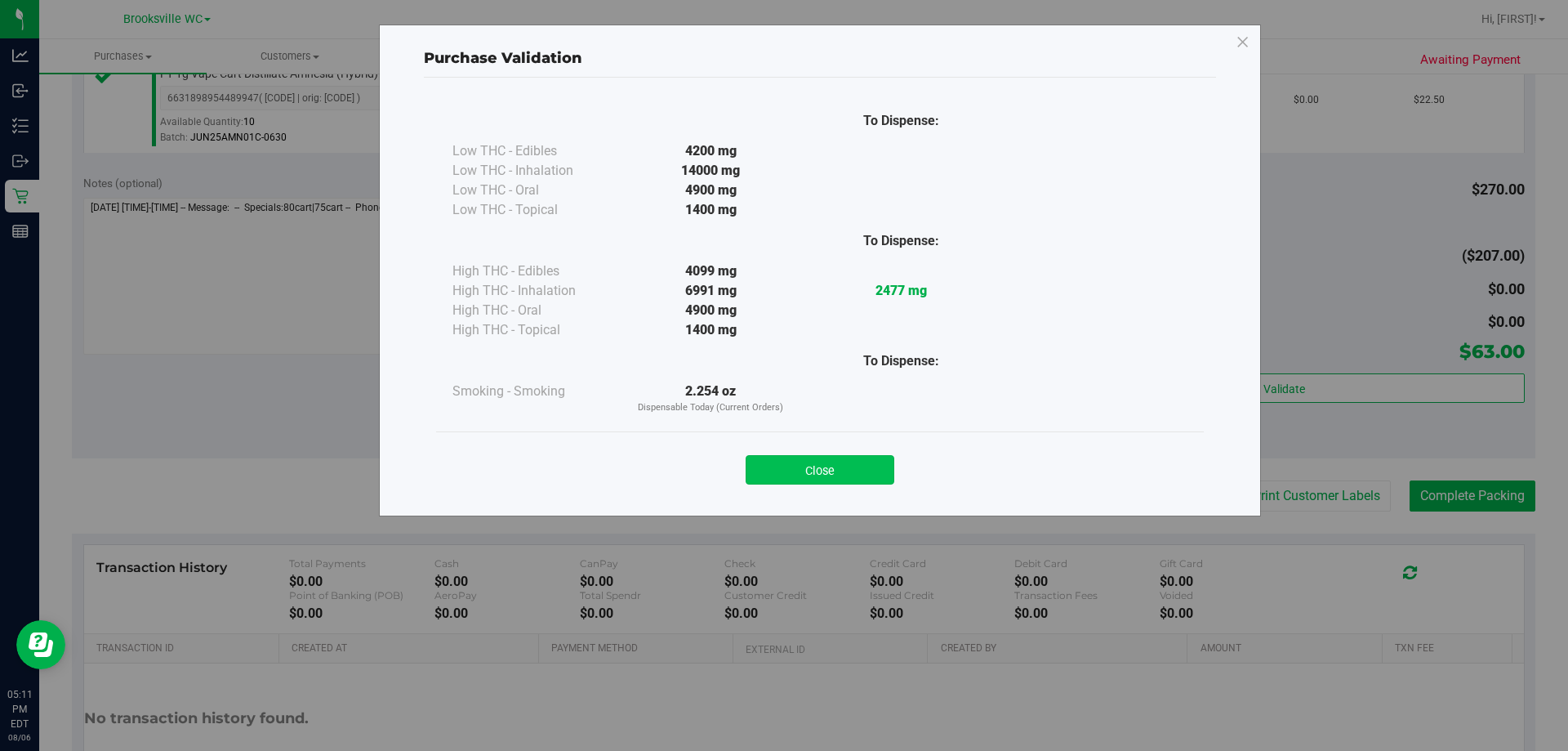 click on "Close" at bounding box center (820, 470) 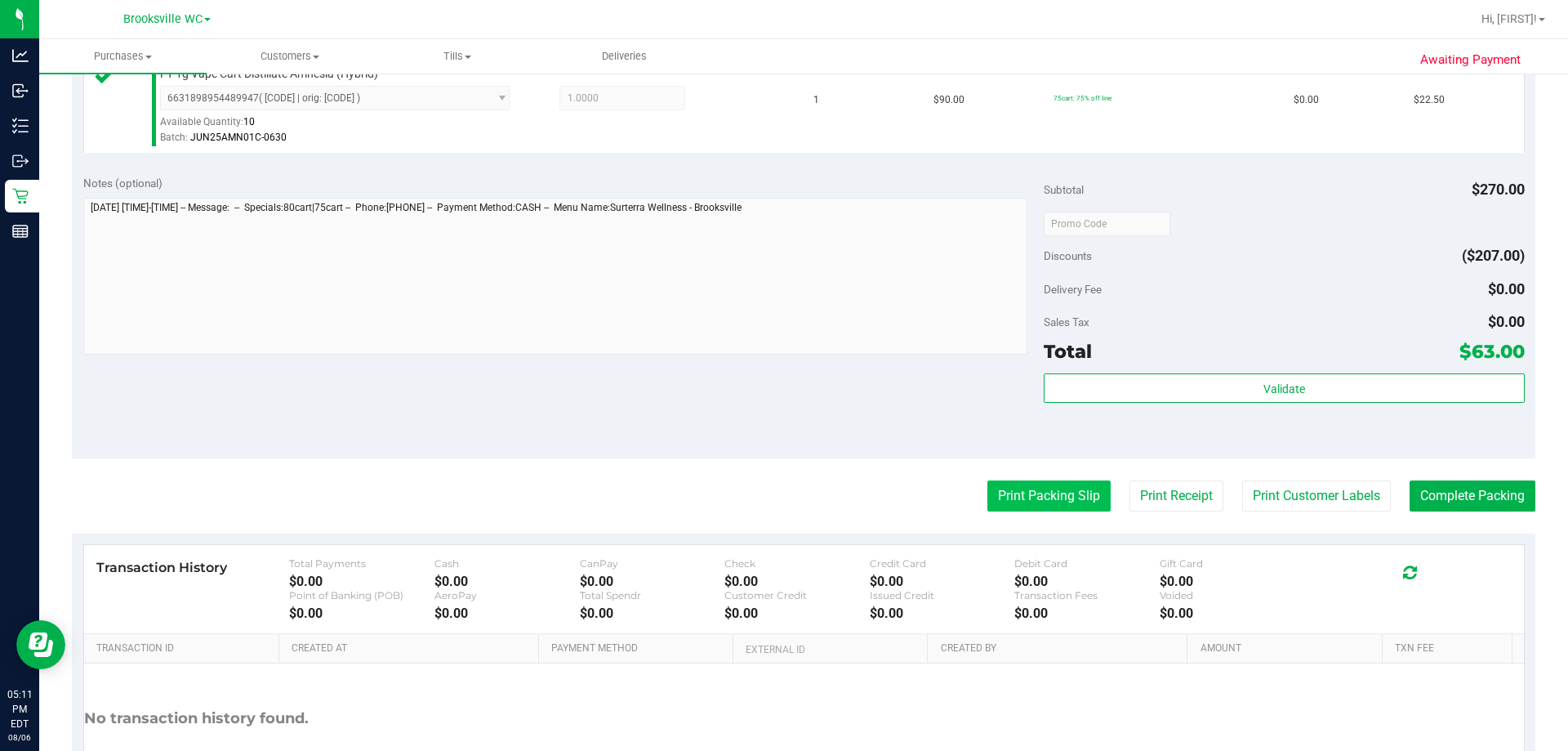click on "Print Packing Slip" at bounding box center (1049, 496) 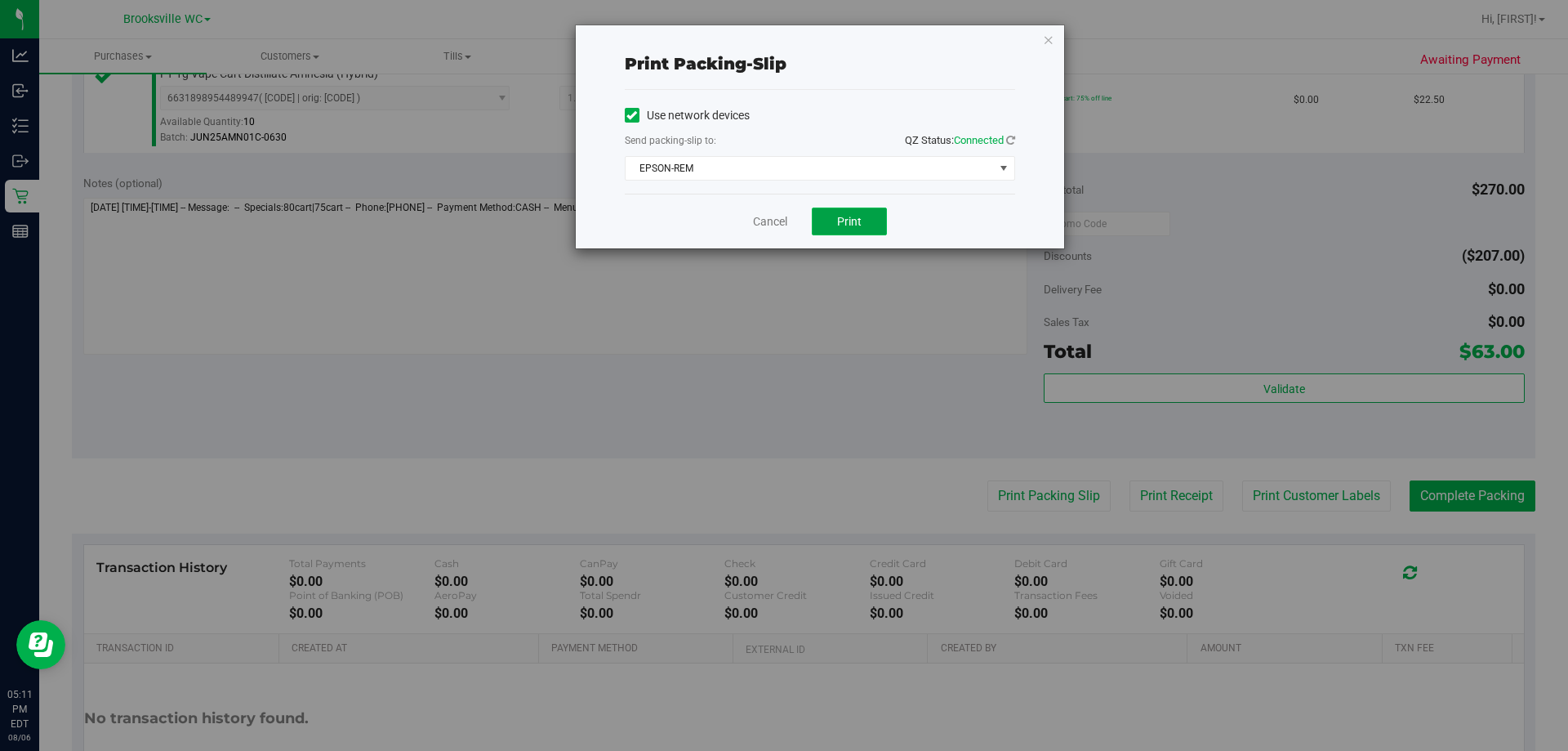 click on "Print" at bounding box center [849, 221] 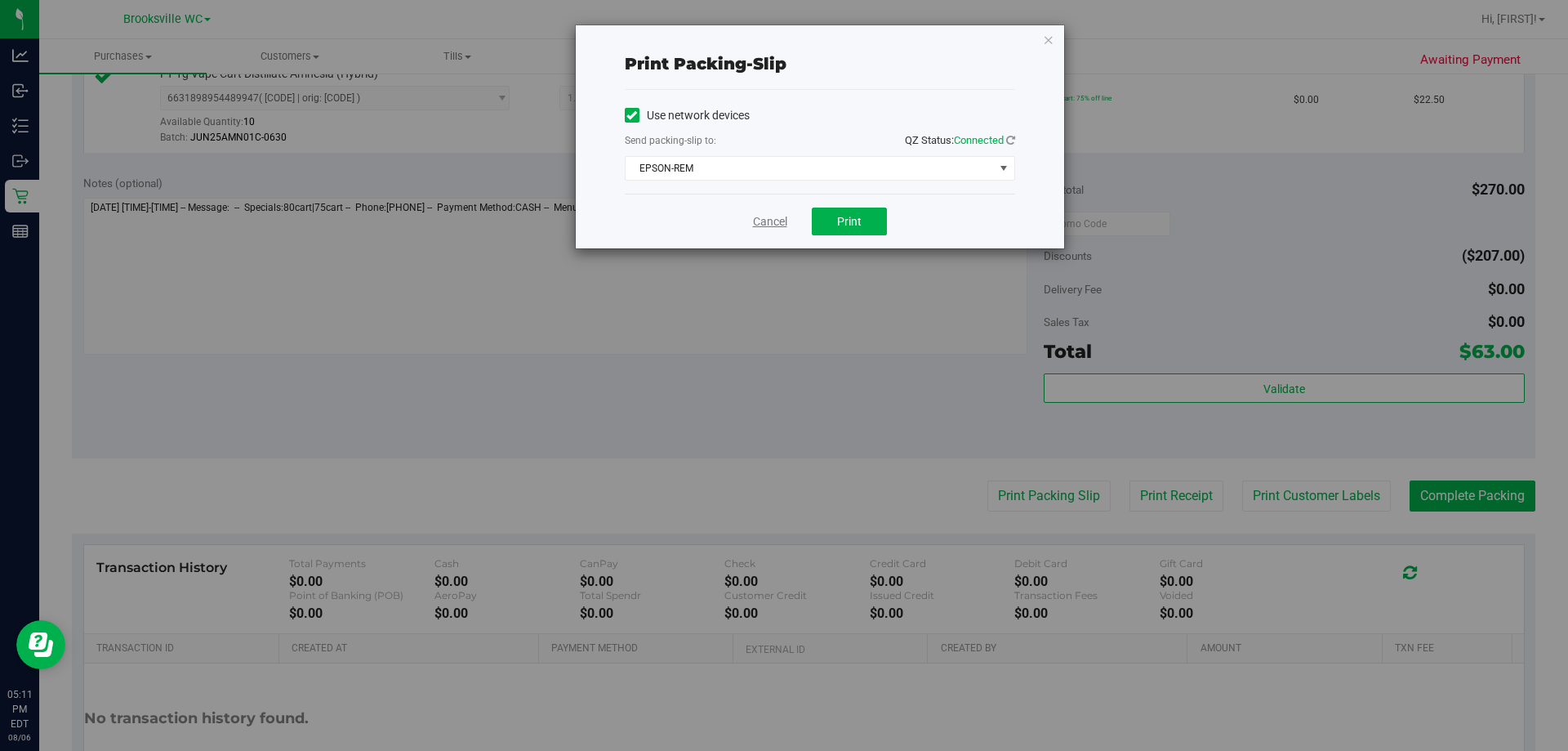 click on "Cancel" at bounding box center (770, 221) 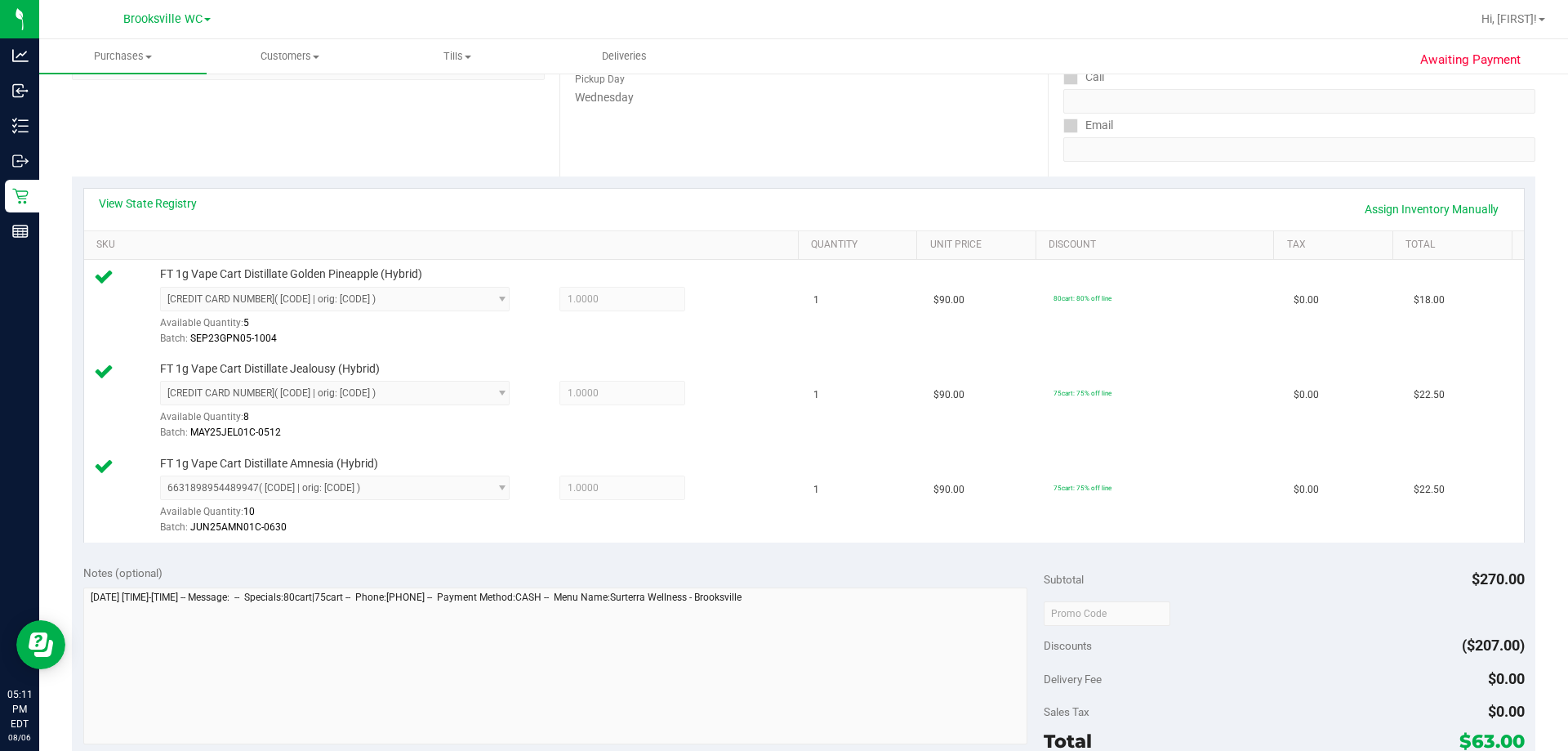 scroll, scrollTop: 654, scrollLeft: 0, axis: vertical 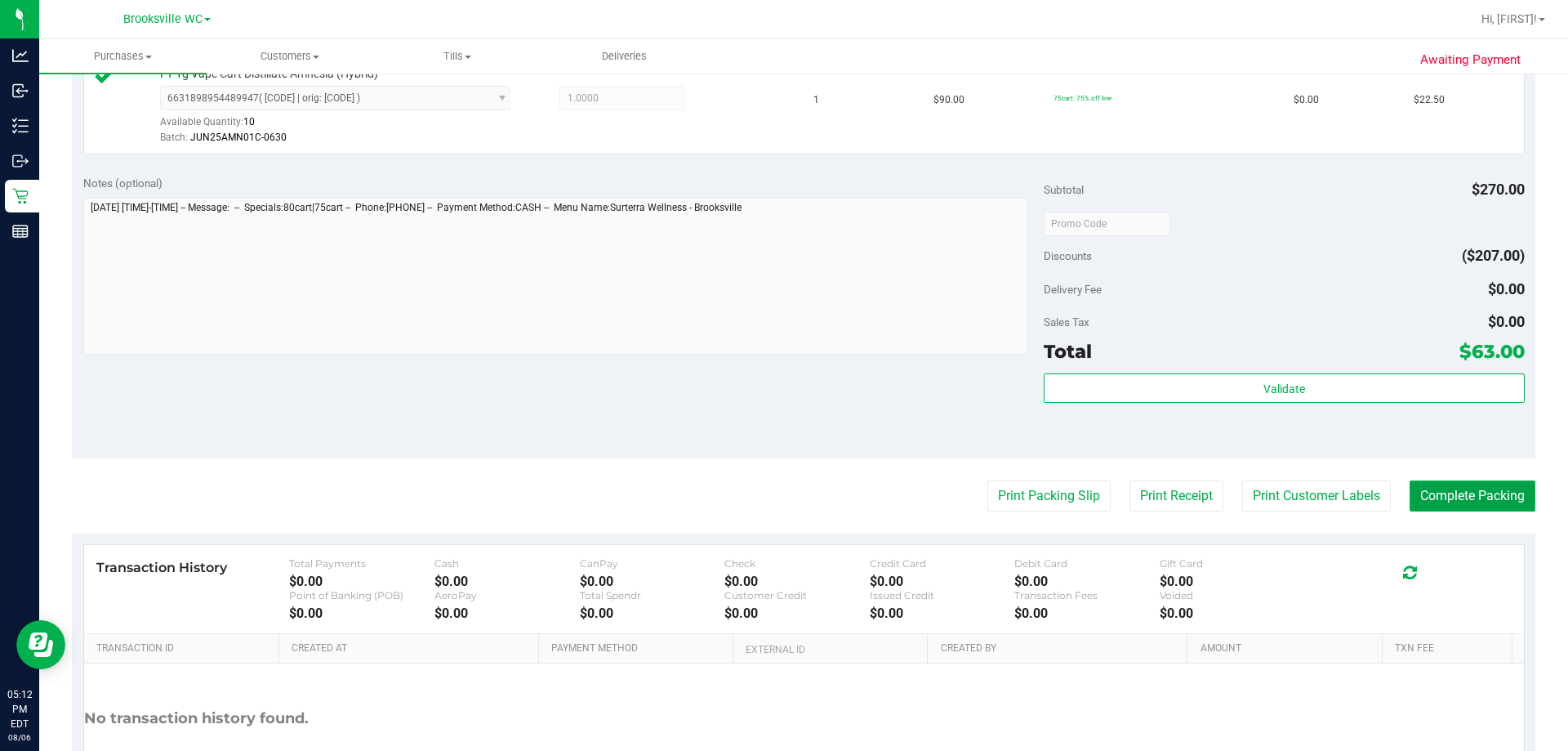 click on "Complete Packing" at bounding box center (1472, 496) 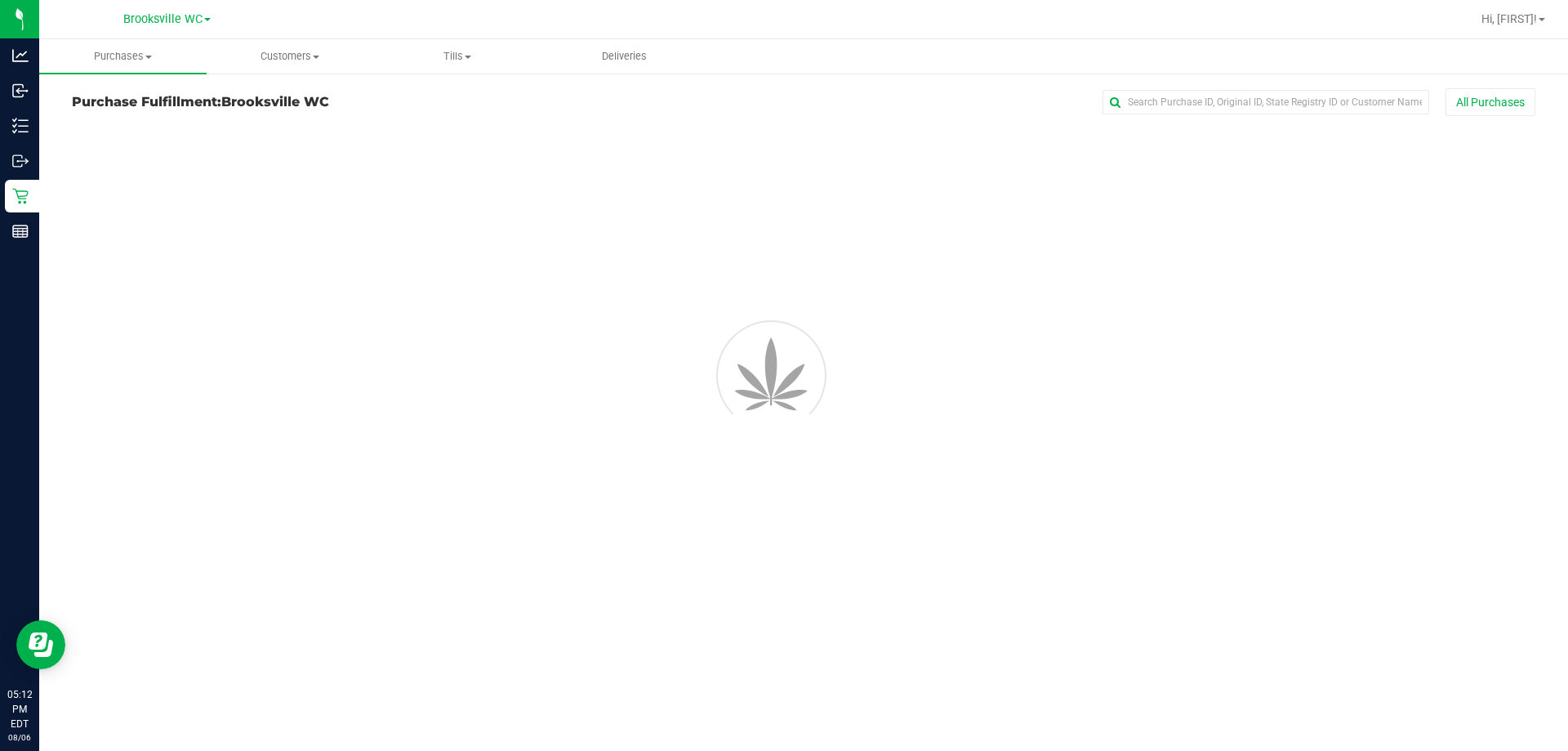 scroll, scrollTop: 0, scrollLeft: 0, axis: both 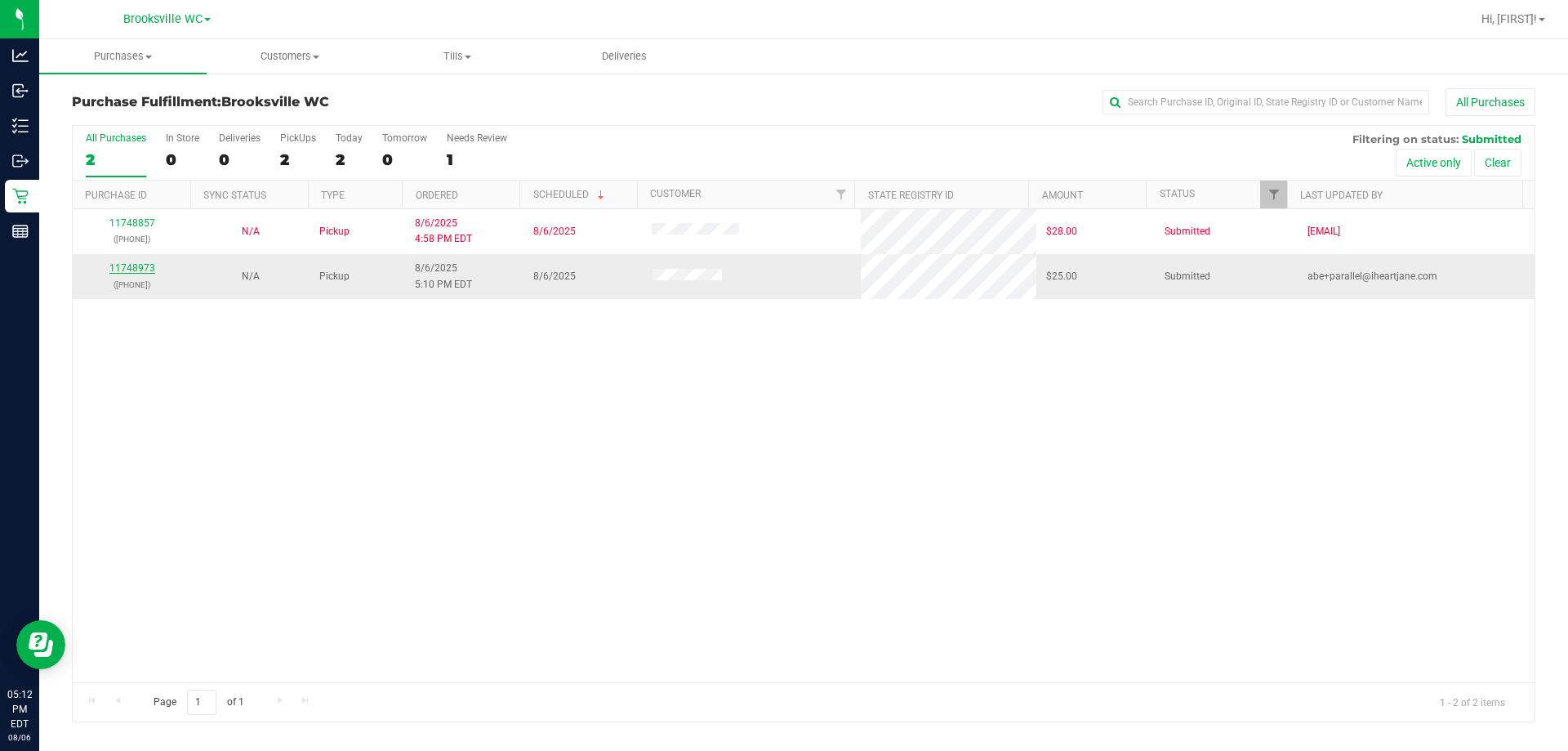 click on "11748973" at bounding box center (132, 268) 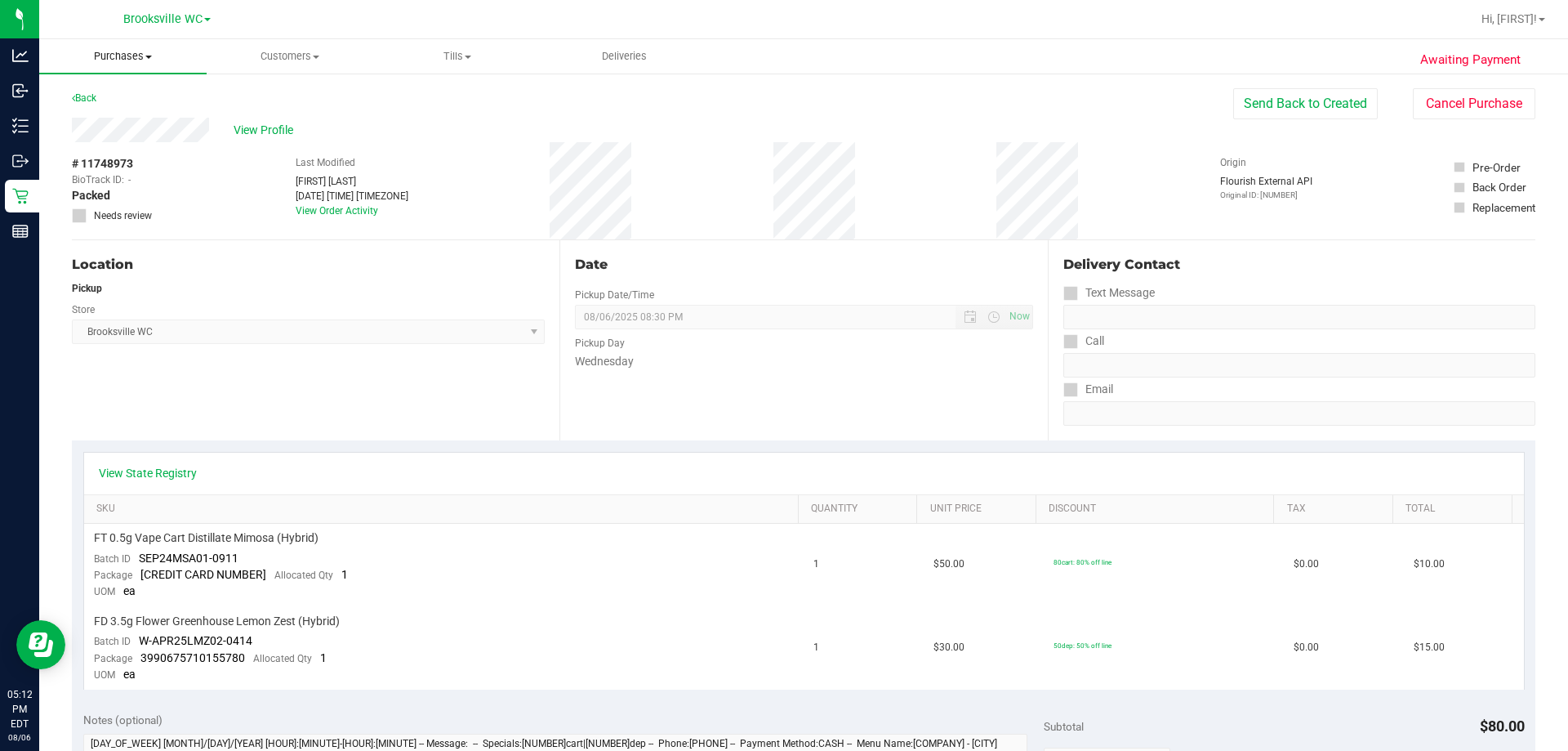 click on "Purchases" at bounding box center (122, 56) 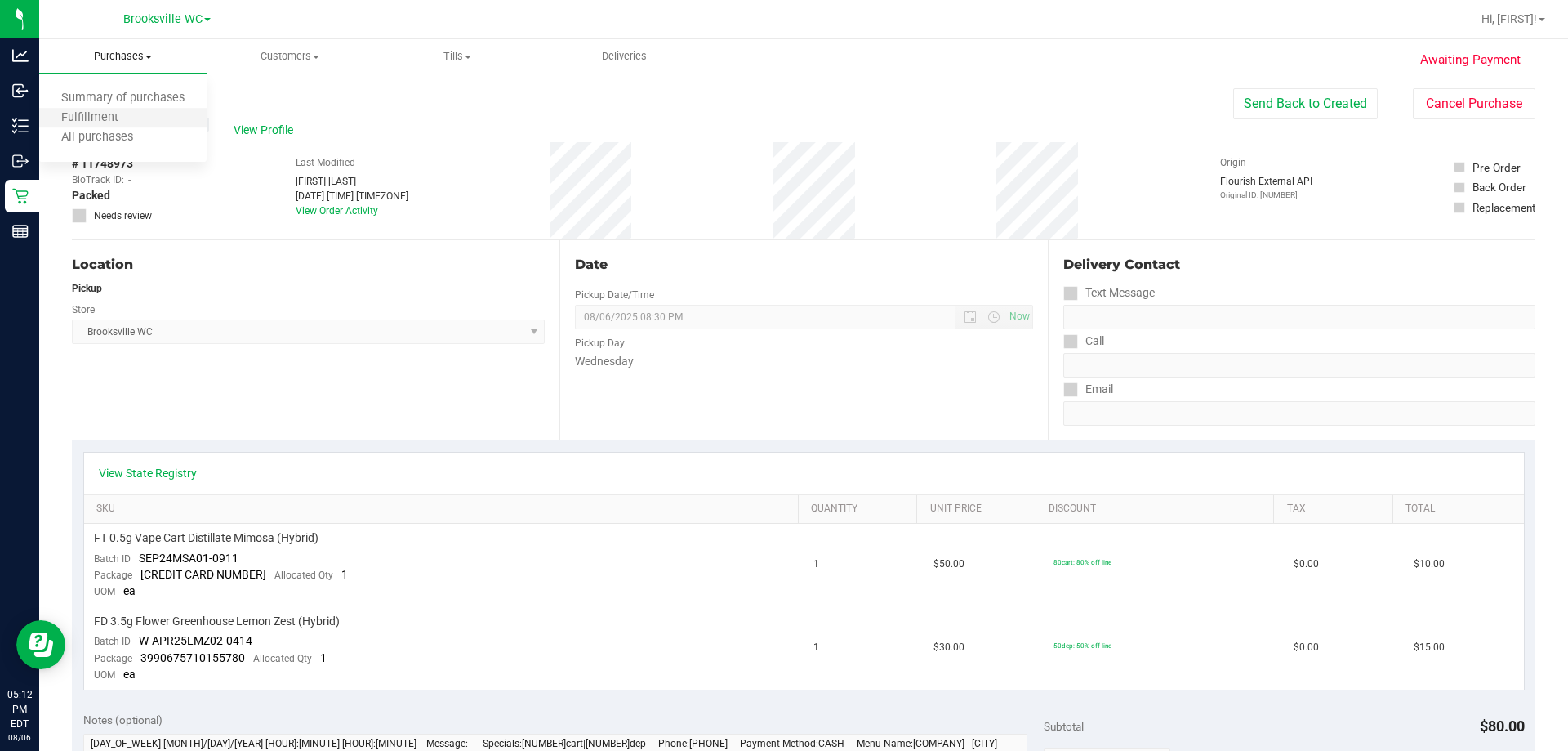 click on "Fulfillment" at bounding box center [122, 118] 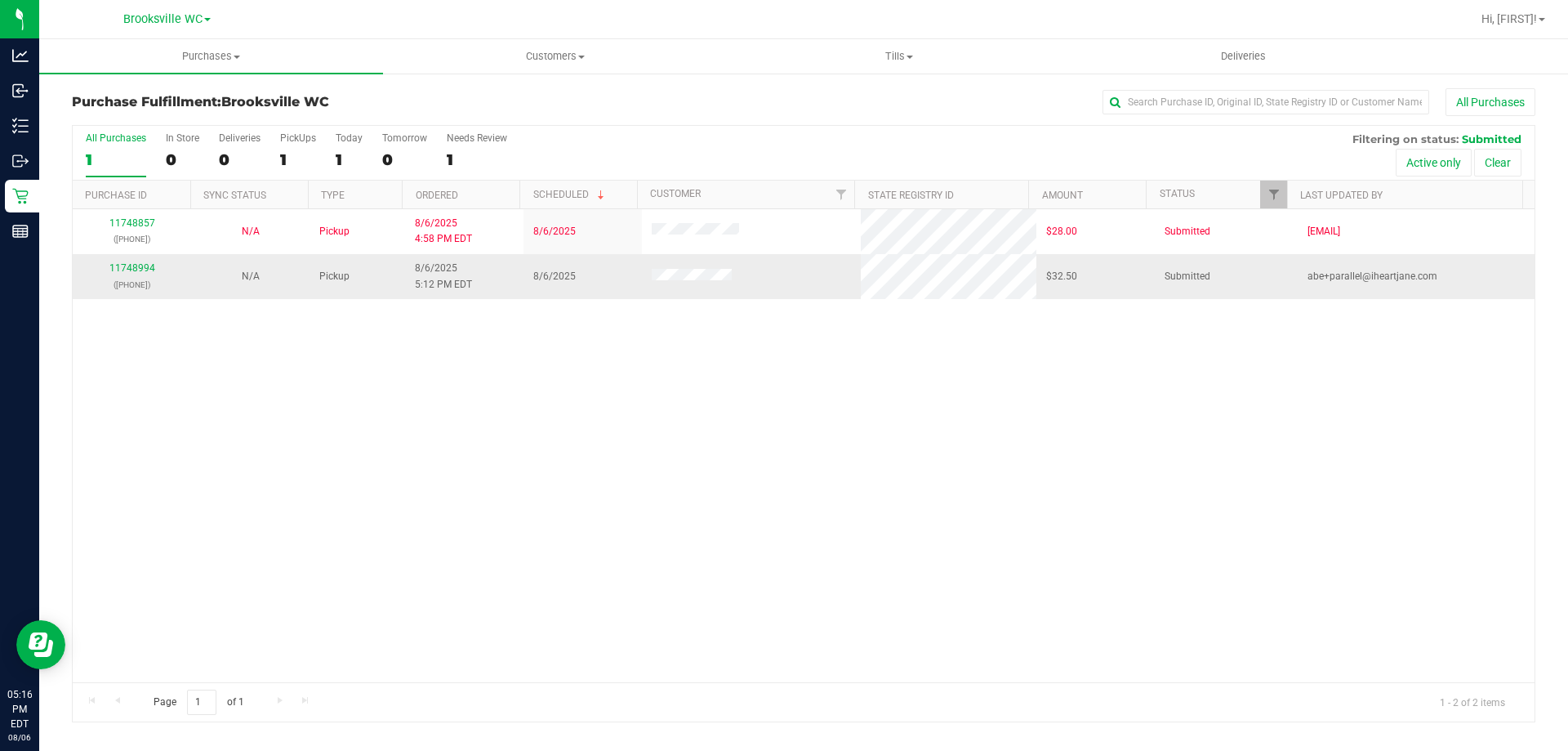 click on "11748994
(313529361)" at bounding box center [131, 276] 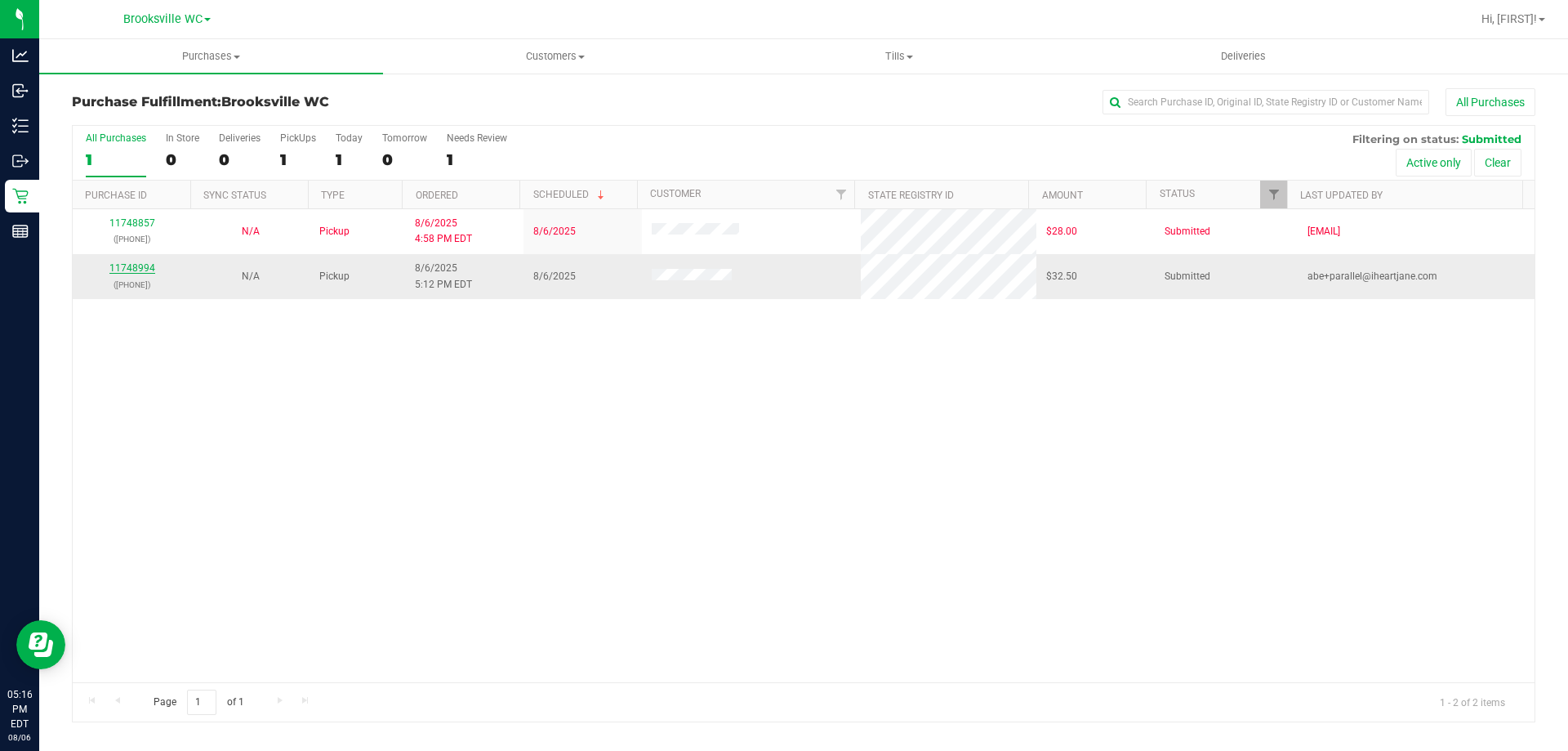 click on "11748994" at bounding box center [132, 268] 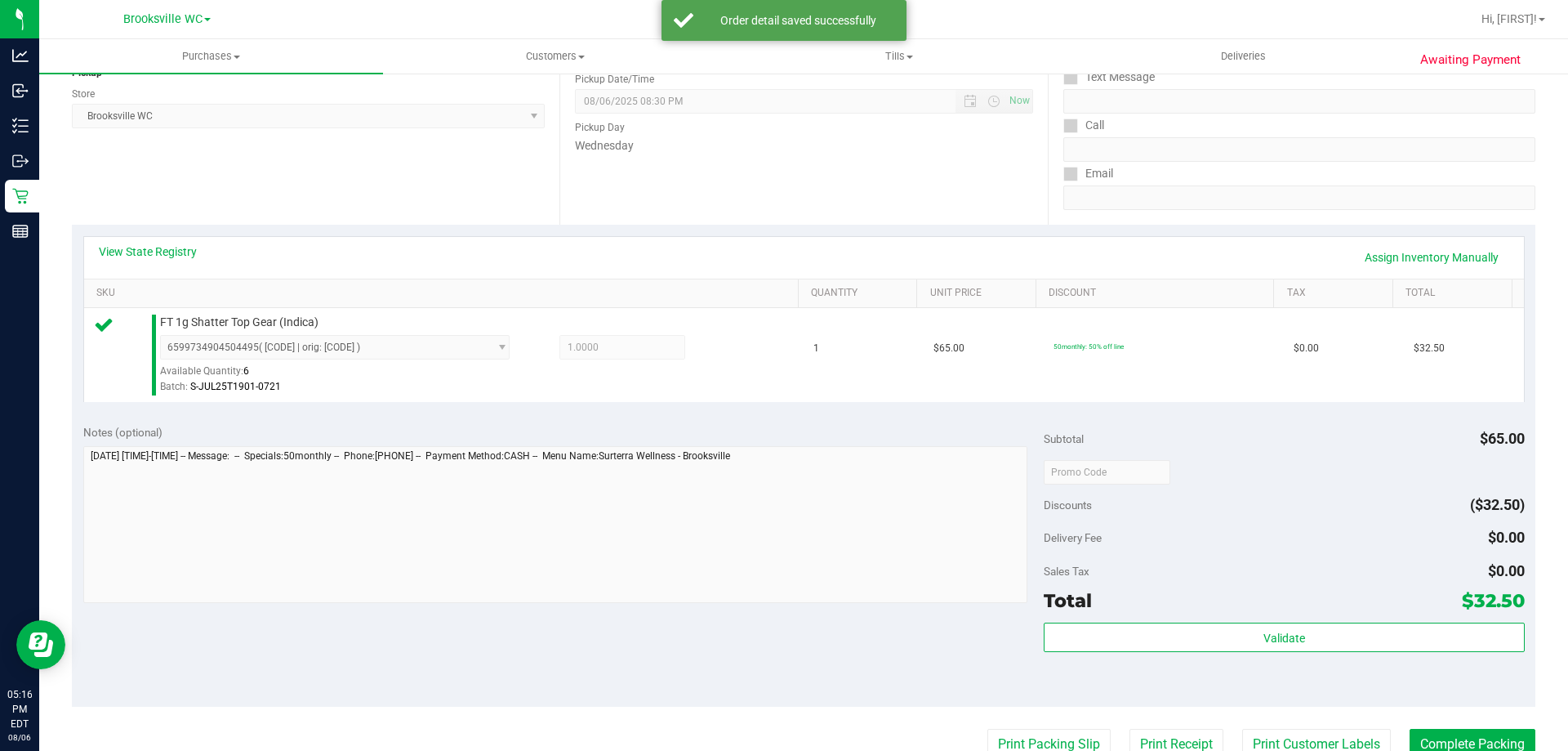 scroll, scrollTop: 245, scrollLeft: 0, axis: vertical 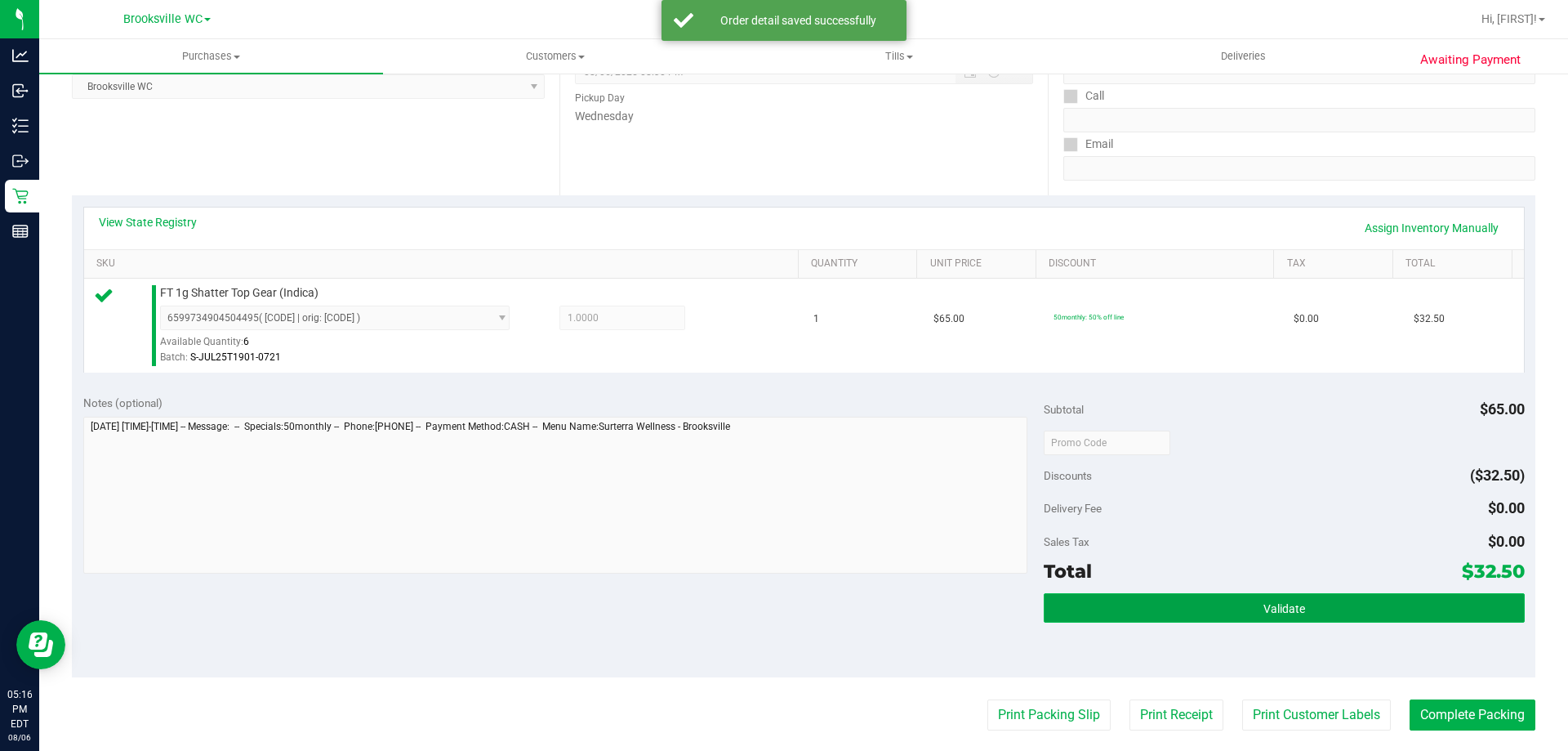 click on "Validate" at bounding box center [1284, 608] 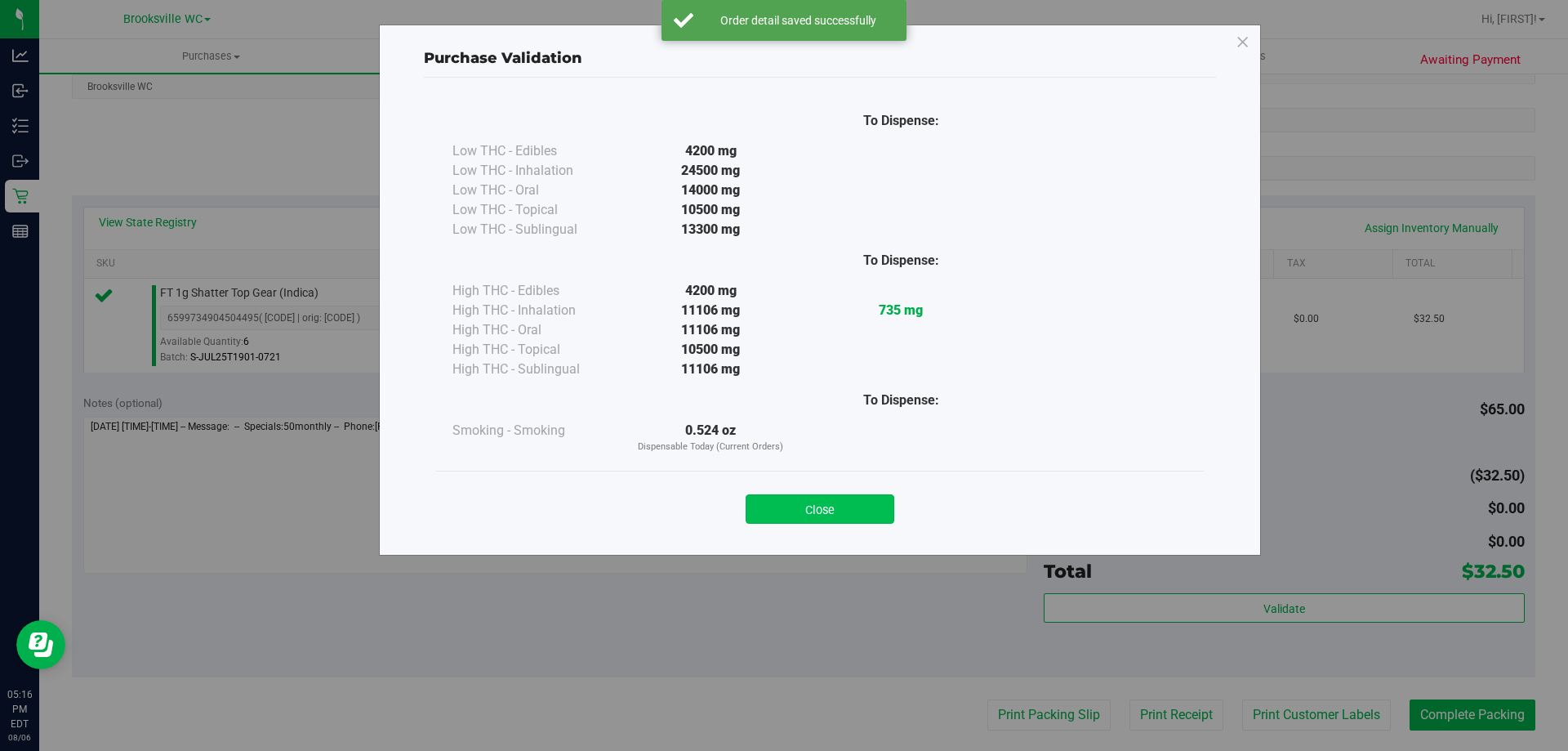 click on "Close" at bounding box center [820, 509] 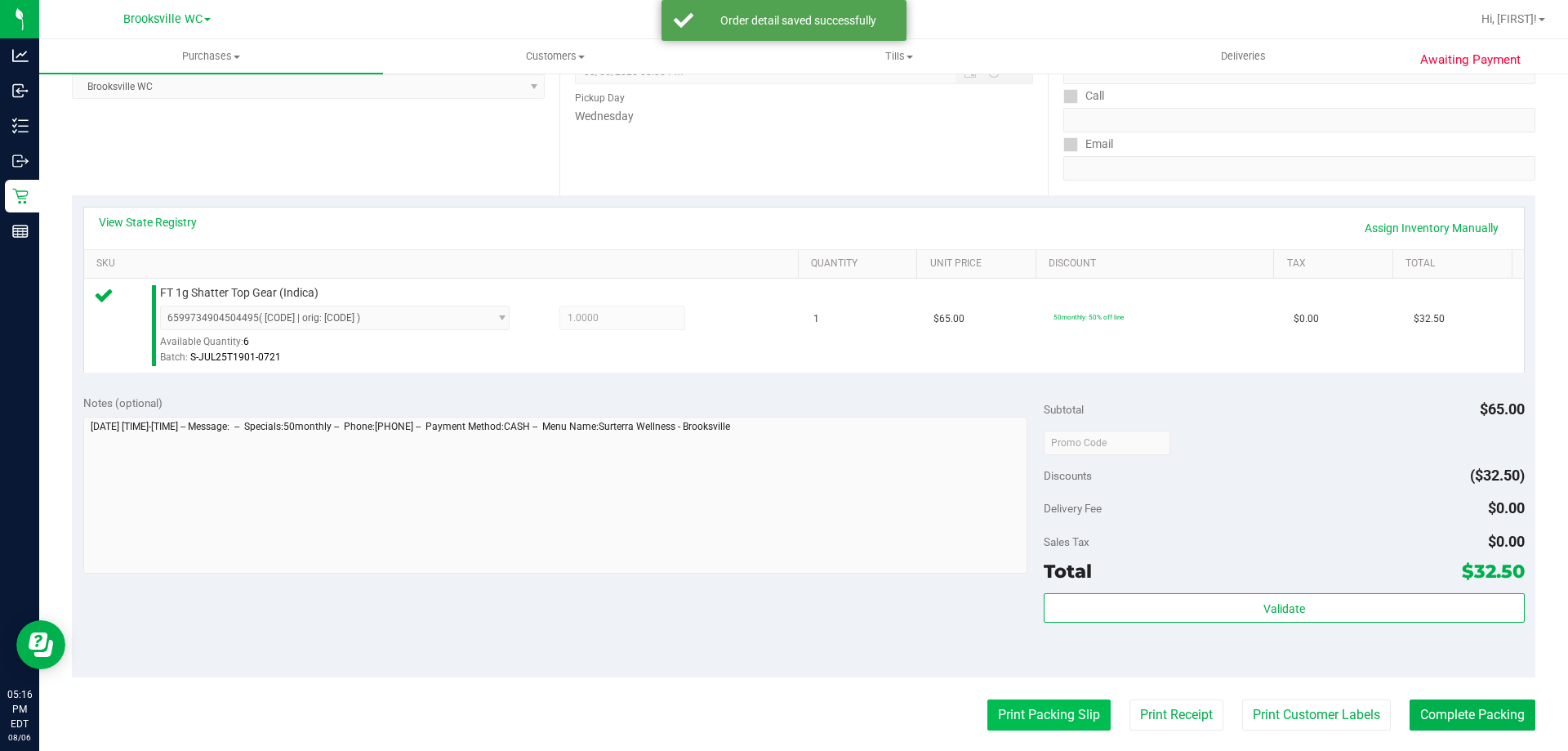 click on "Print Packing Slip" at bounding box center (1049, 715) 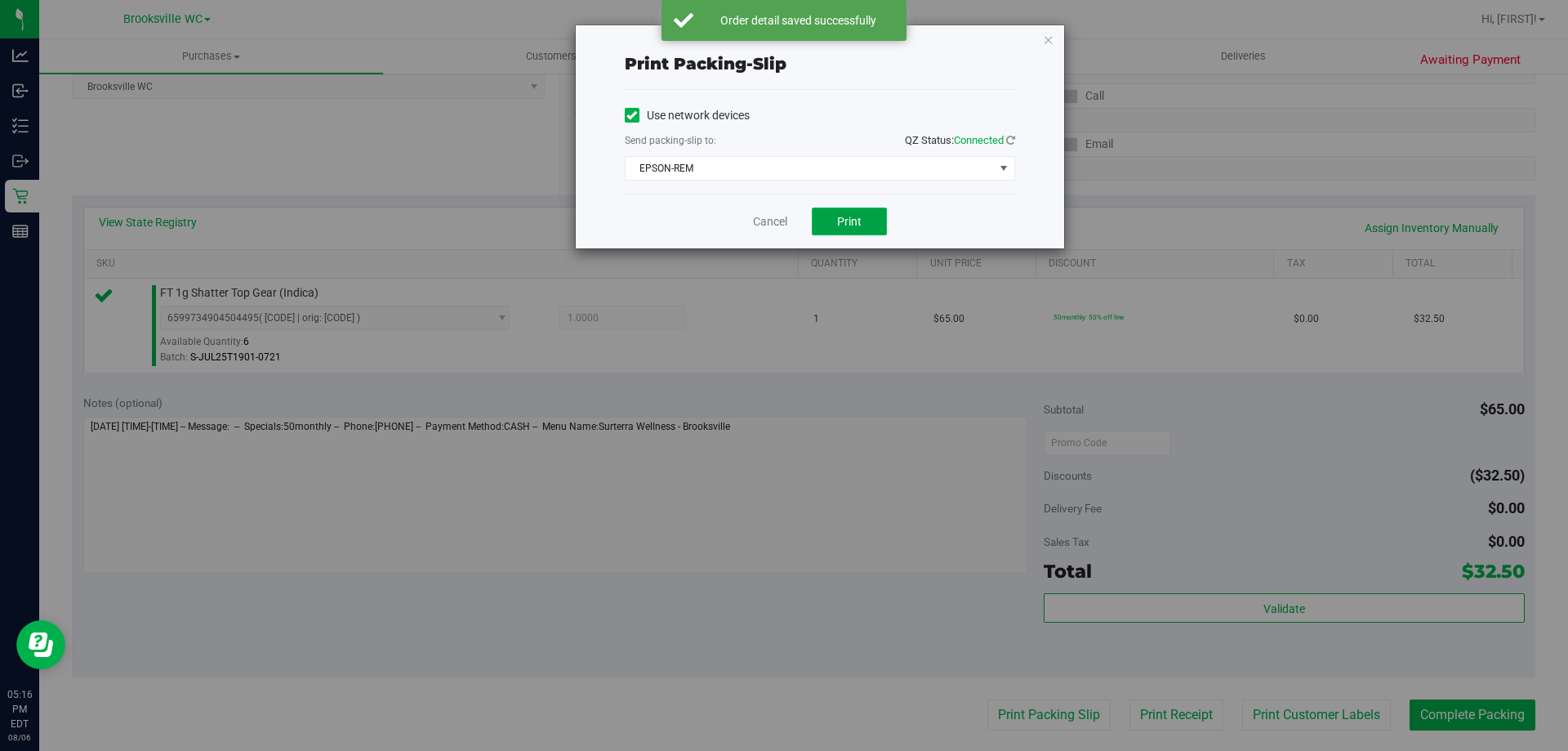 click on "Print" at bounding box center (849, 221) 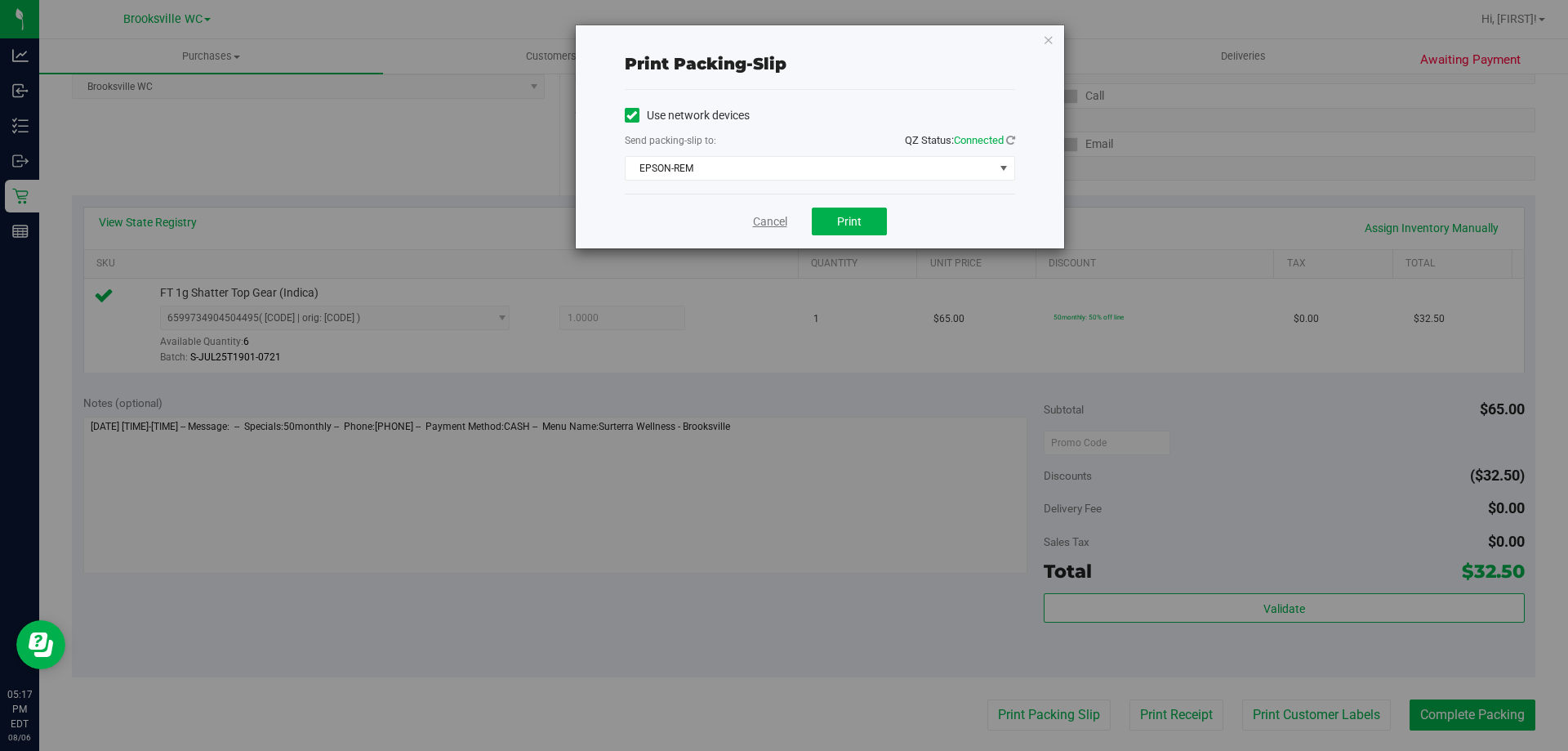 click on "Cancel" at bounding box center (770, 221) 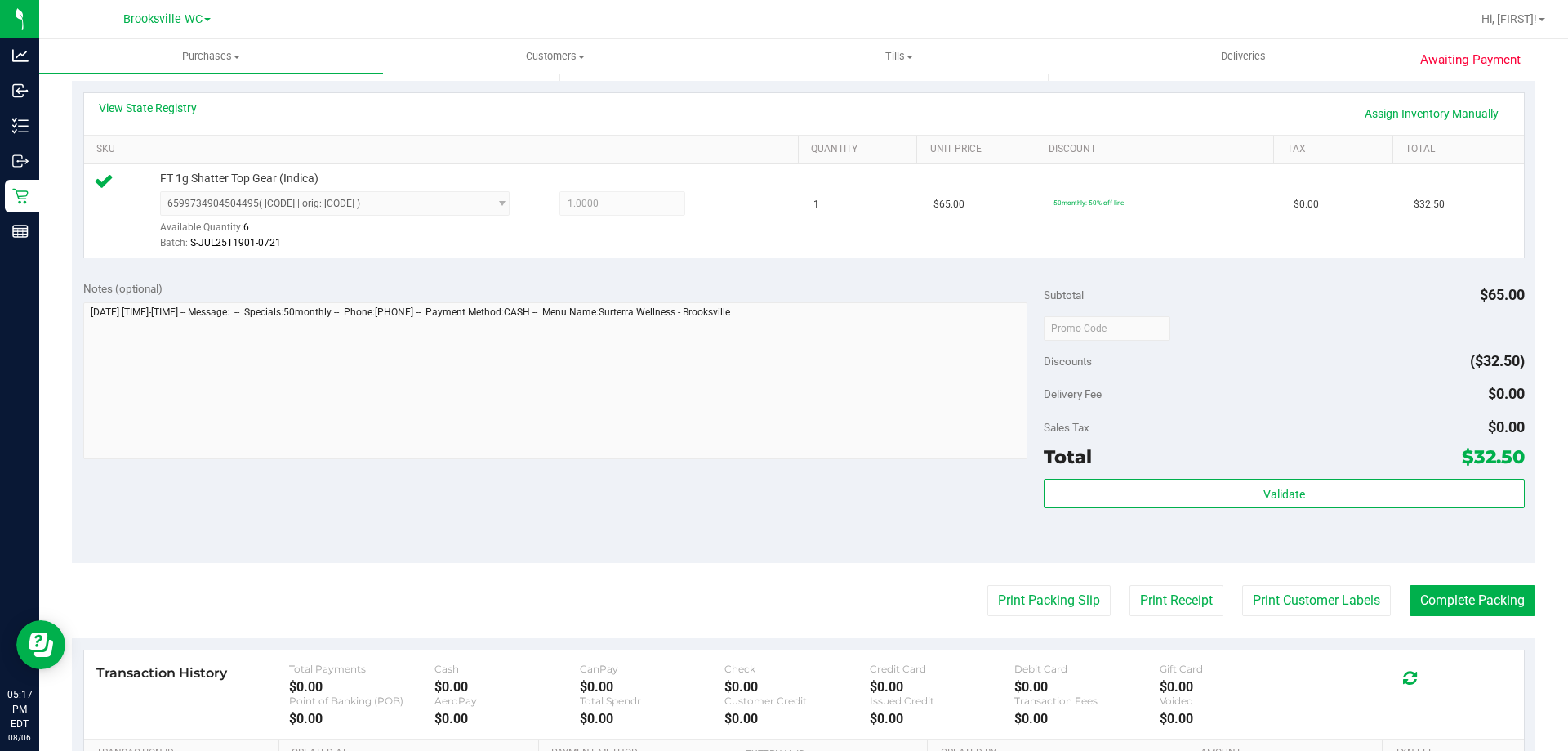 scroll, scrollTop: 490, scrollLeft: 0, axis: vertical 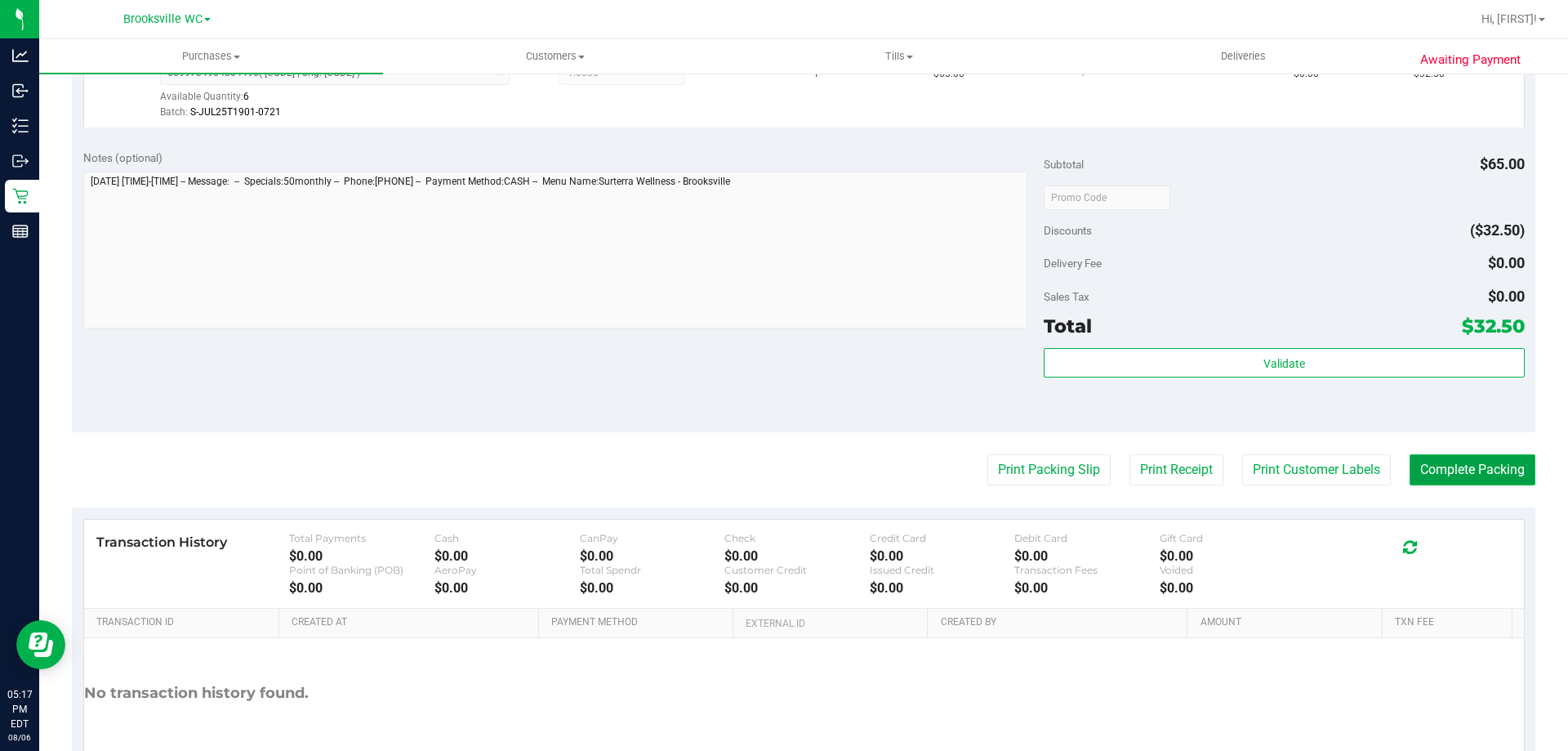 click on "Complete Packing" at bounding box center (1472, 470) 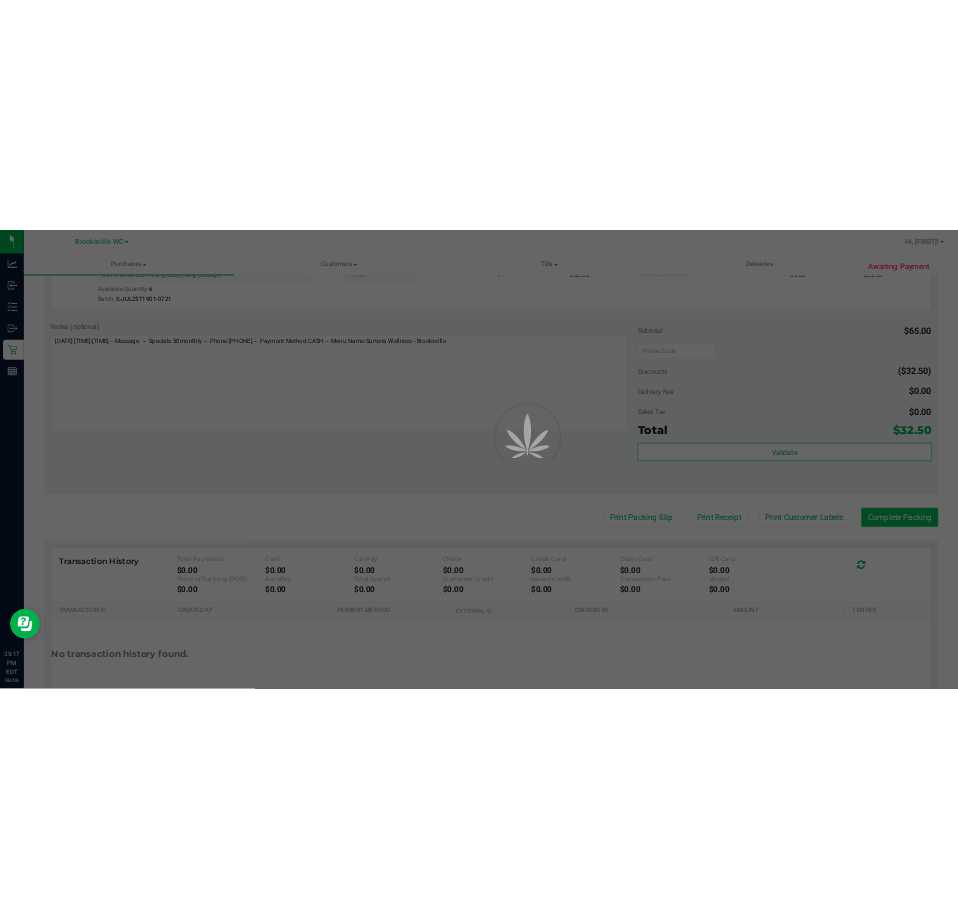 scroll, scrollTop: 0, scrollLeft: 0, axis: both 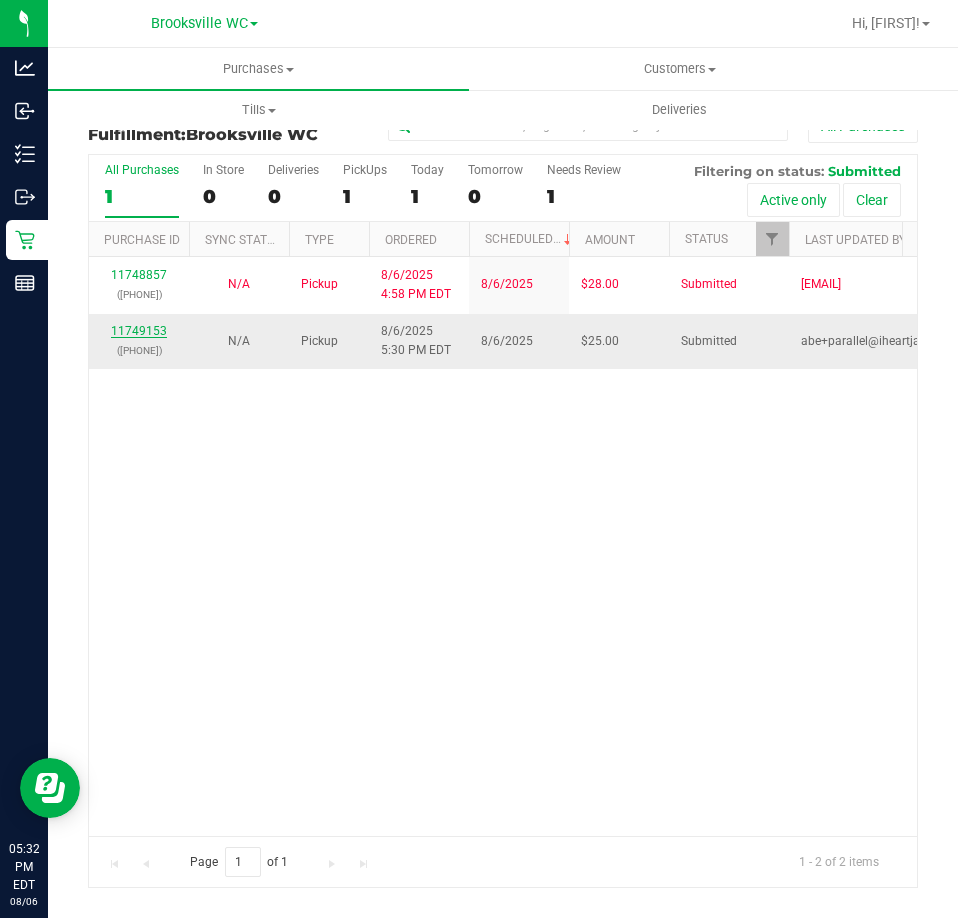 click on "11749153" at bounding box center [139, 331] 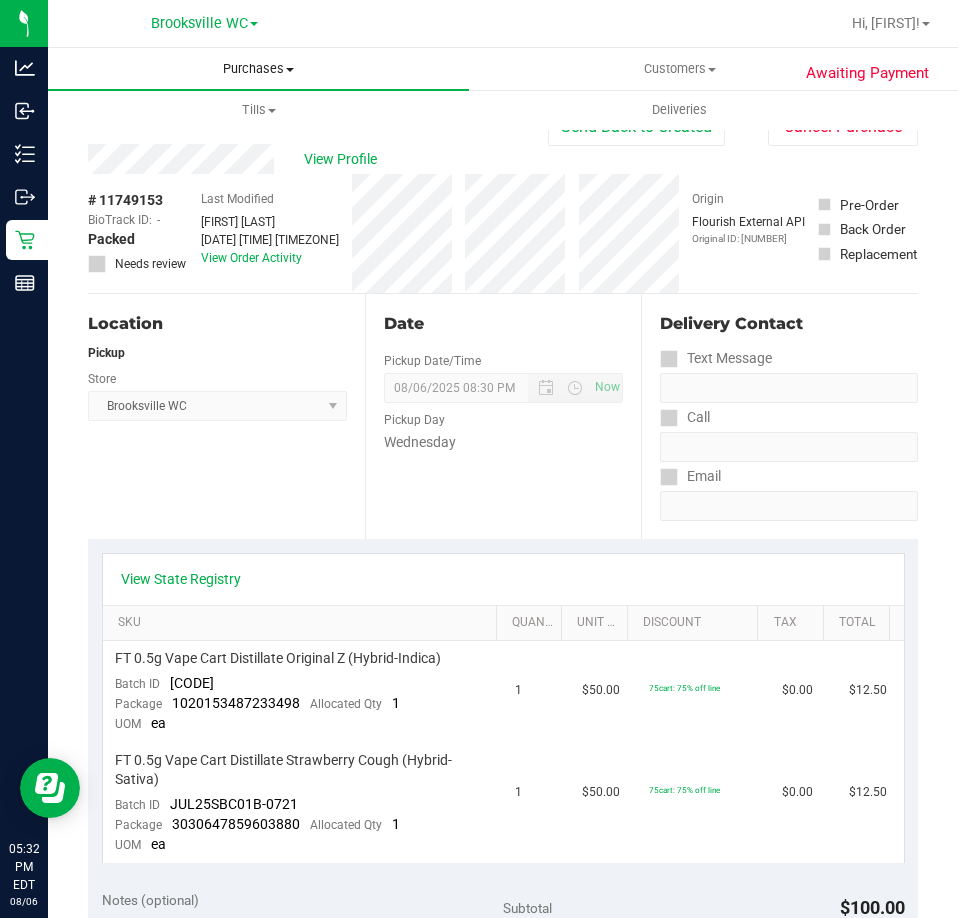 click on "Purchases
Summary of purchases
Fulfillment
All purchases" at bounding box center [258, 69] 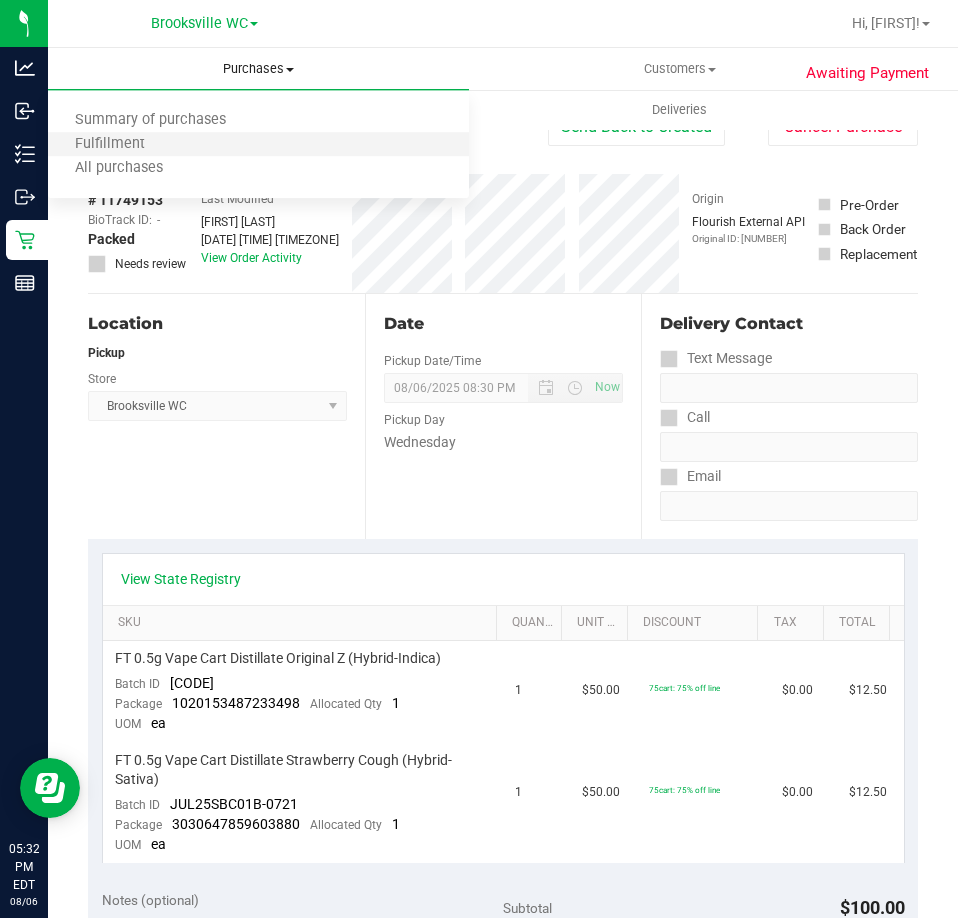 click on "Fulfillment" at bounding box center [258, 145] 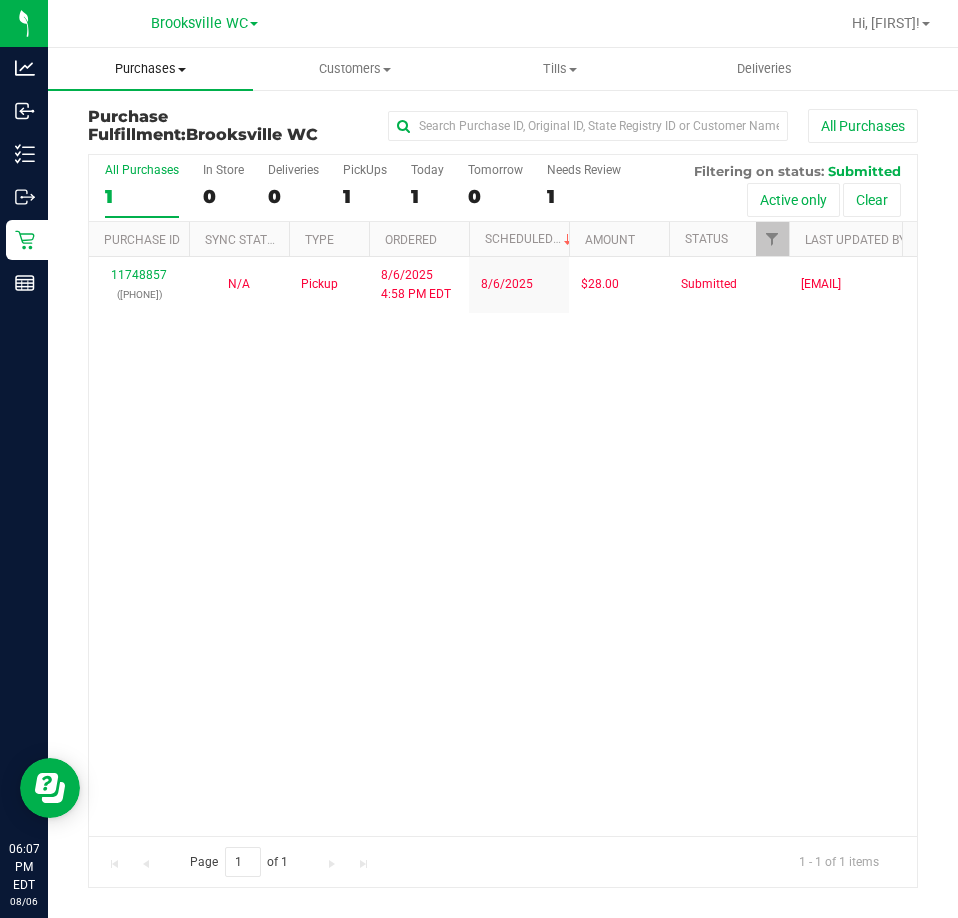 click on "Purchases" at bounding box center (150, 69) 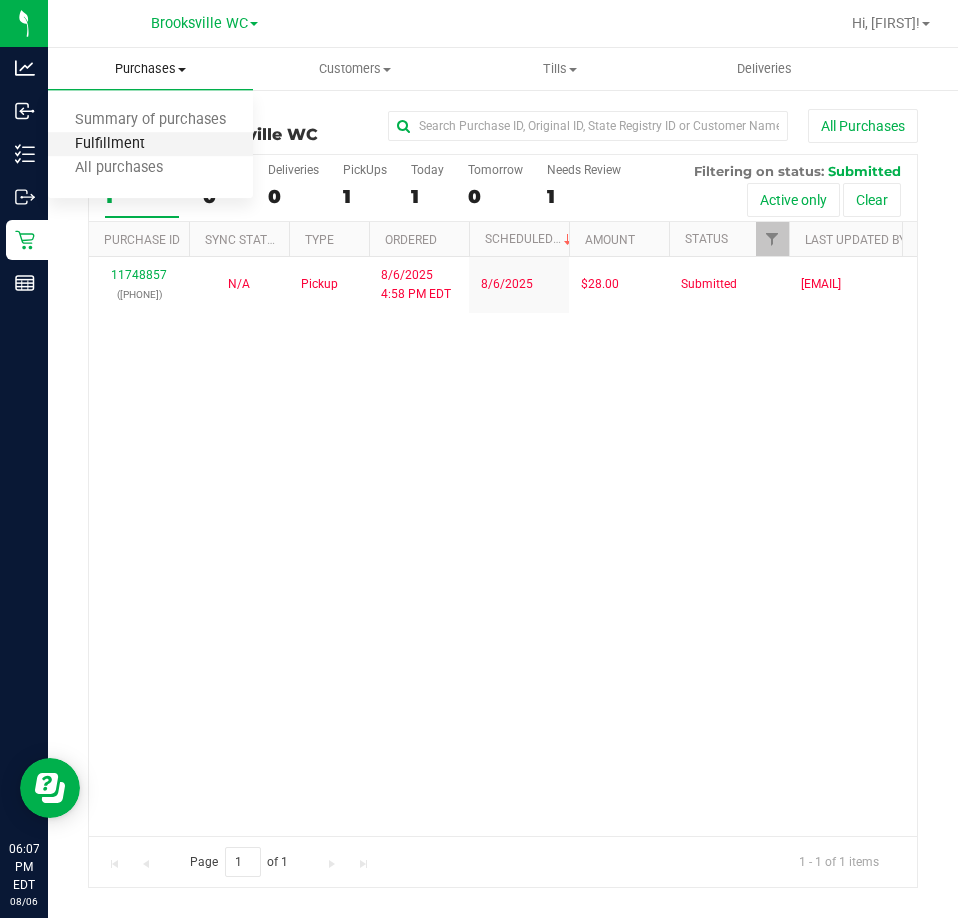 click on "Fulfillment" at bounding box center (110, 144) 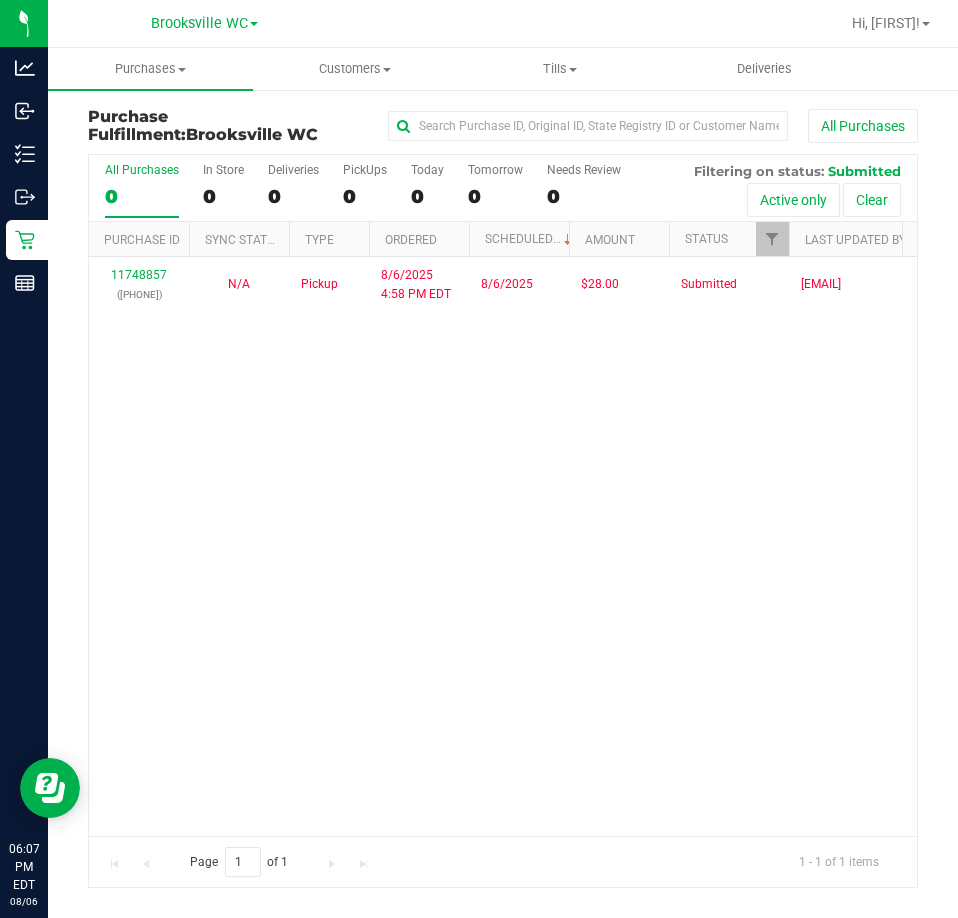scroll, scrollTop: 0, scrollLeft: 87, axis: horizontal 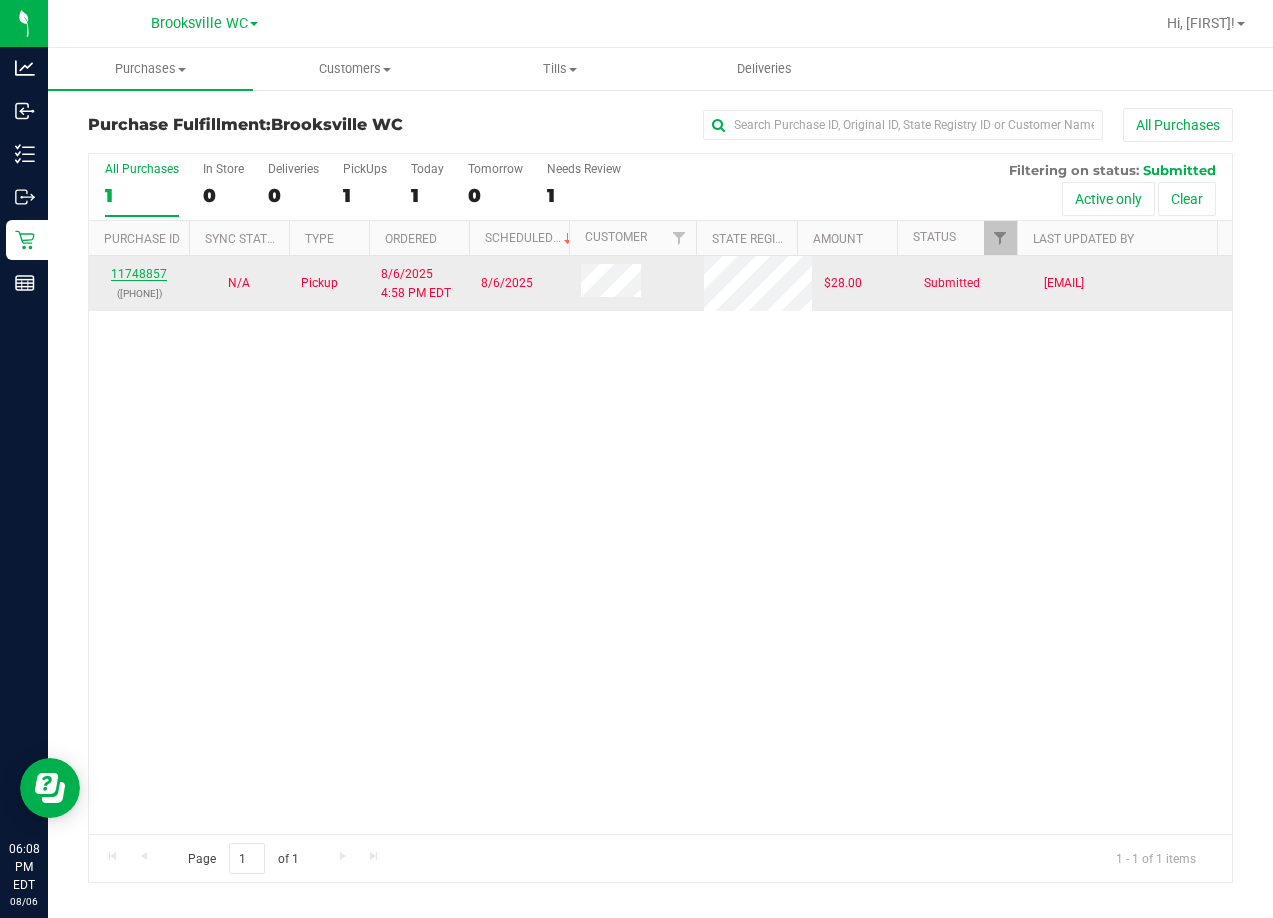 click on "11748857" at bounding box center [139, 274] 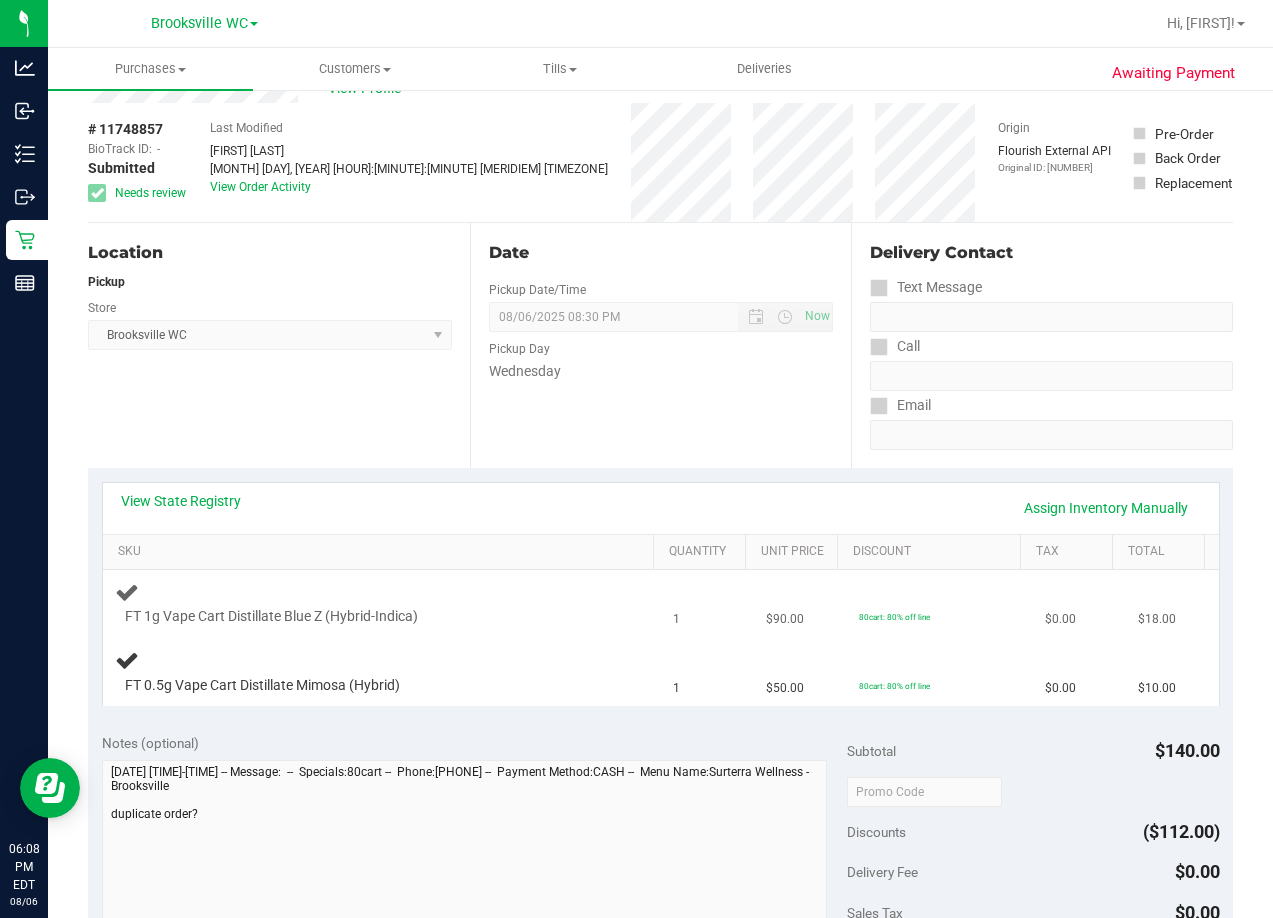 scroll, scrollTop: 200, scrollLeft: 0, axis: vertical 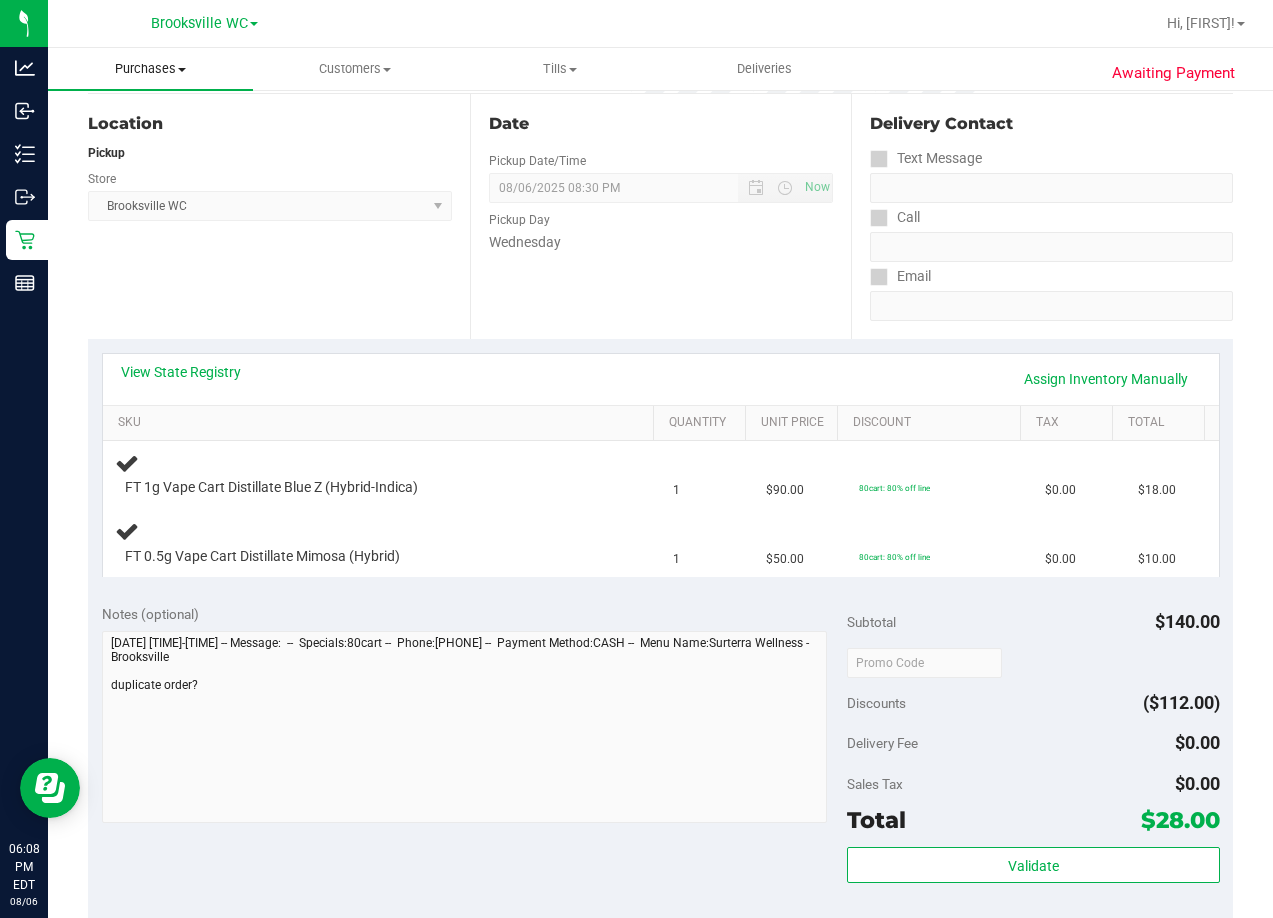 click on "Purchases" at bounding box center [150, 69] 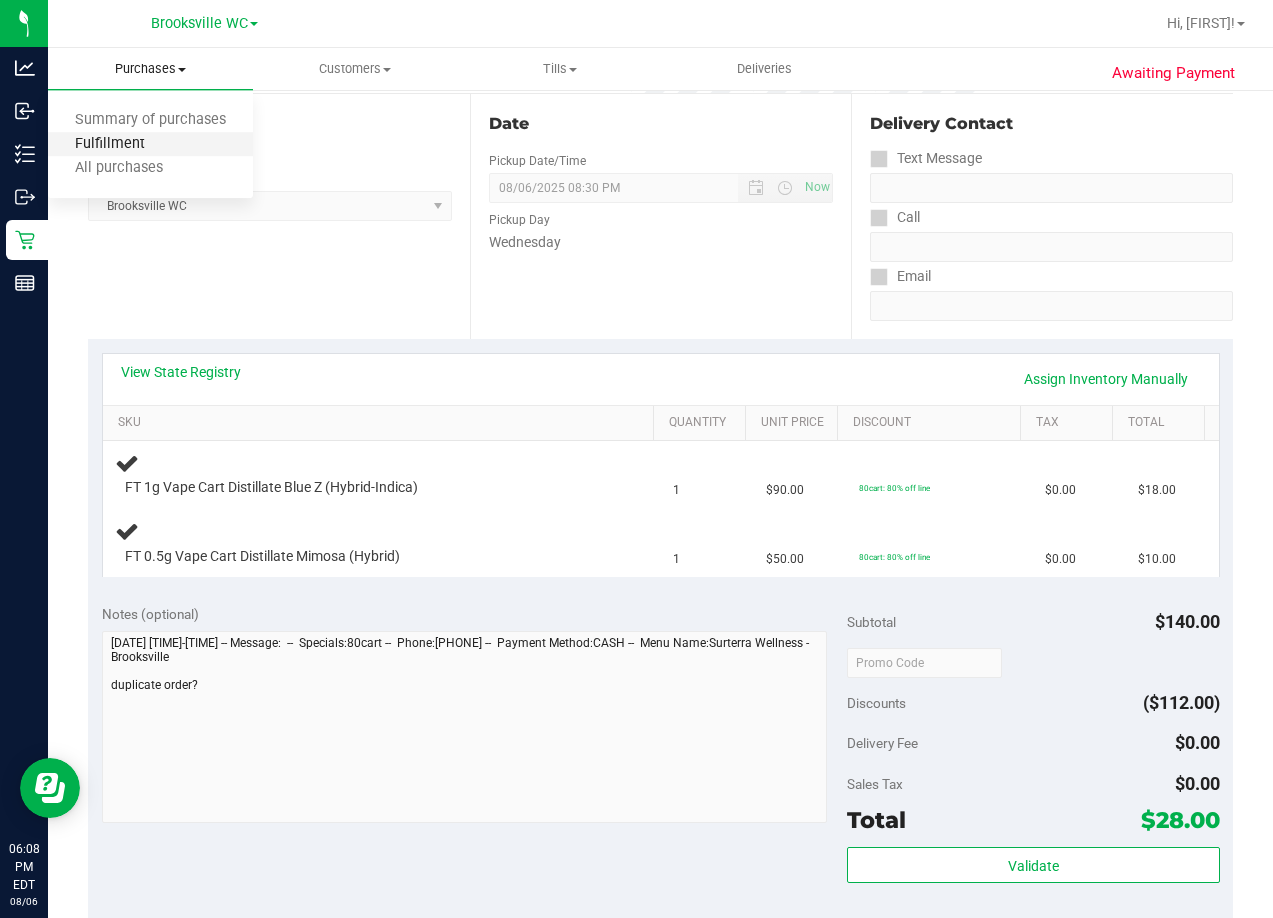 click on "Fulfillment" at bounding box center (110, 144) 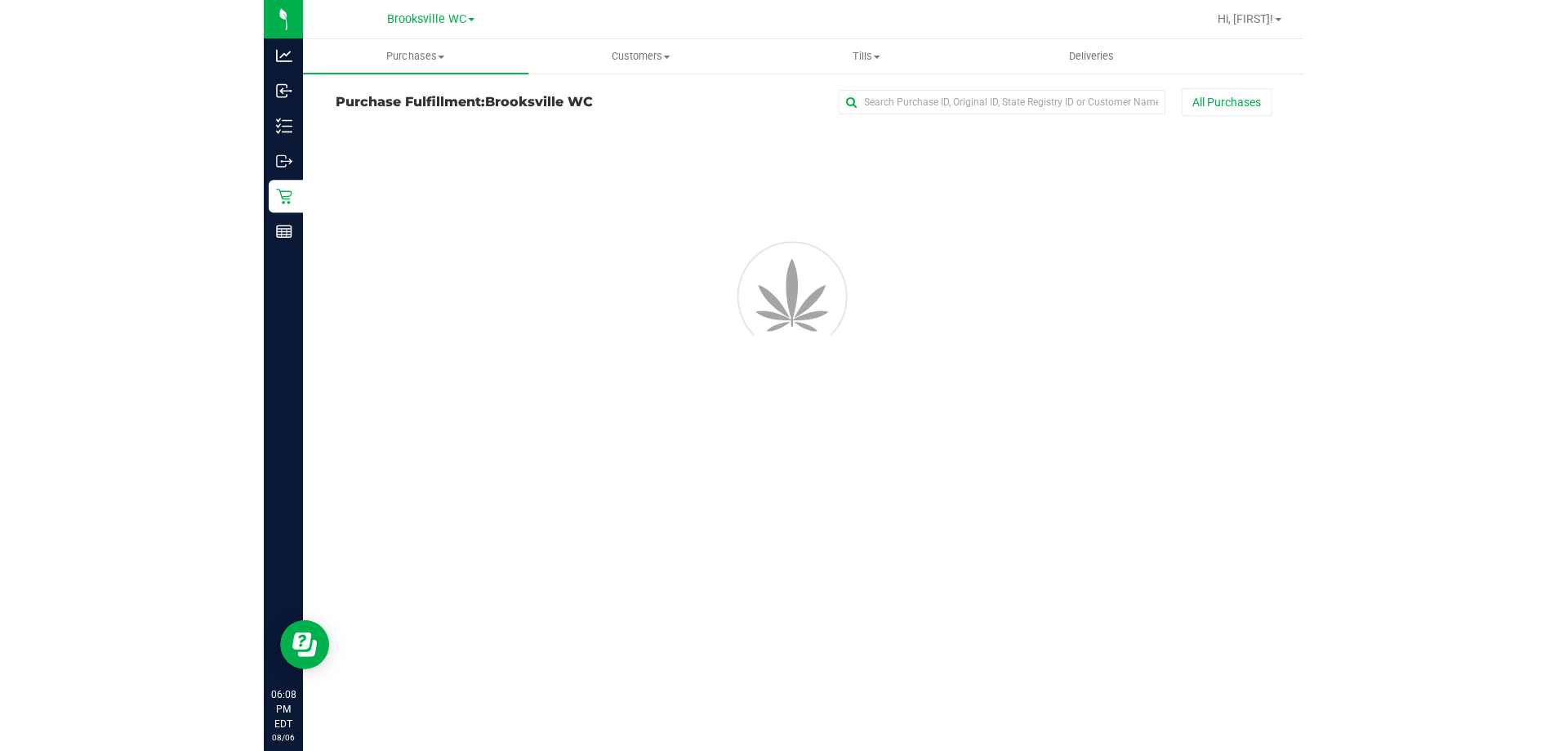 scroll, scrollTop: 0, scrollLeft: 0, axis: both 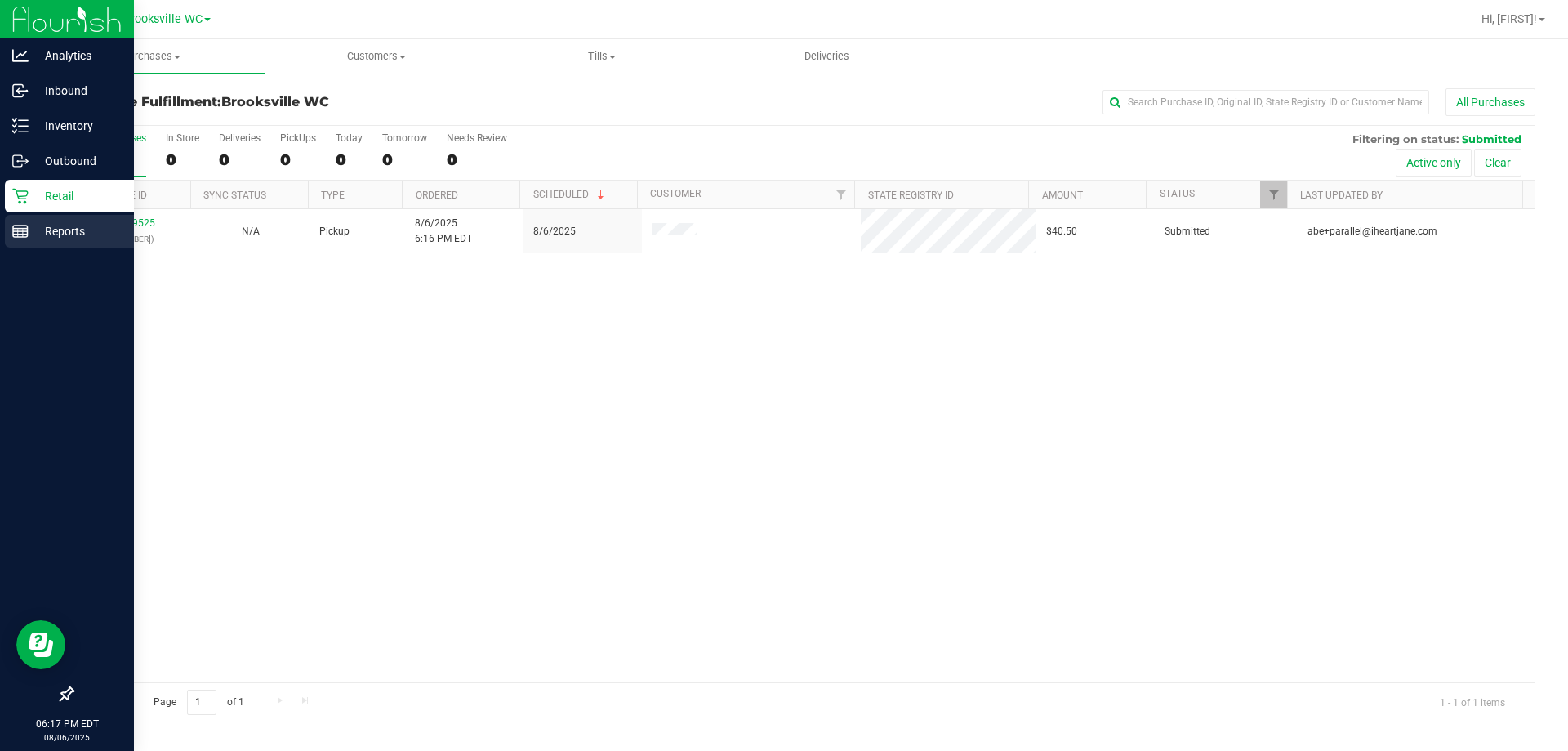 click 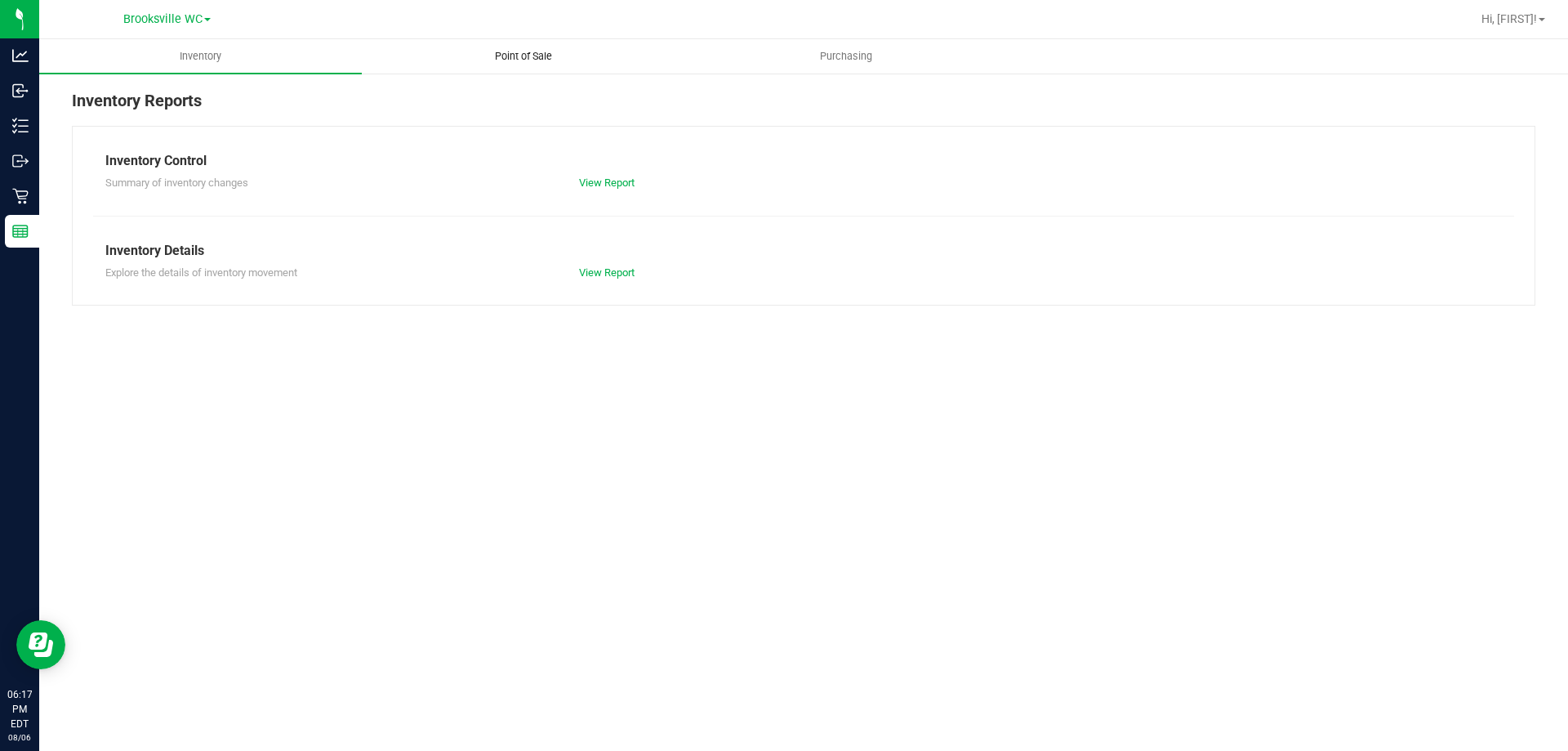click on "Point of Sale" at bounding box center (523, 56) 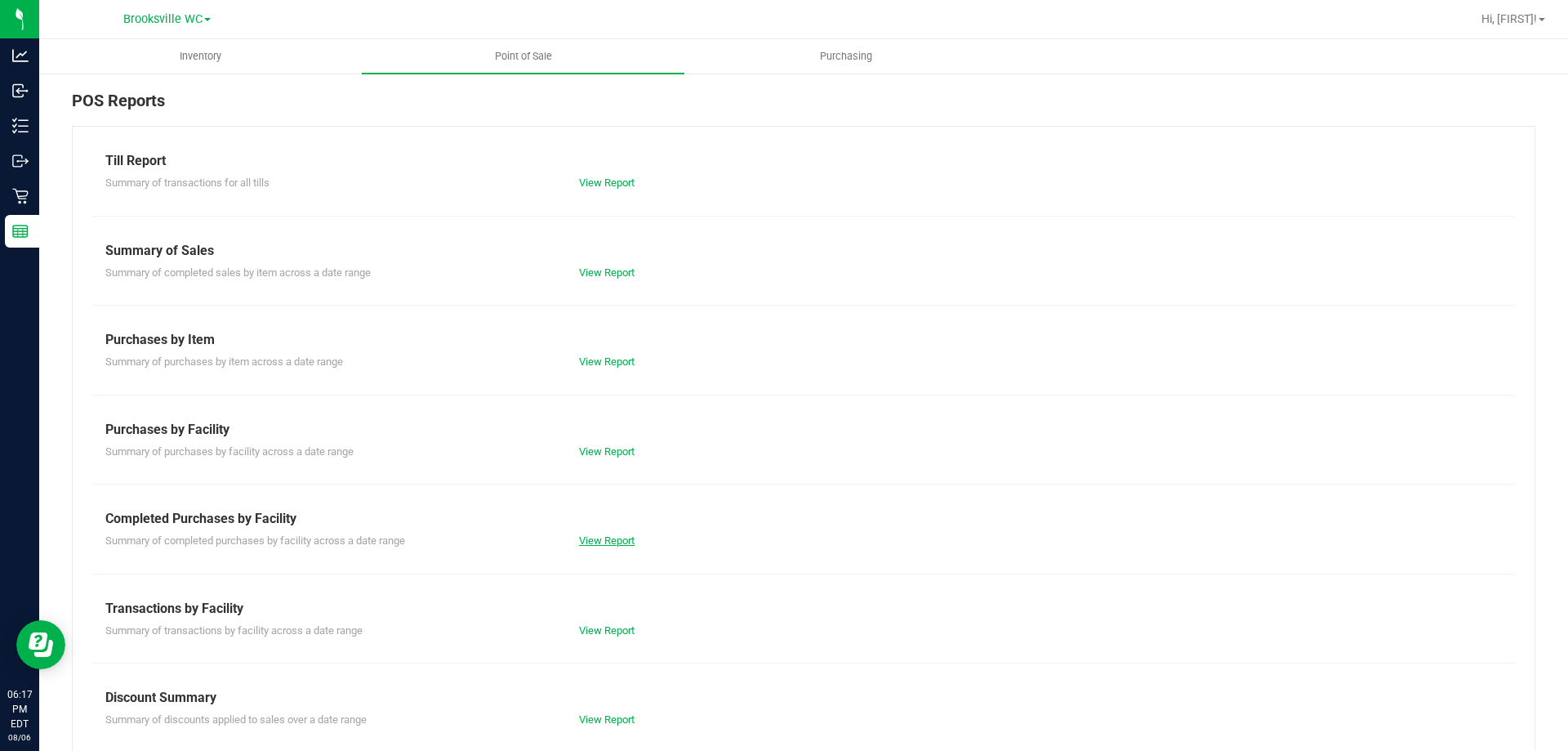 click on "View Report" at bounding box center [607, 540] 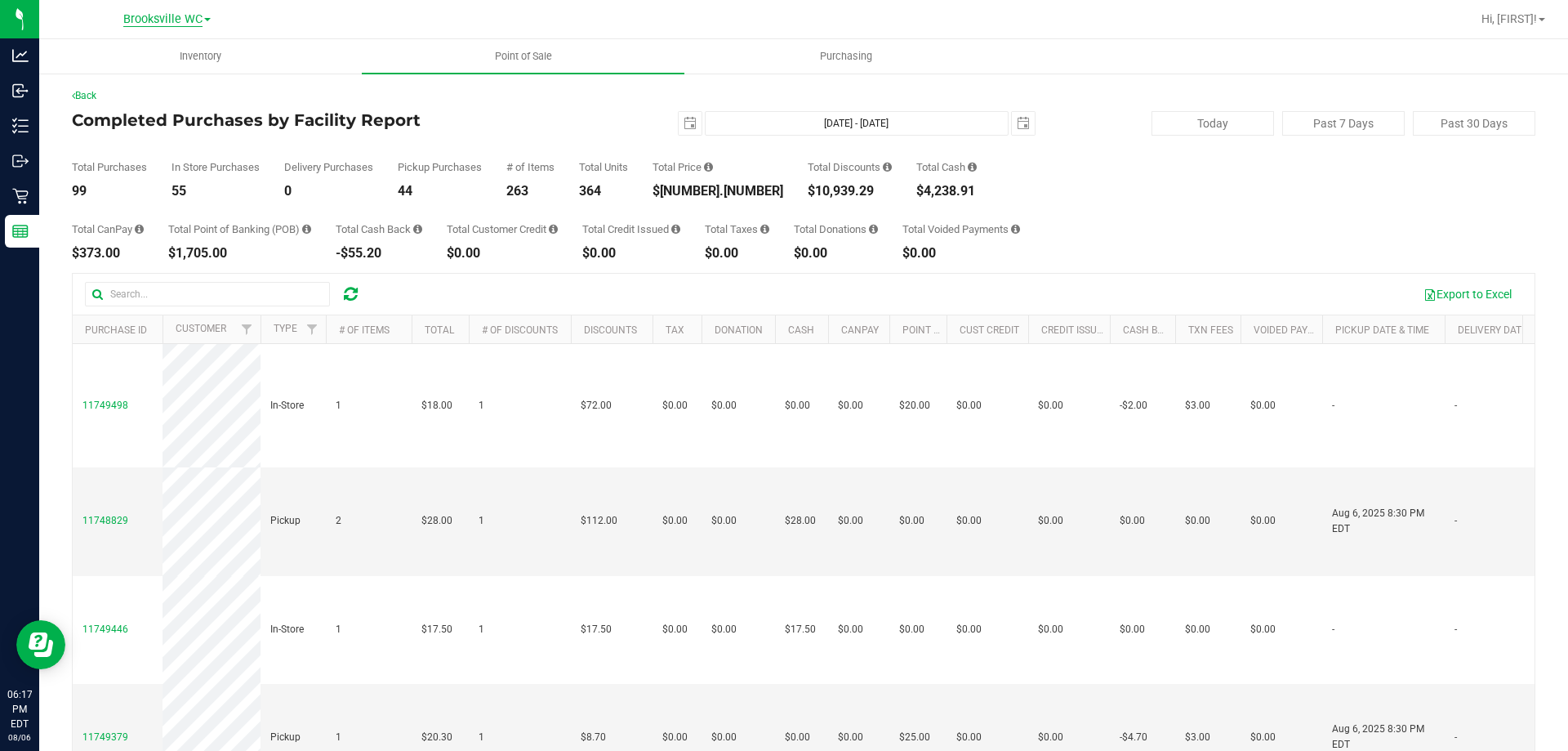 click on "Brooksville WC" at bounding box center (163, 20) 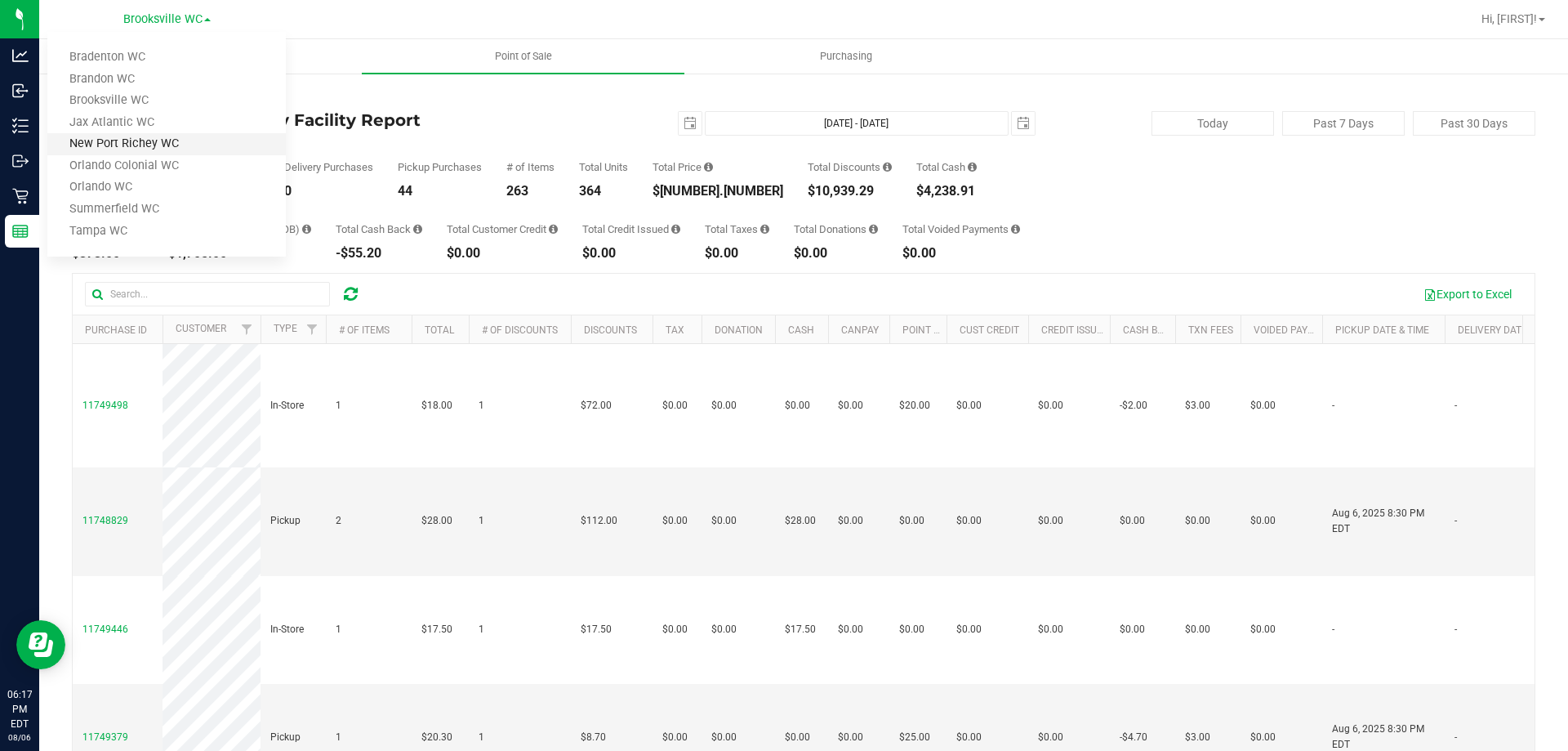 click on "New Port Richey WC" at bounding box center (167, 144) 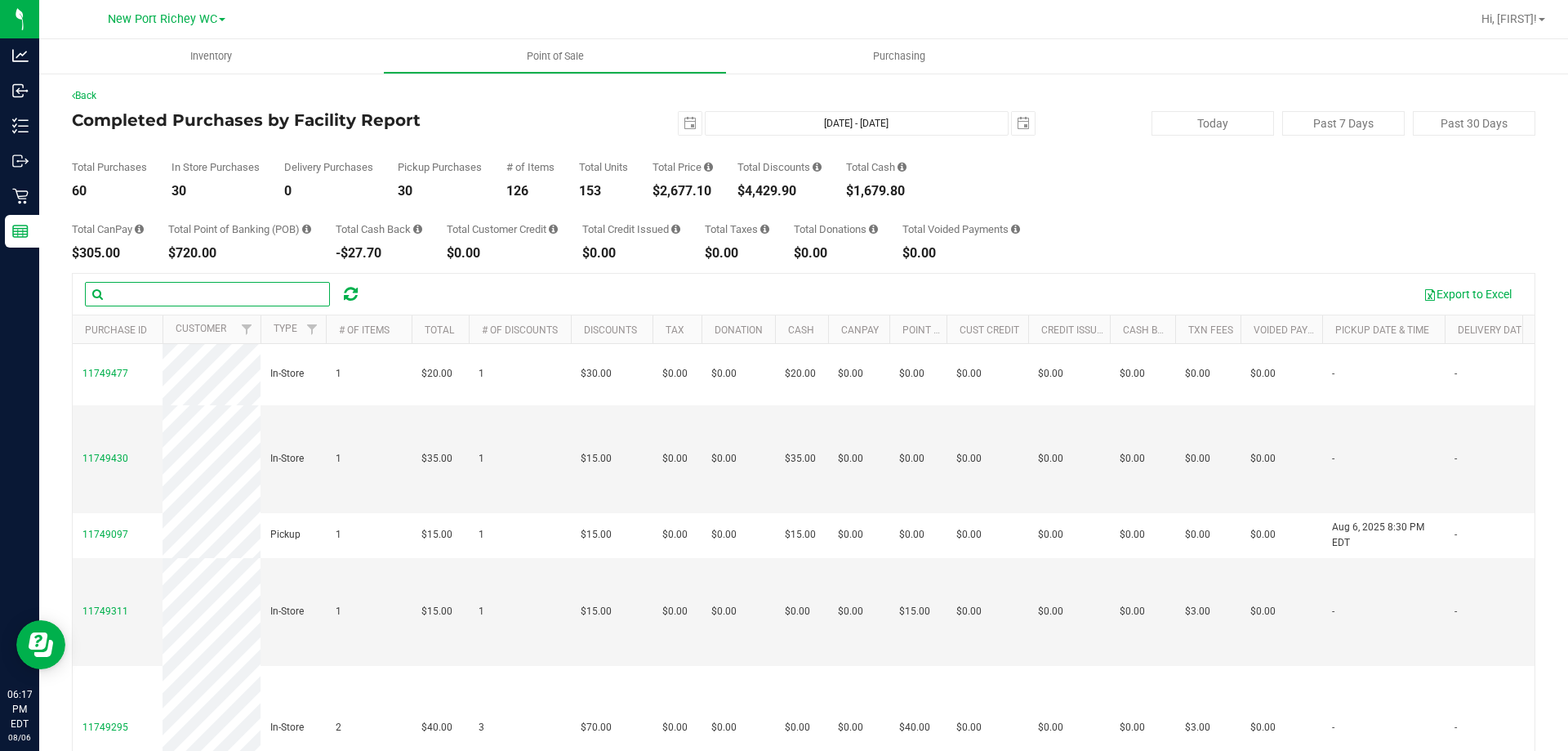 click at bounding box center [207, 294] 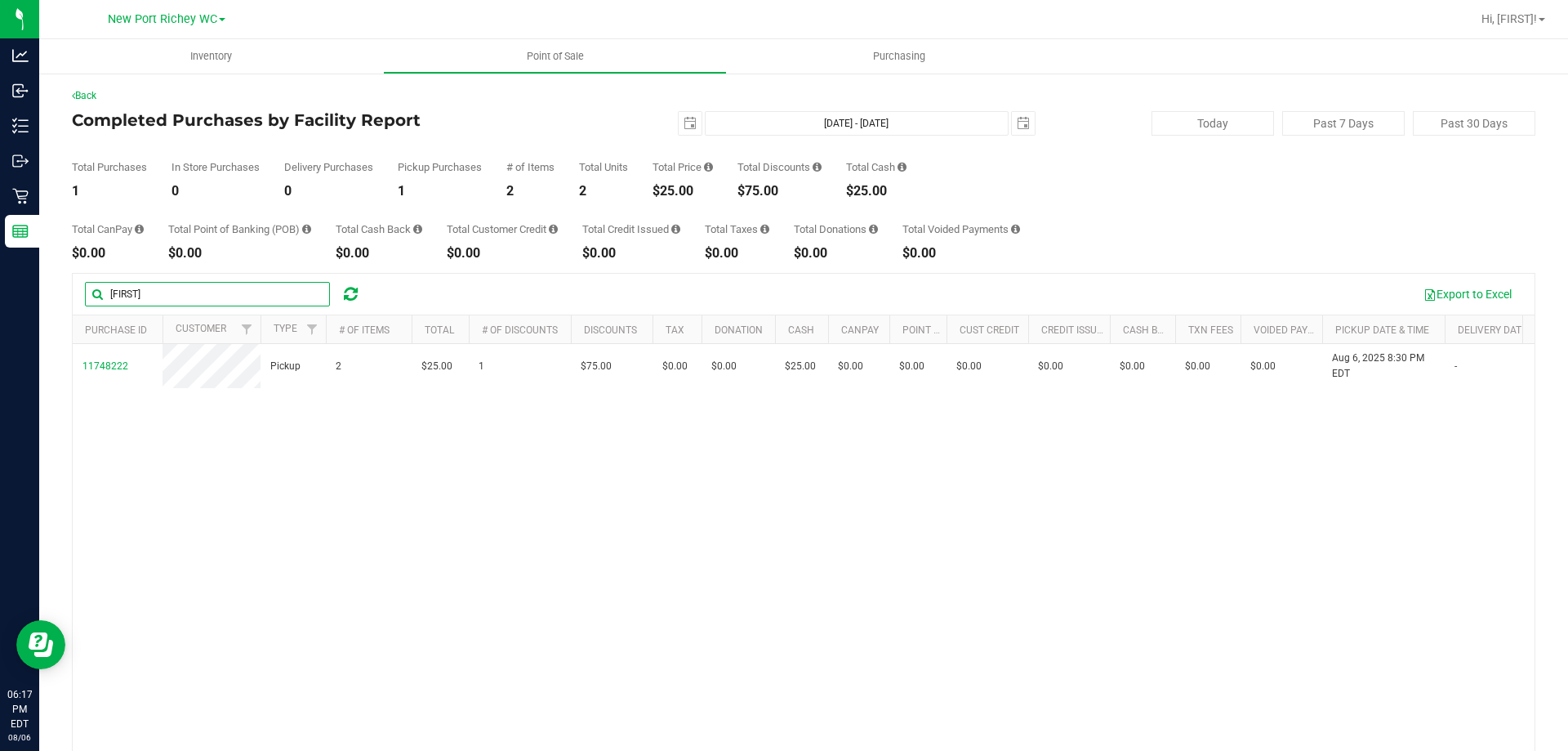 type on "kristin" 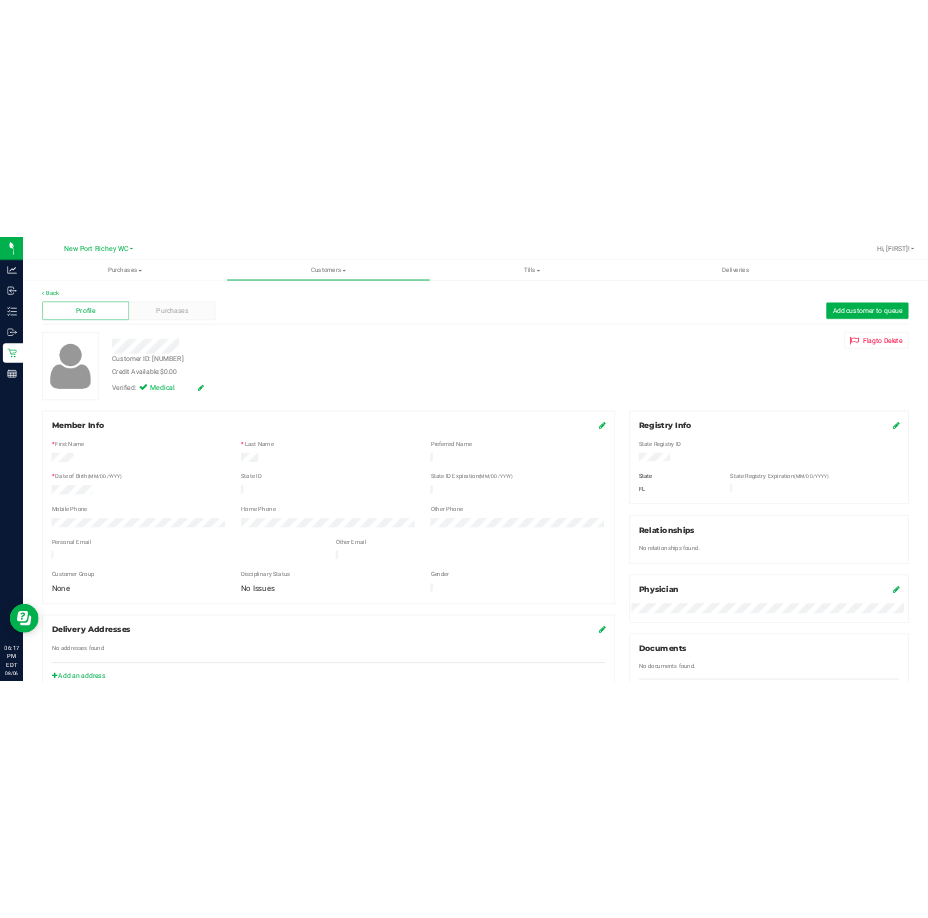scroll, scrollTop: 0, scrollLeft: 0, axis: both 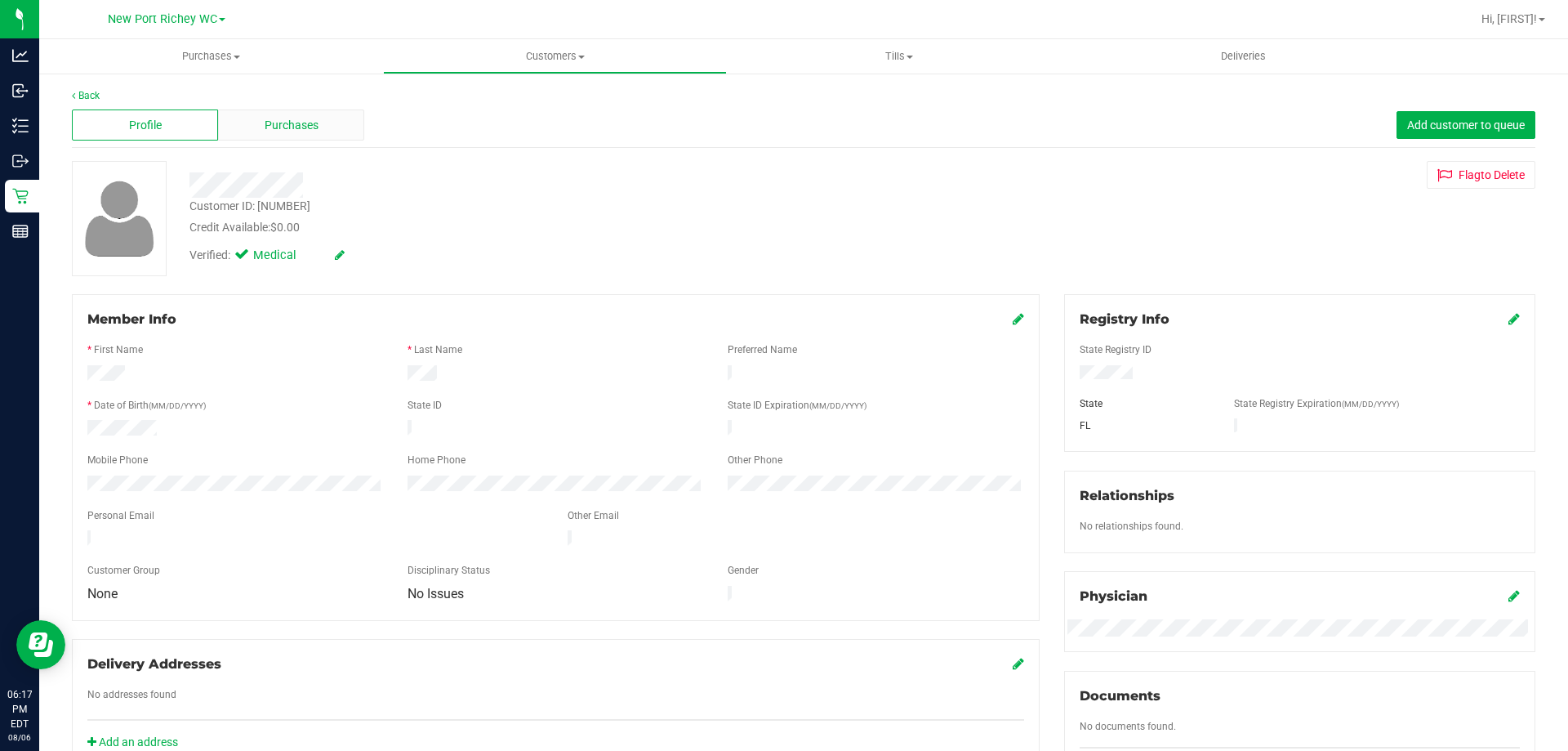 click on "Purchases" at bounding box center (292, 125) 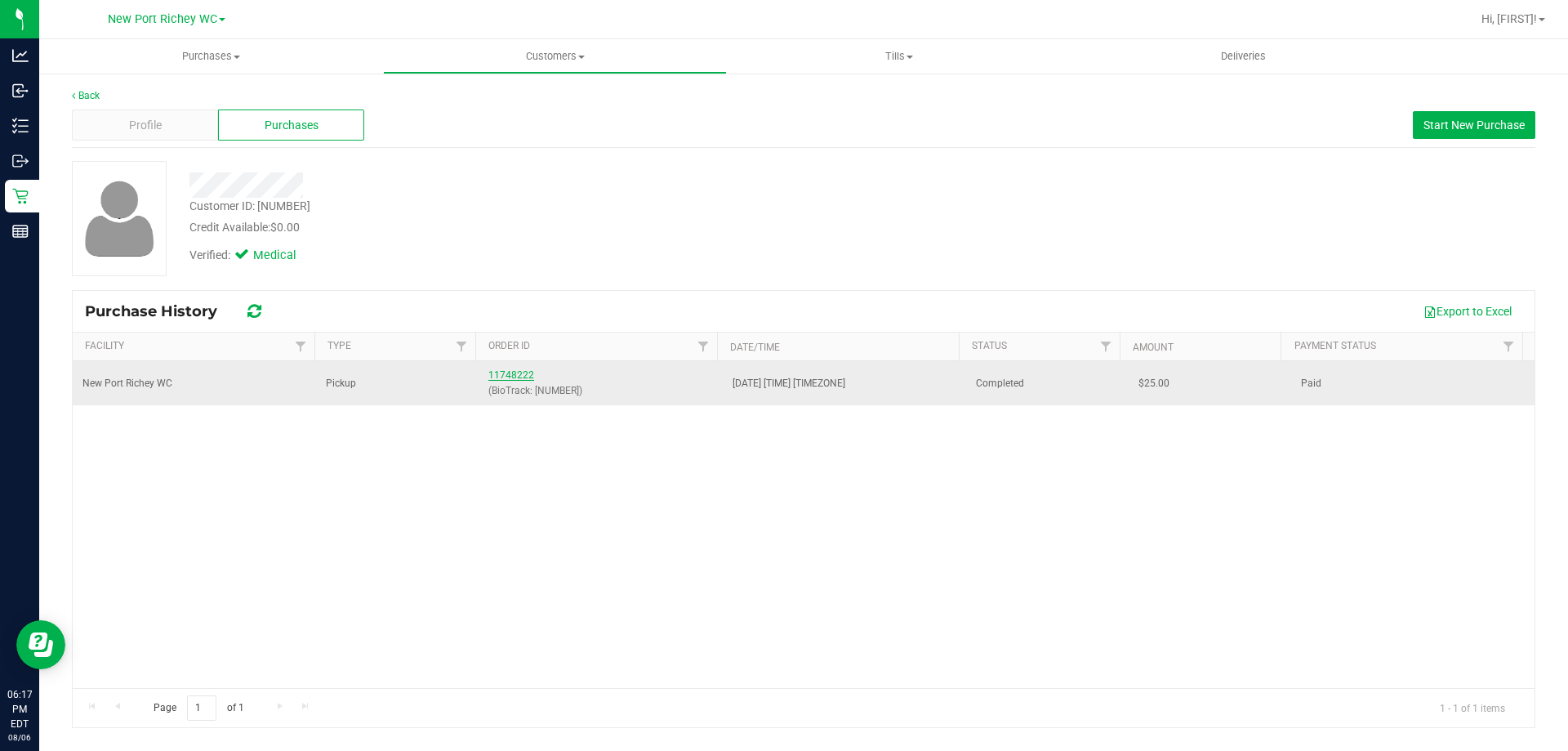click on "11748222" at bounding box center [511, 375] 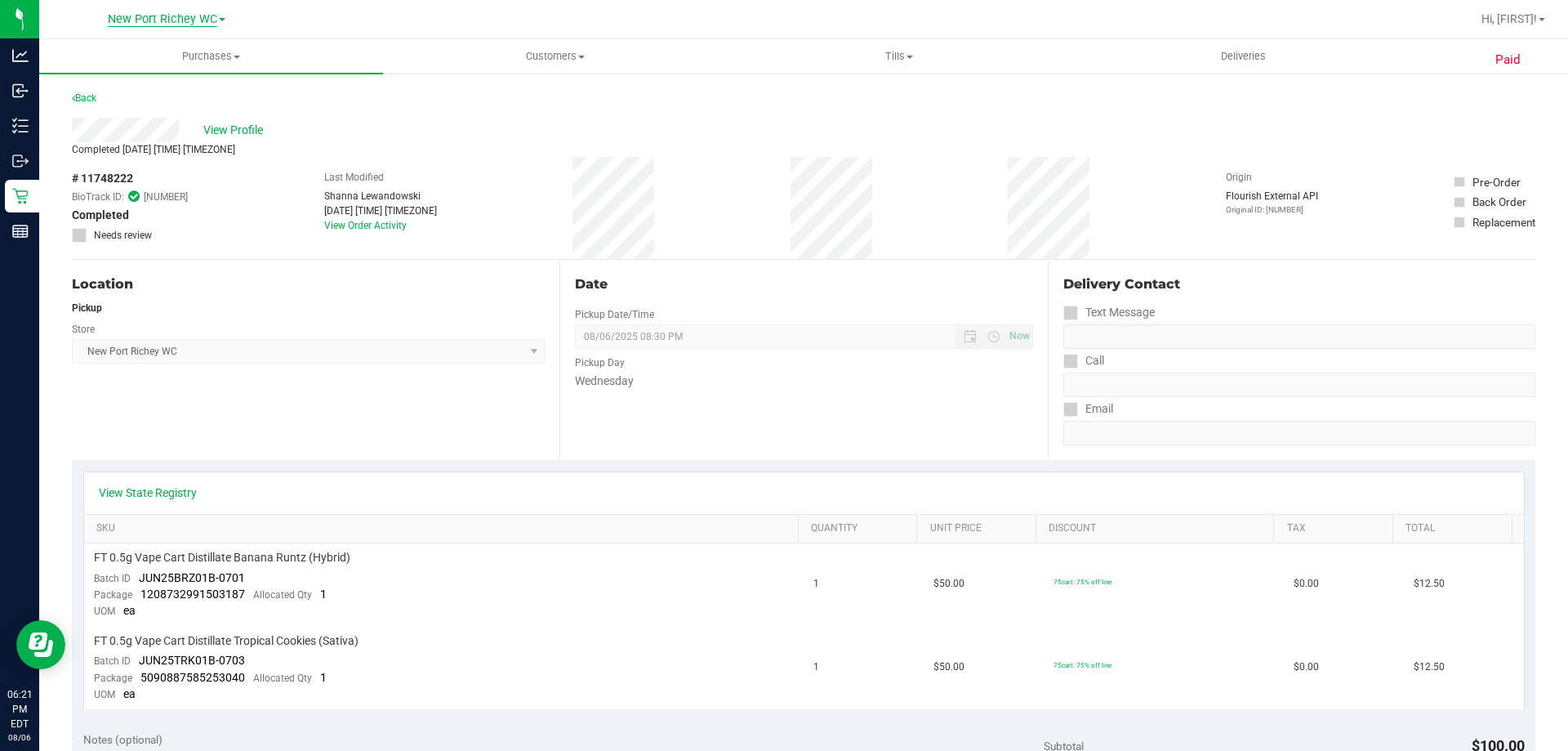 click on "New Port Richey WC" at bounding box center [163, 20] 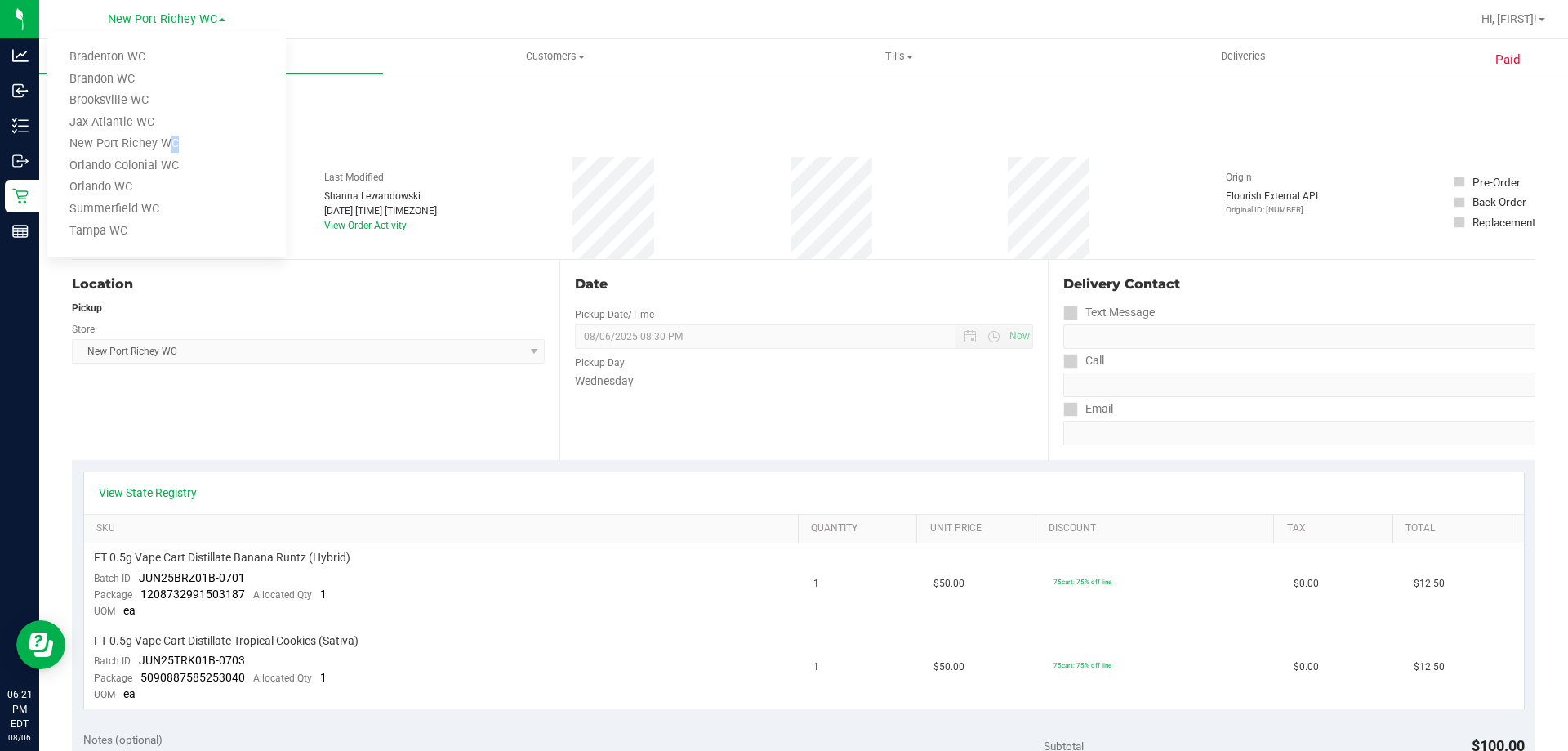 click on "New Port Richey WC" at bounding box center [167, 144] 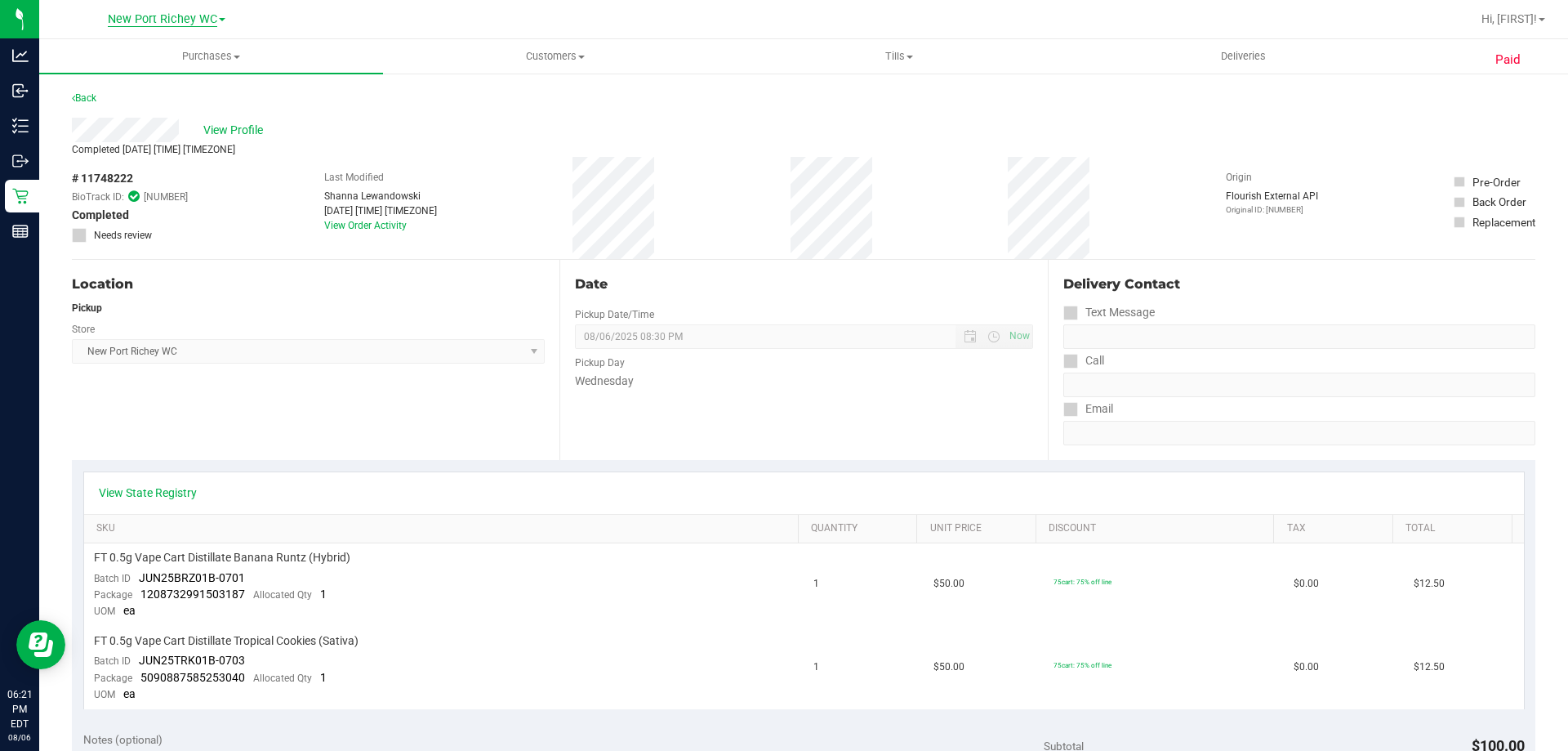 click on "New Port Richey WC" at bounding box center [163, 20] 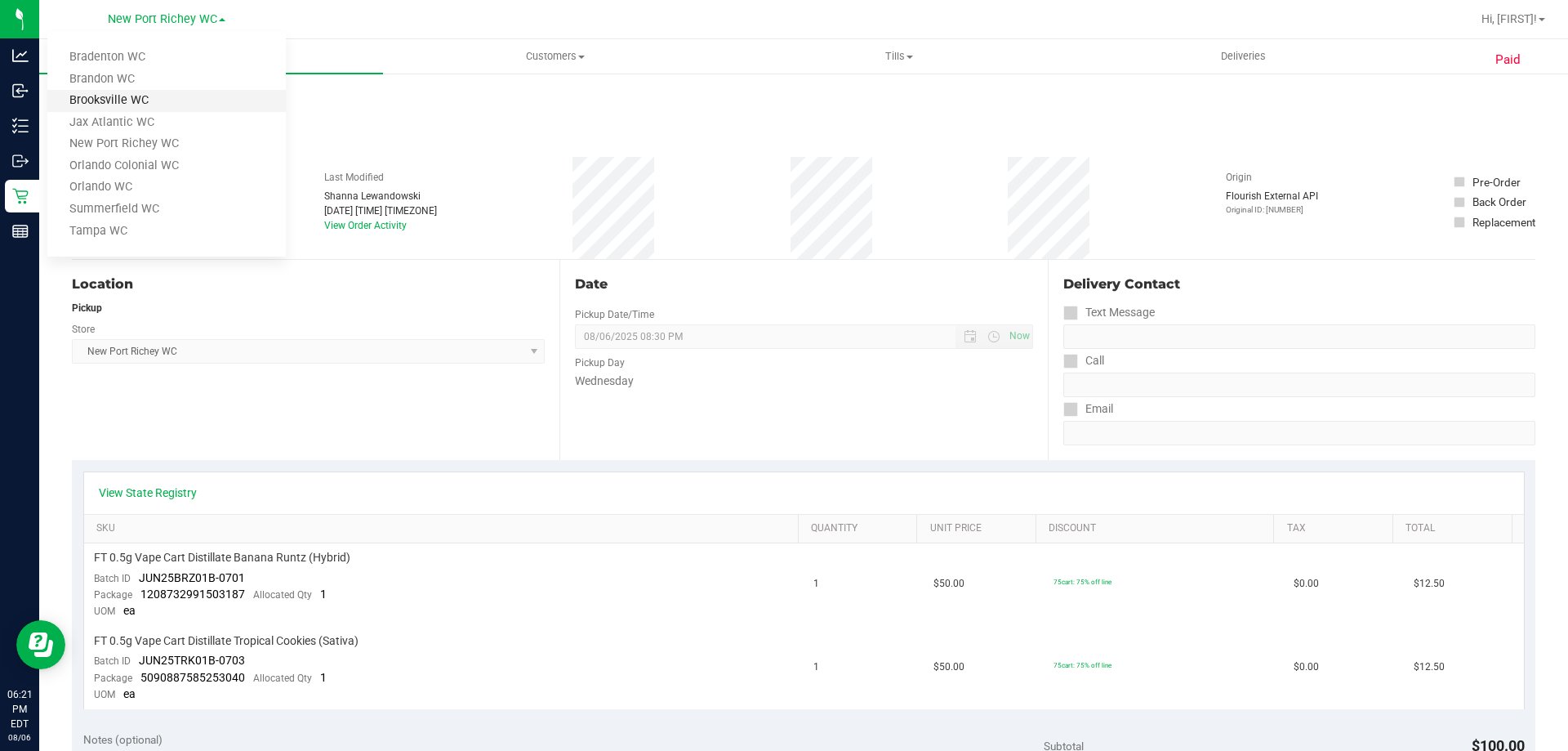 click on "Brooksville WC" at bounding box center (167, 101) 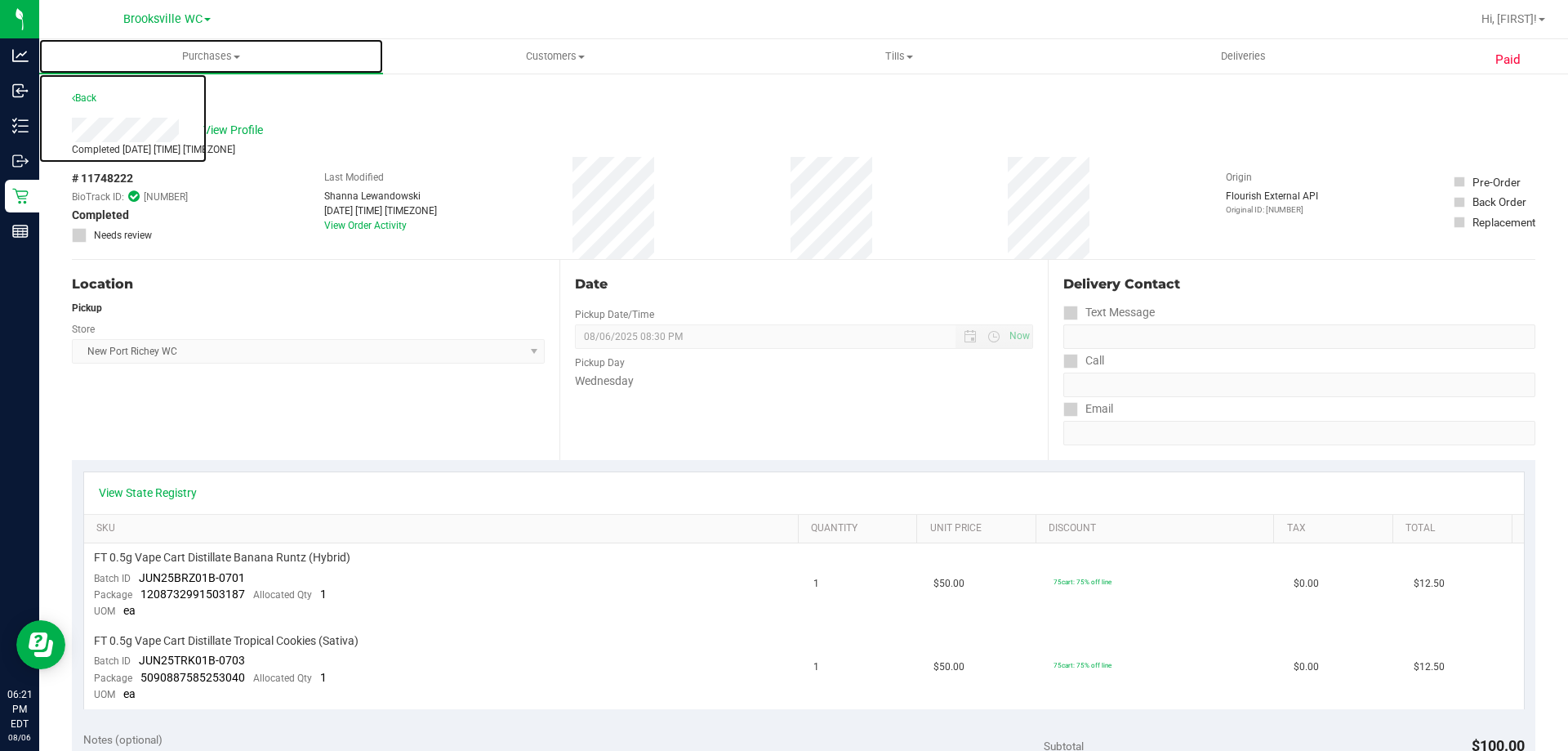 click on "Purchases
Summary of purchases
Fulfillment
All purchases" at bounding box center [211, 56] 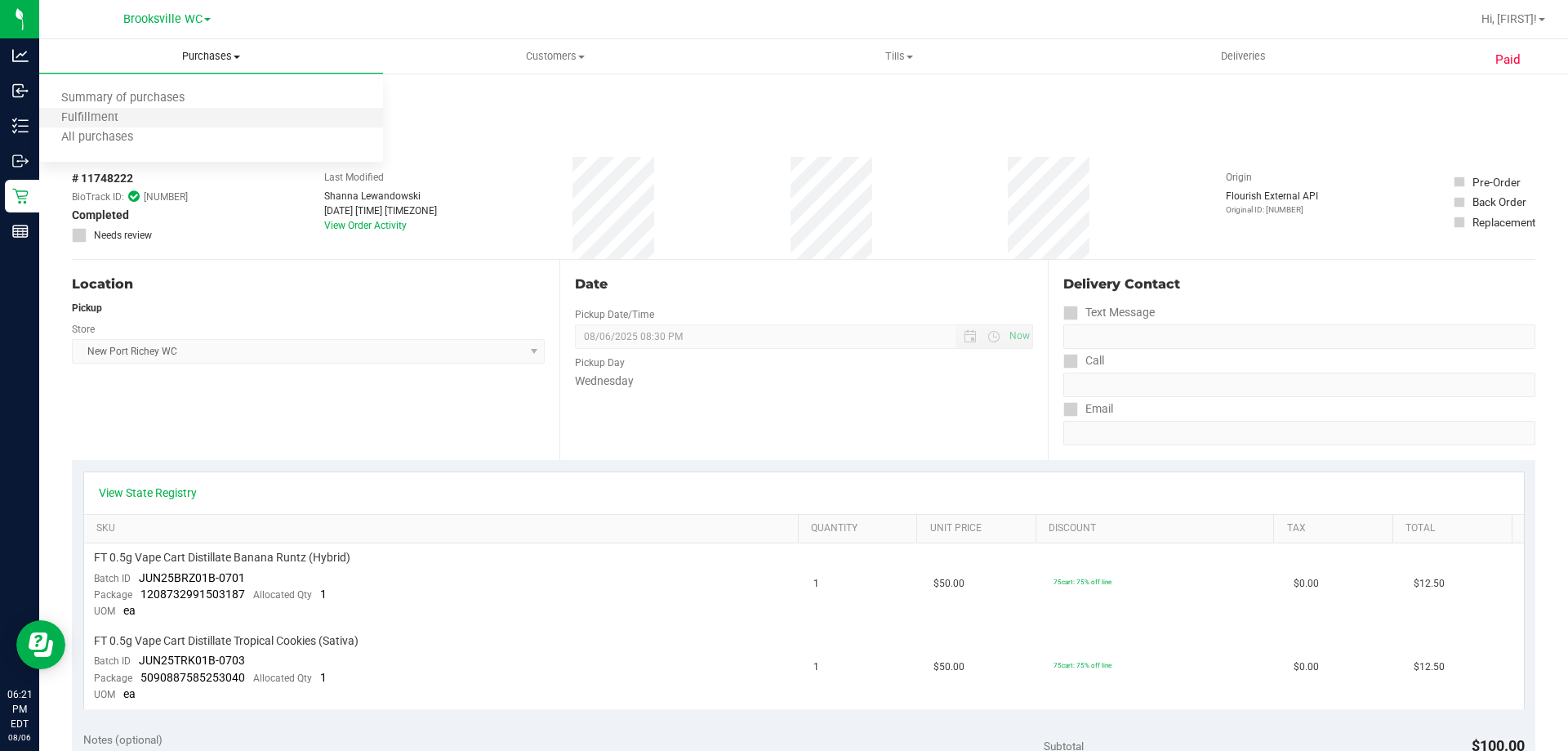 click on "Fulfillment" at bounding box center (211, 118) 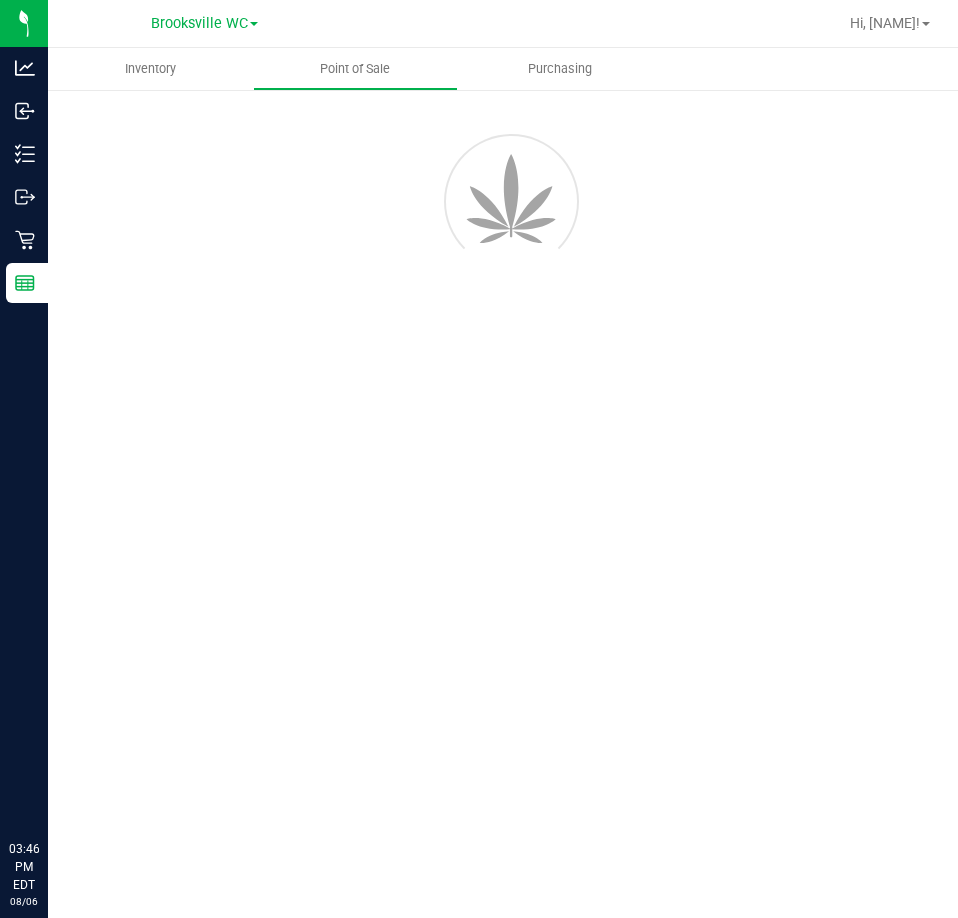 scroll, scrollTop: 0, scrollLeft: 0, axis: both 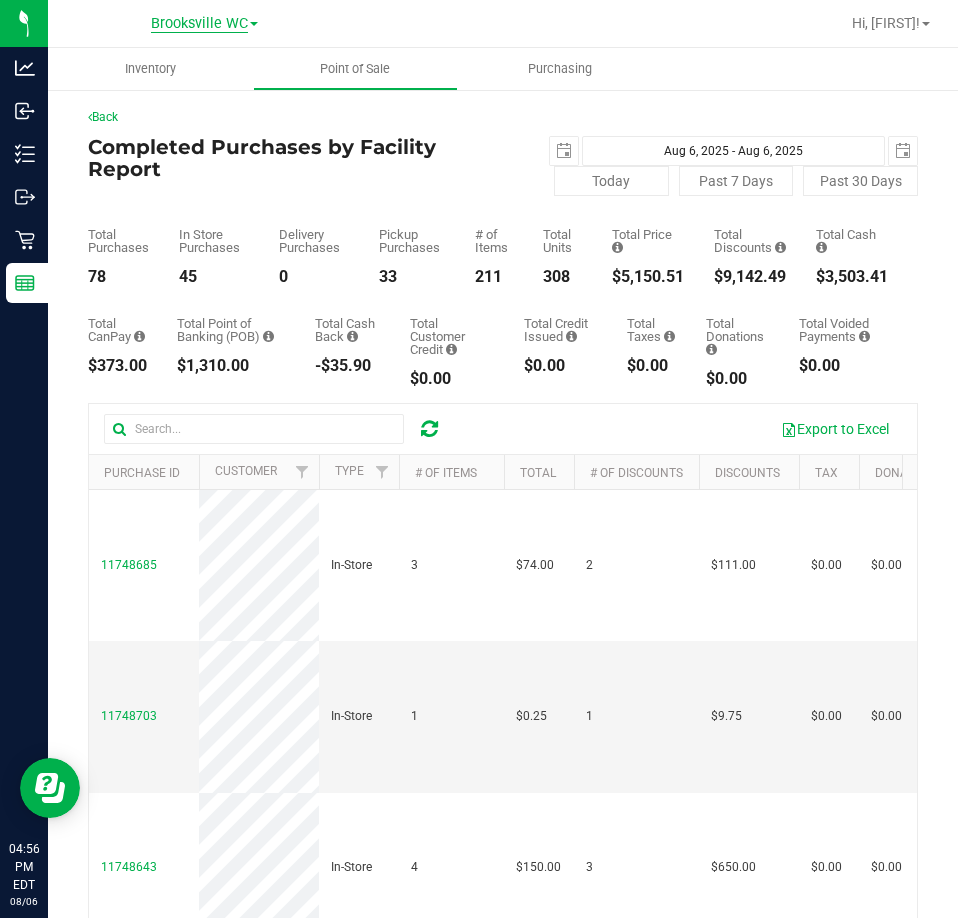click on "Brooksville WC" at bounding box center (199, 24) 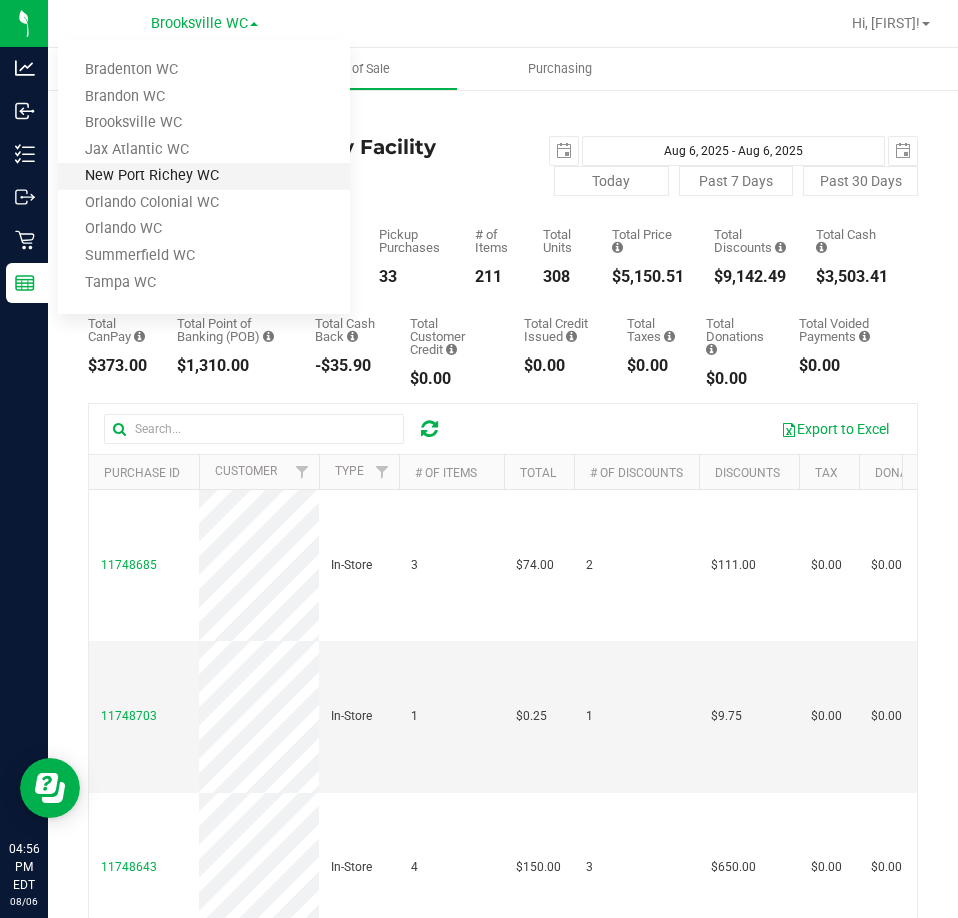 click on "New Port Richey WC" at bounding box center (204, 176) 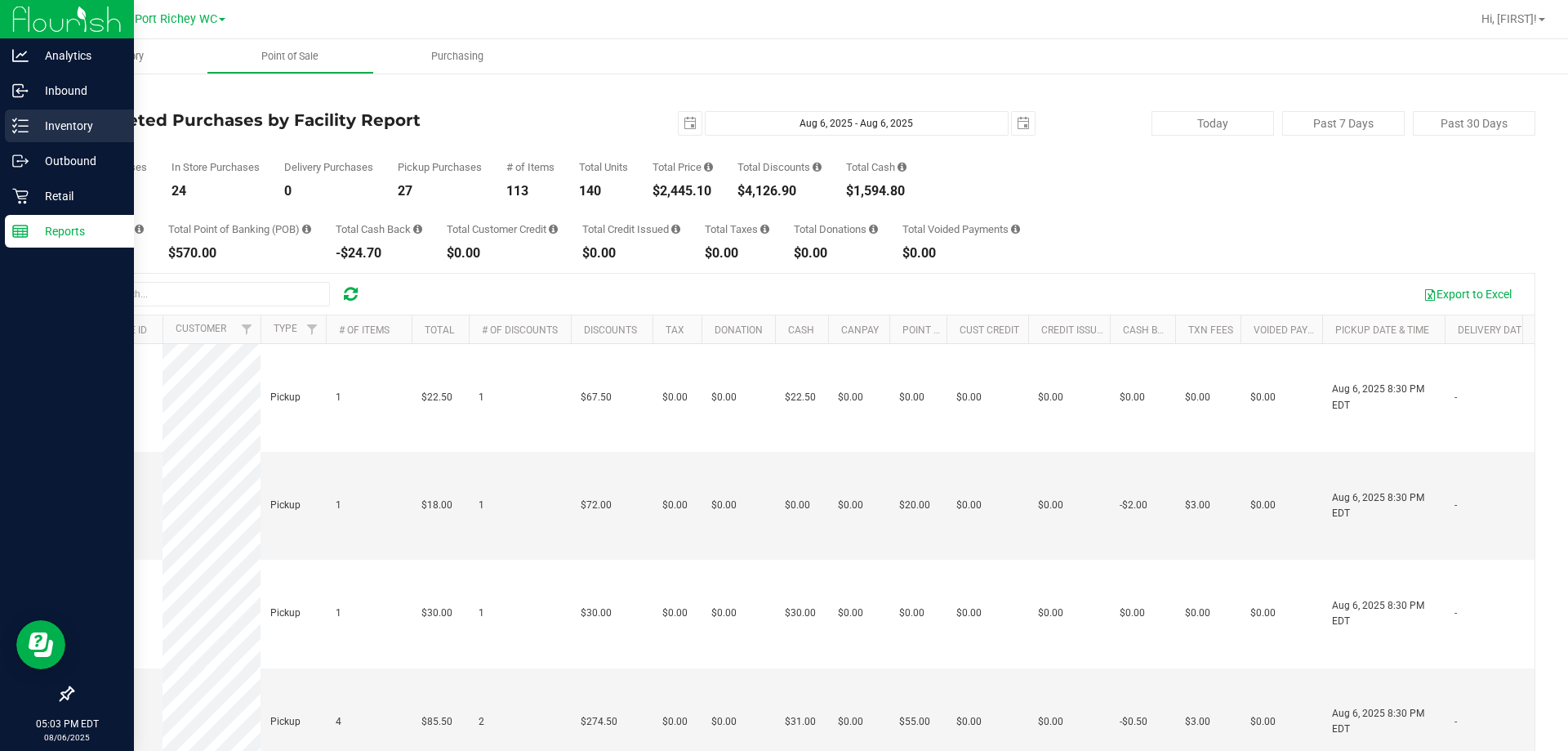 click on "Inventory" at bounding box center (78, 126) 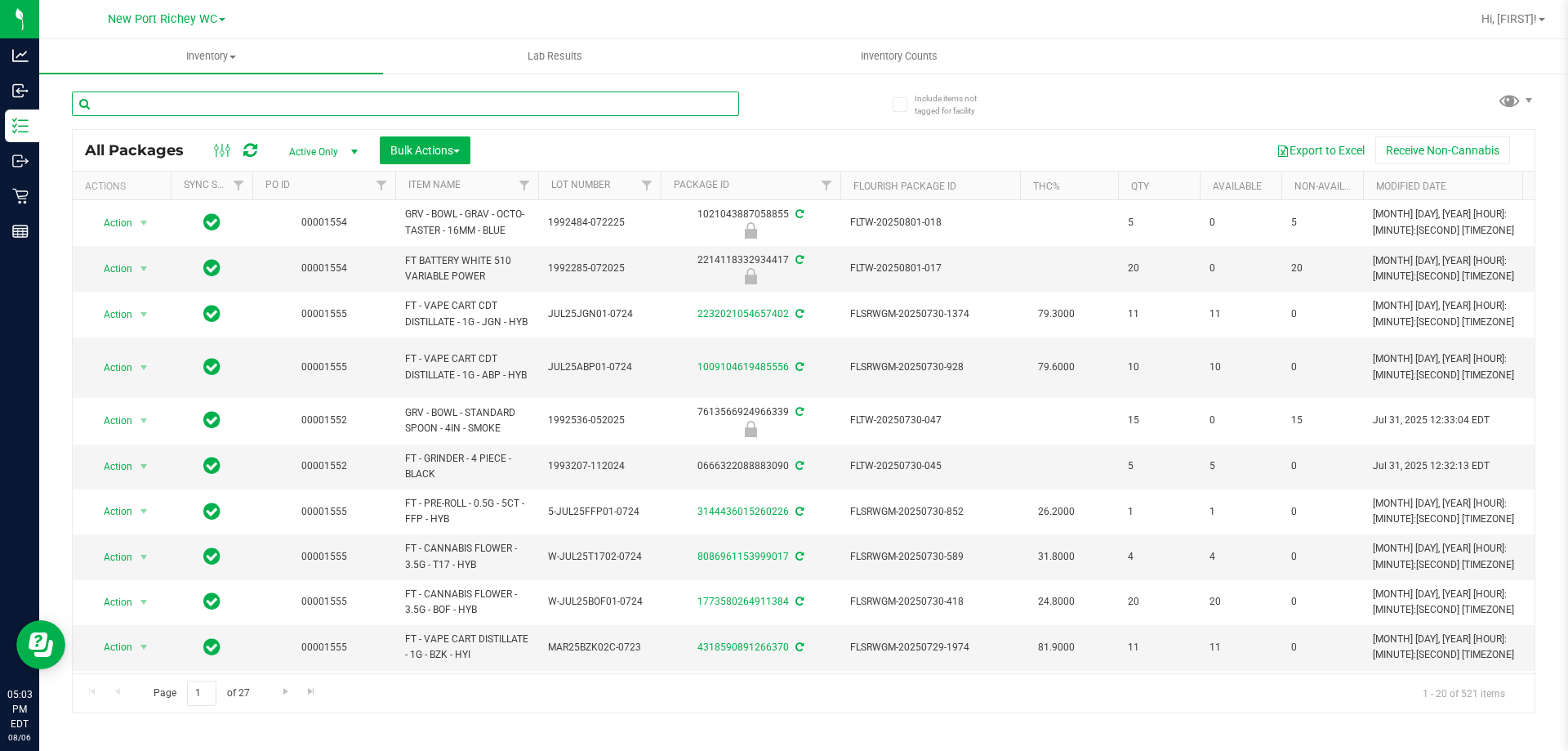 click at bounding box center [405, 104] 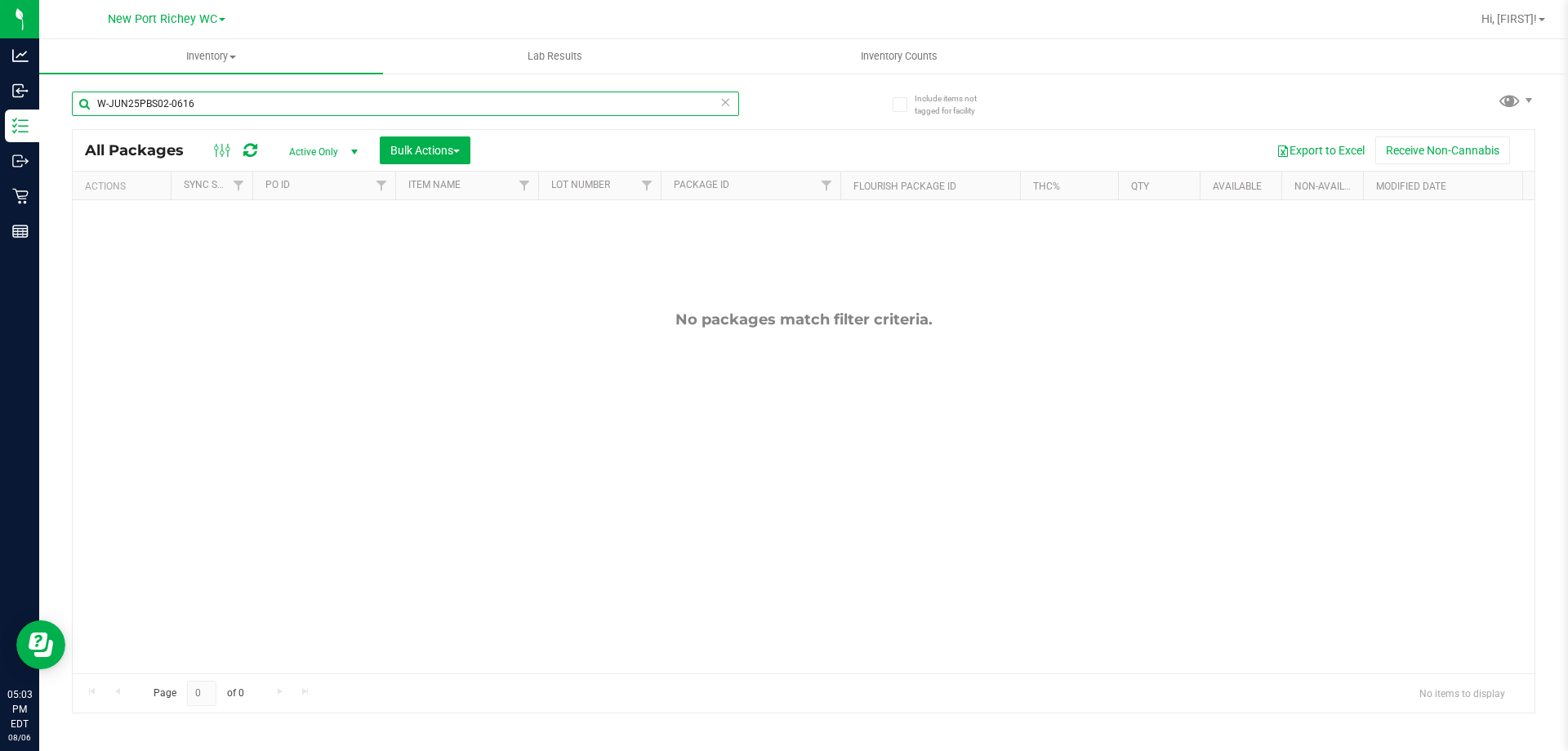 click on "W-JUN25PBS02-0616" at bounding box center (405, 104) 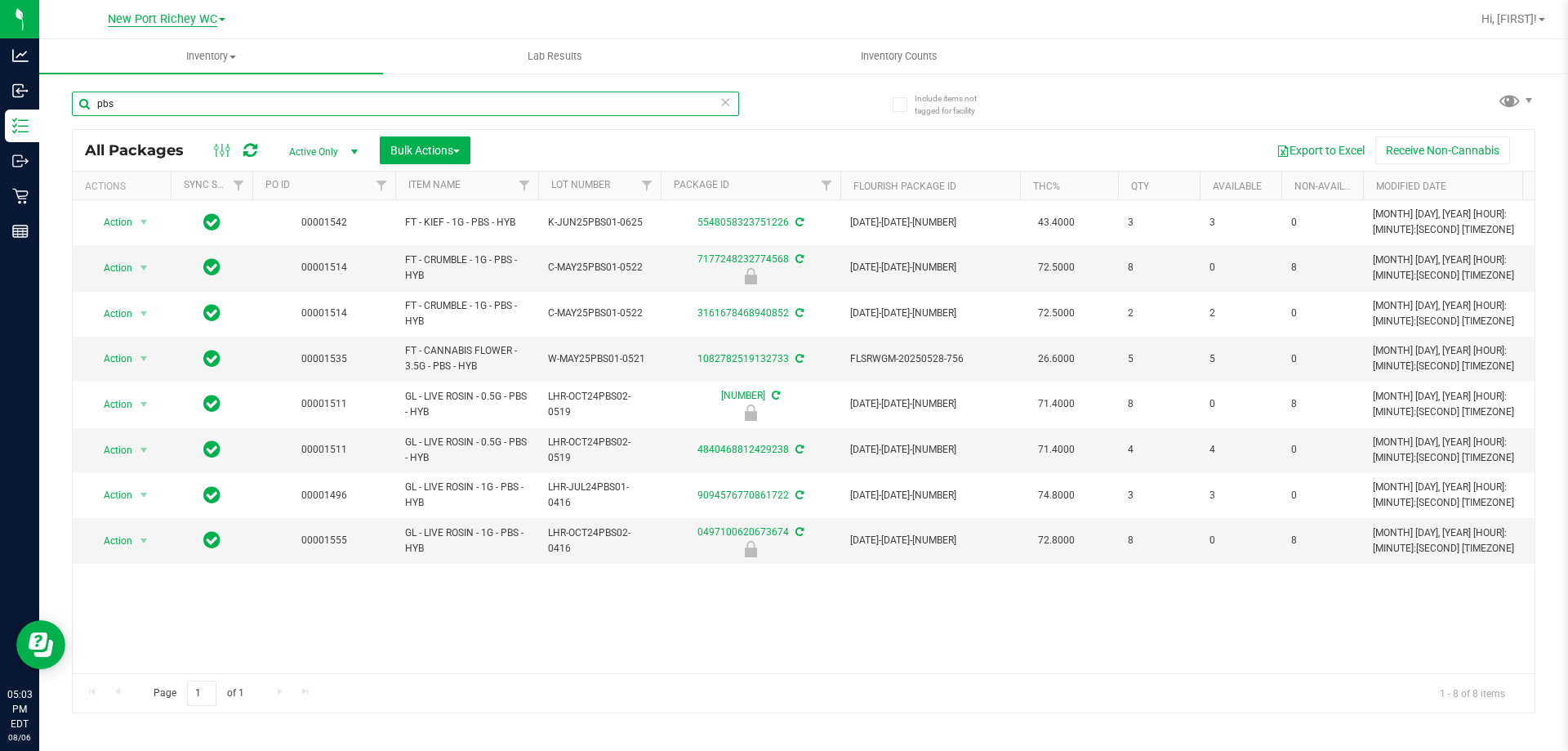 type on "pbs" 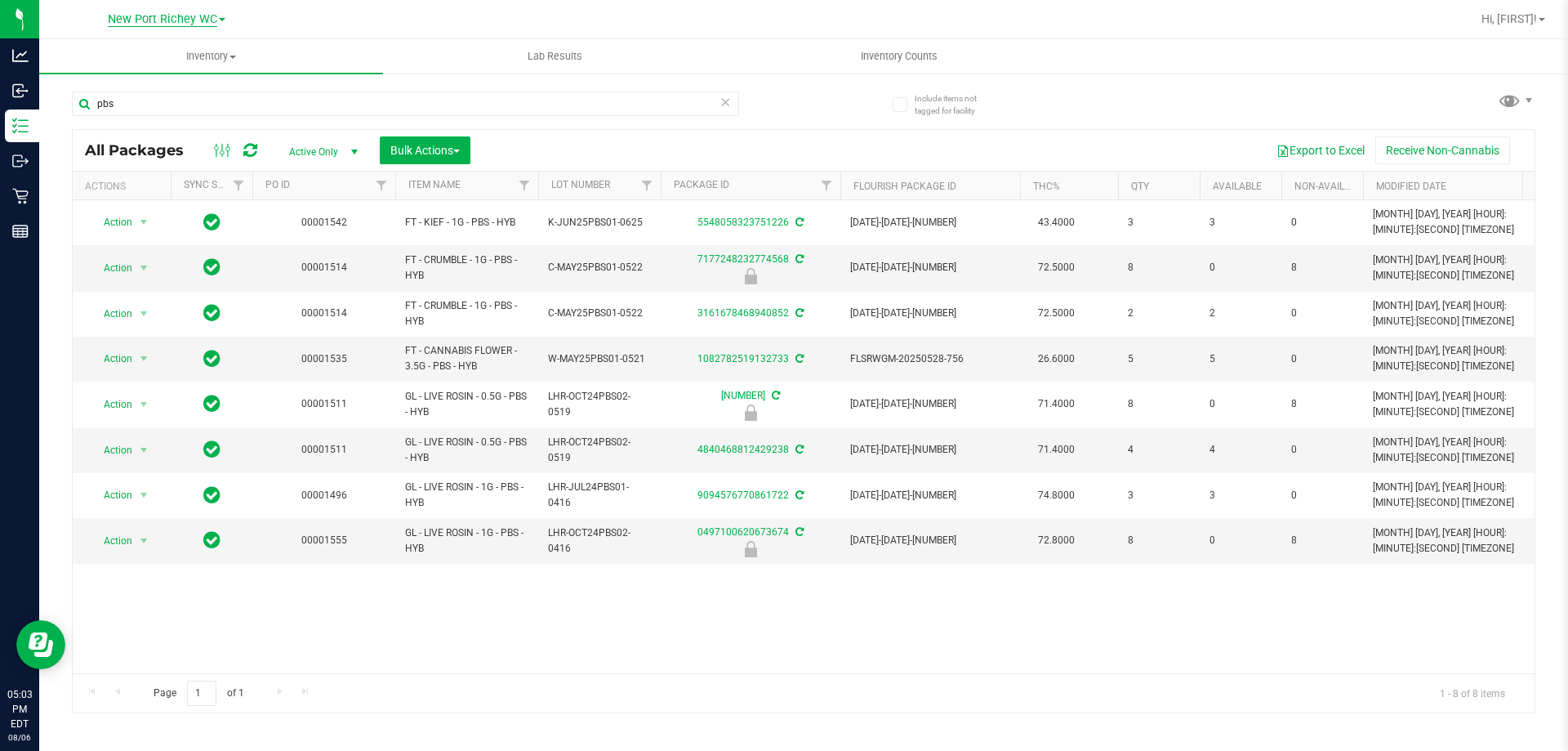 click on "New Port Richey WC" at bounding box center [163, 20] 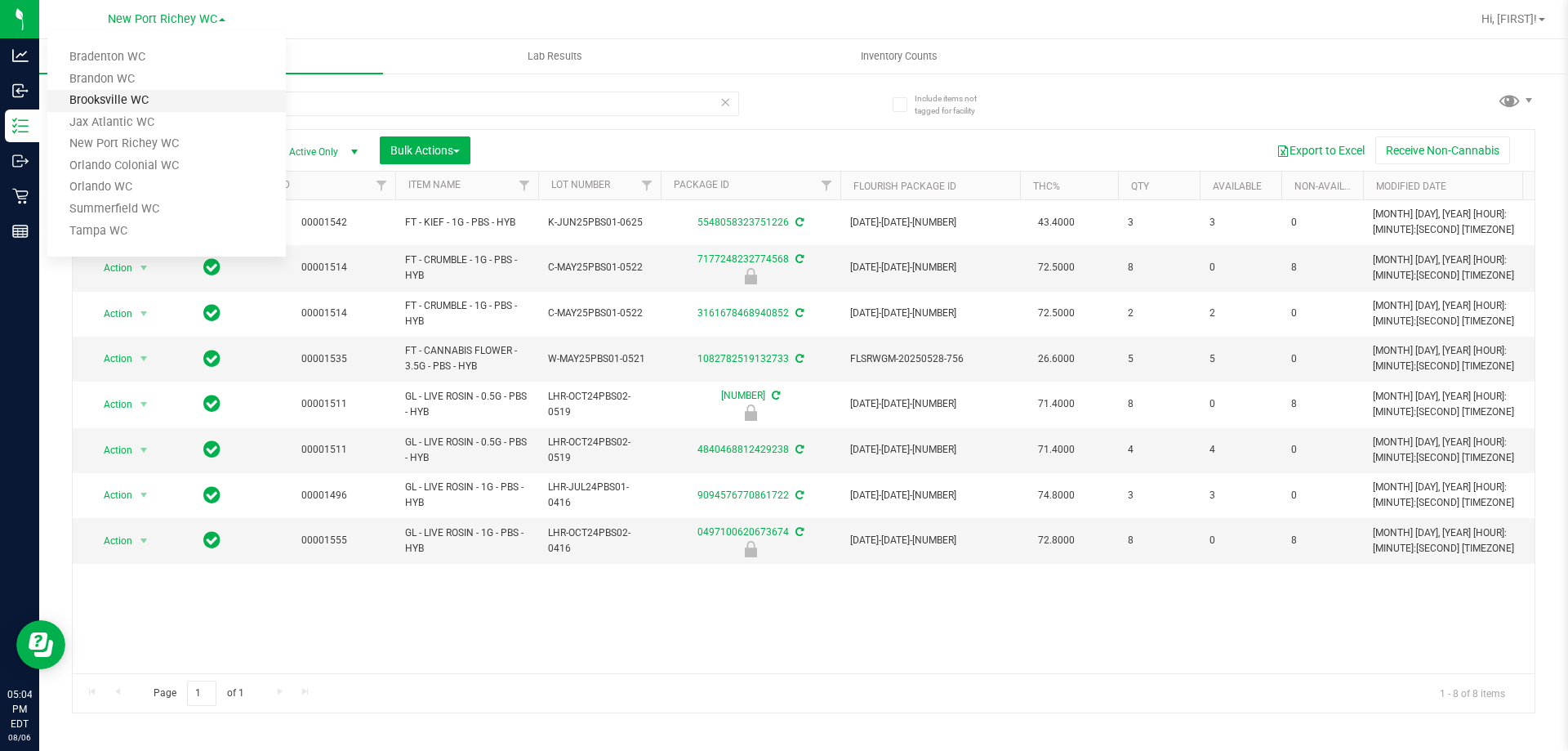 click on "Brooksville WC" at bounding box center [167, 101] 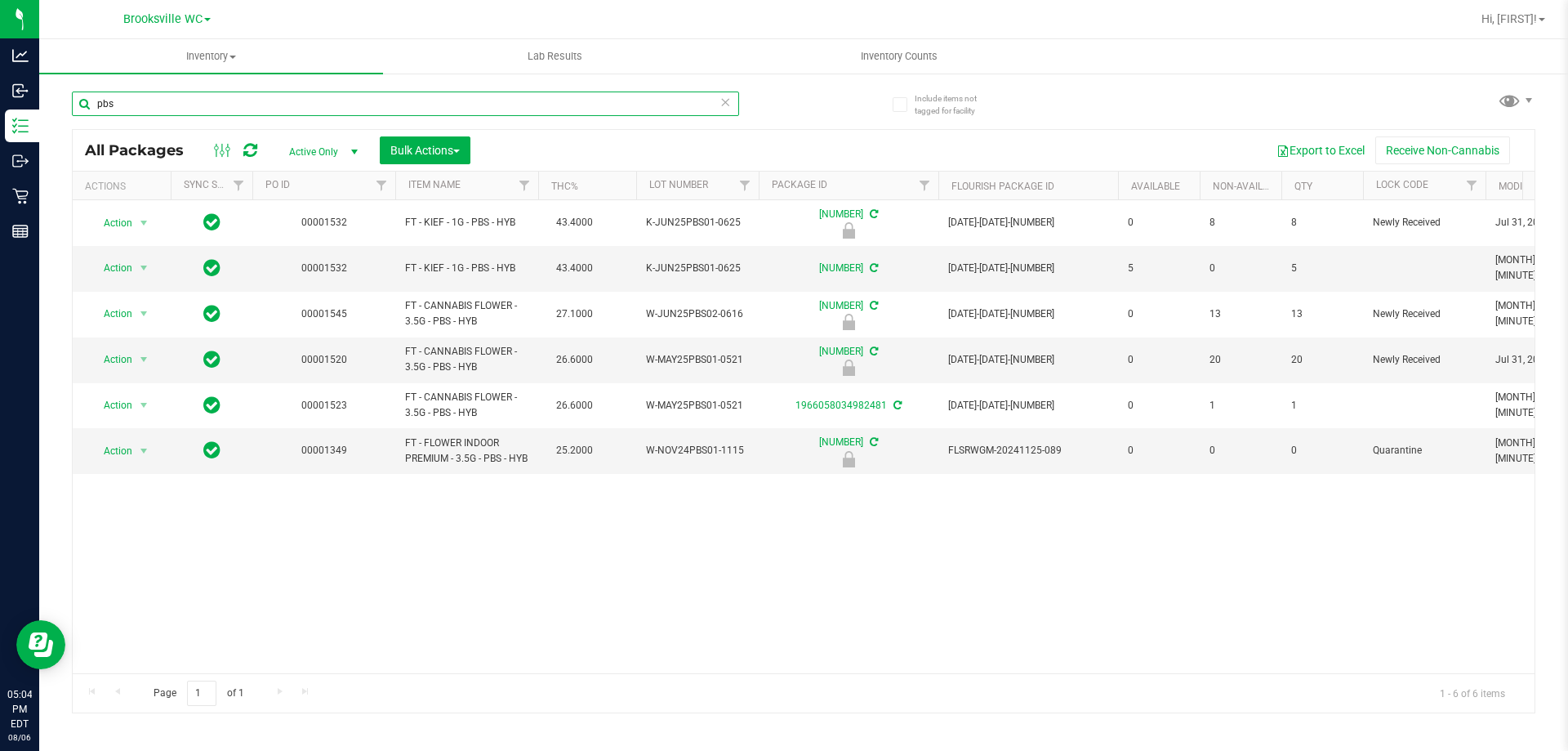 click on "pbs" at bounding box center [405, 104] 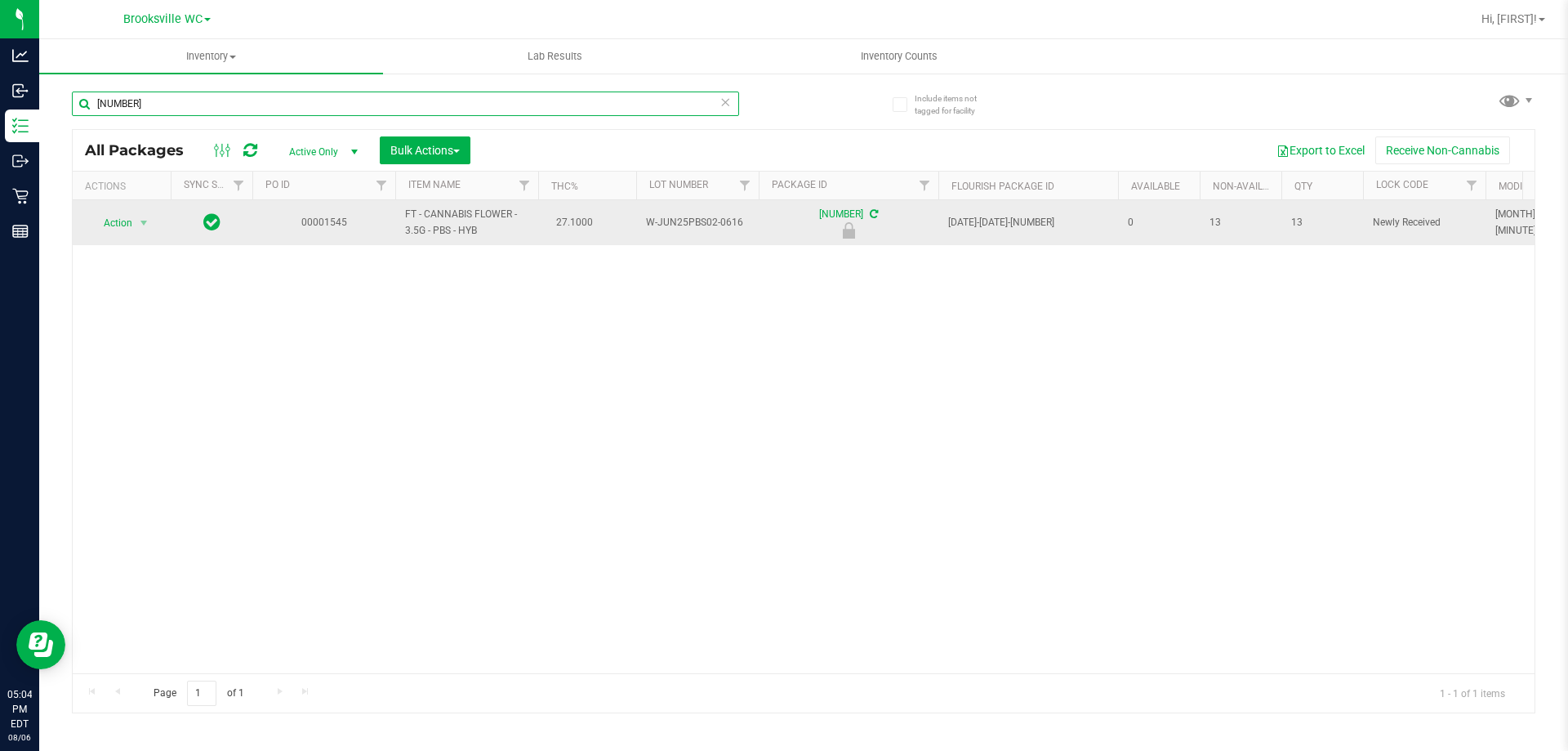 type on "6523211391221549" 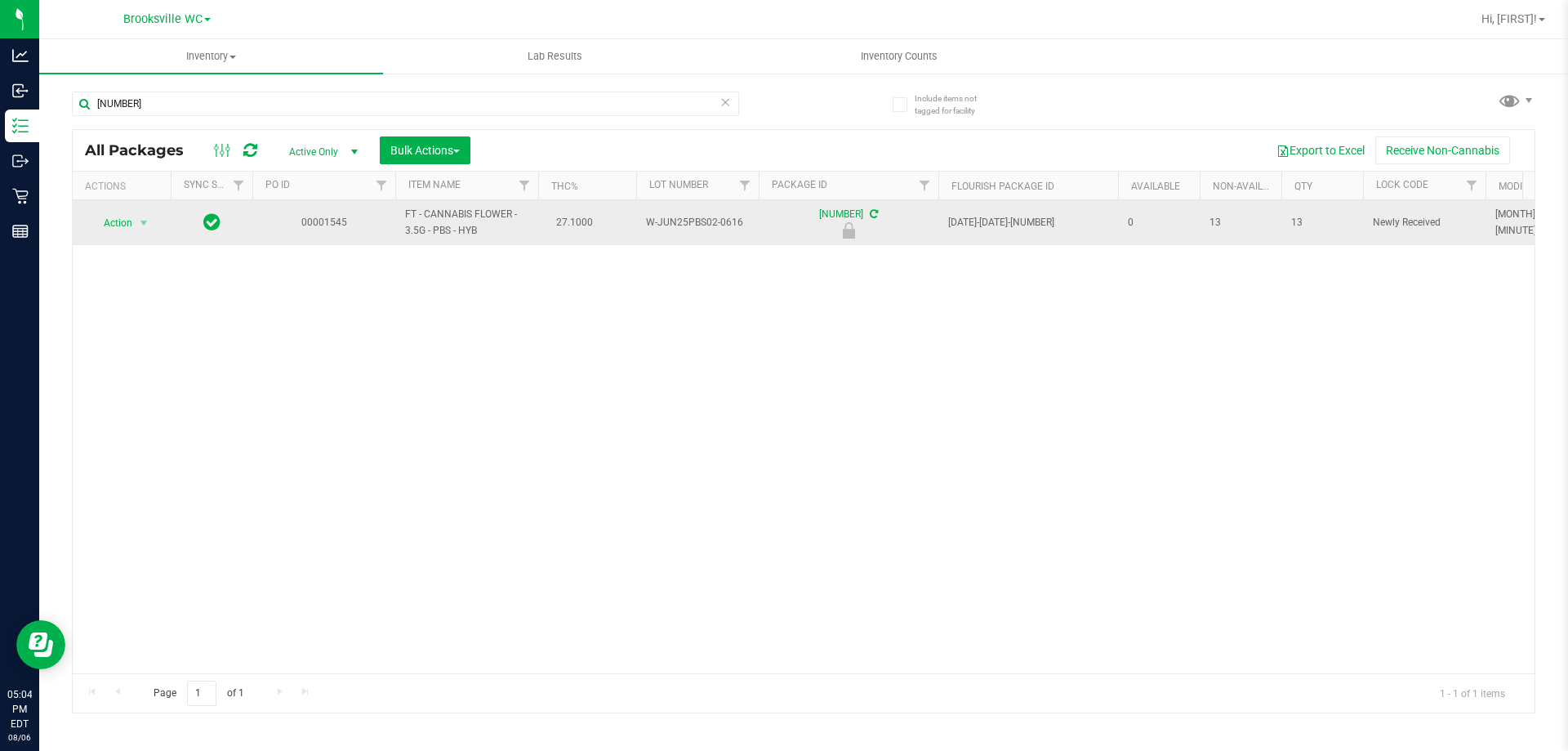 click on "Action" at bounding box center [111, 223] 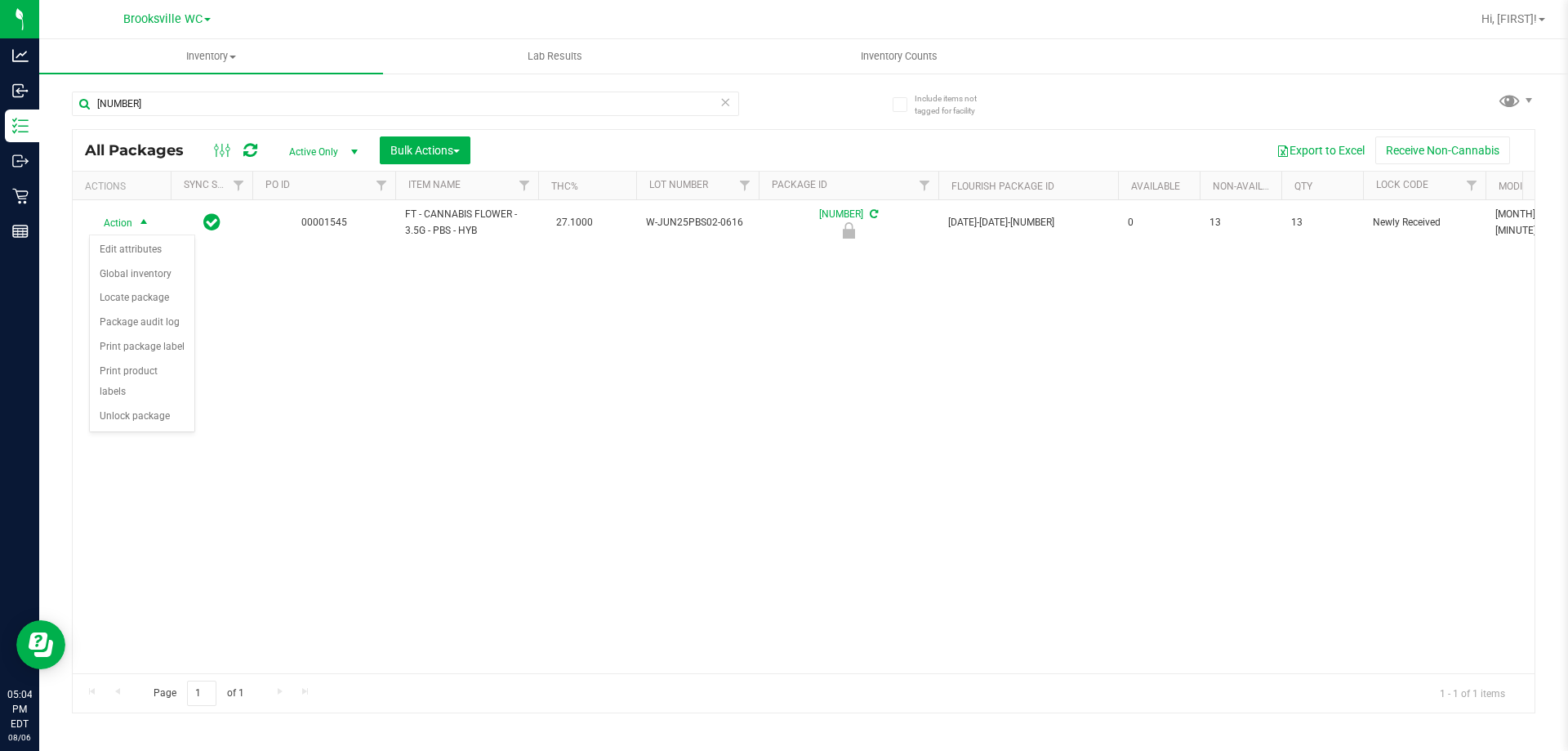 click on "Action Edit attributes Global inventory Locate package Package audit log Print package label Print product labels Unlock package No data found." at bounding box center [142, 333] 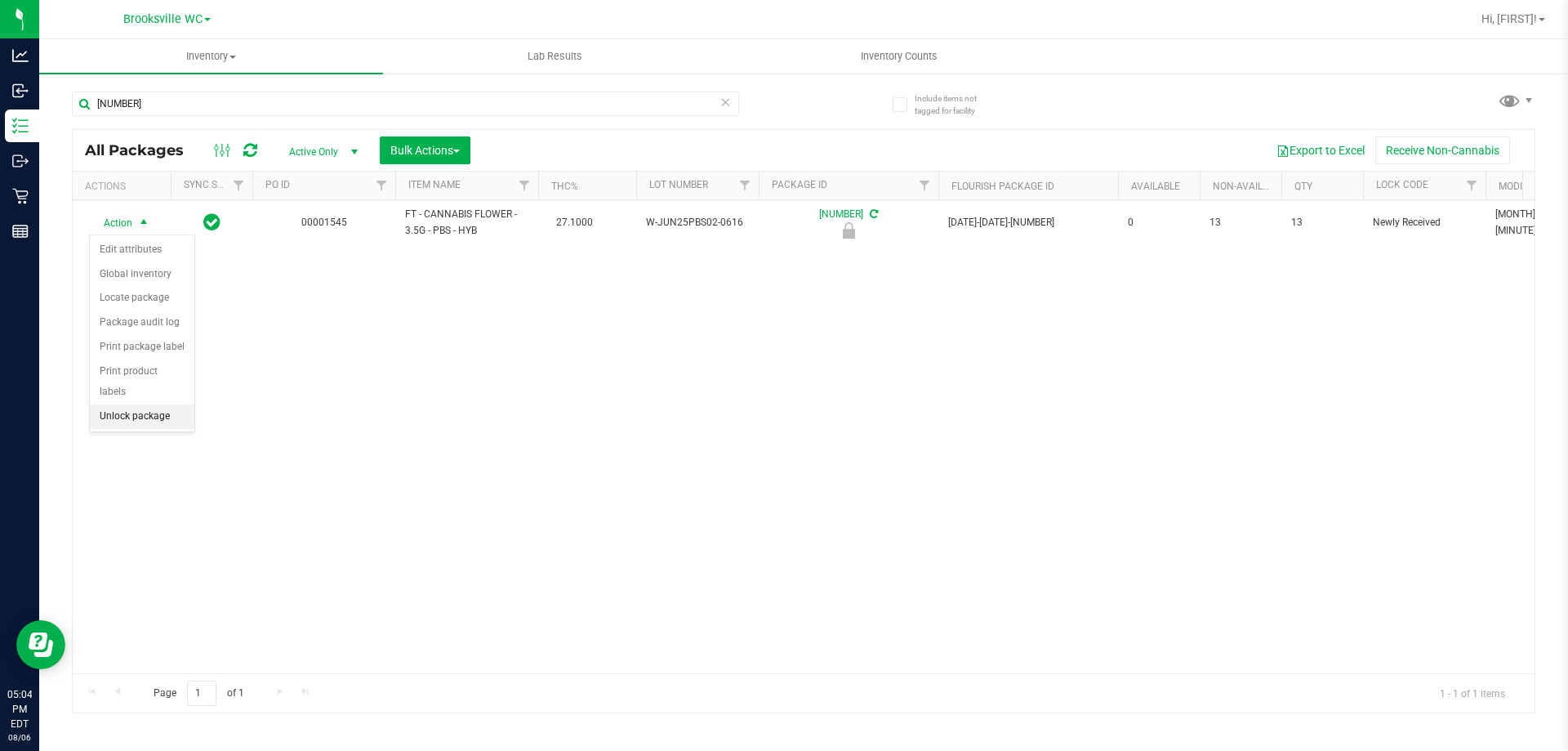 click on "Unlock package" at bounding box center (142, 417) 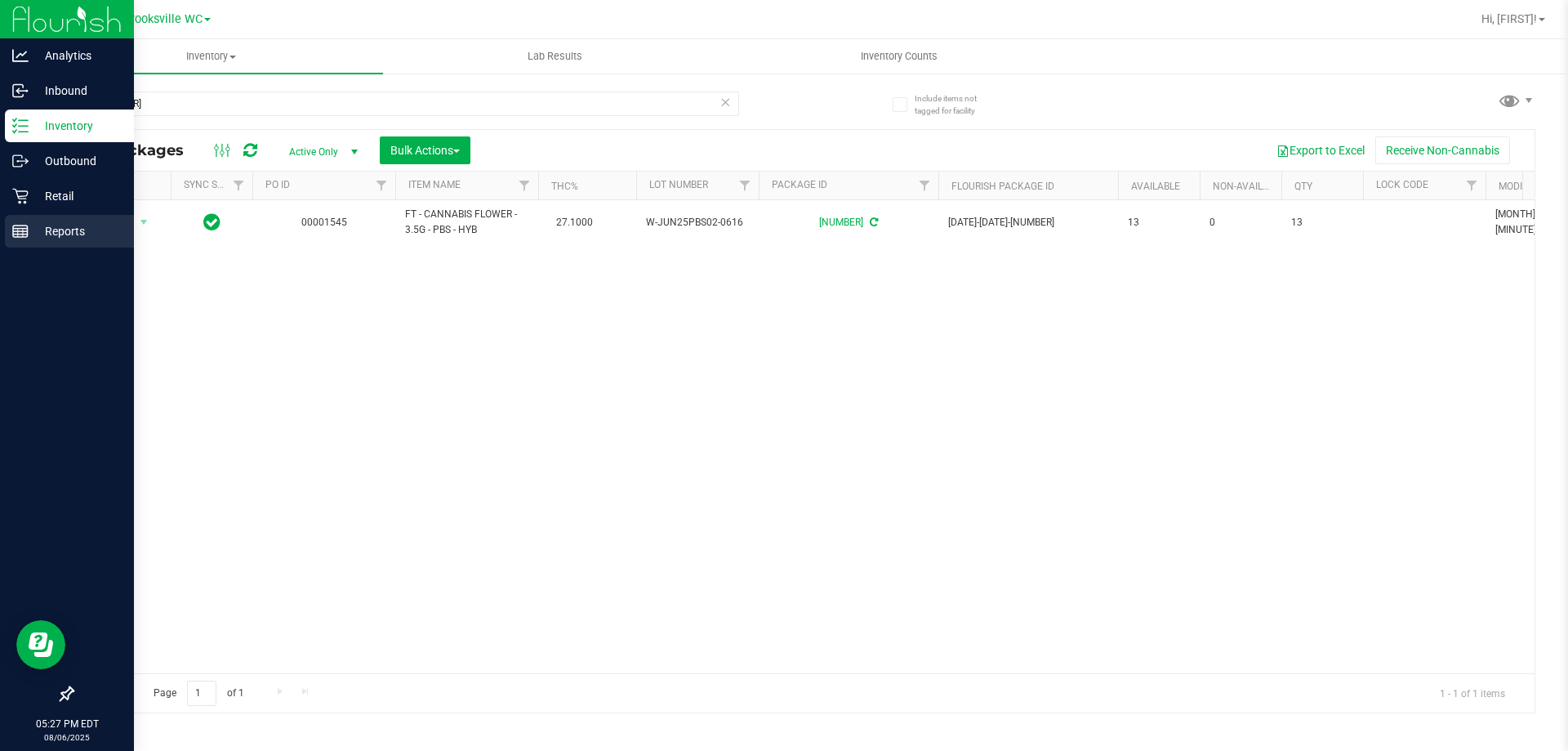 click on "Reports" at bounding box center [78, 231] 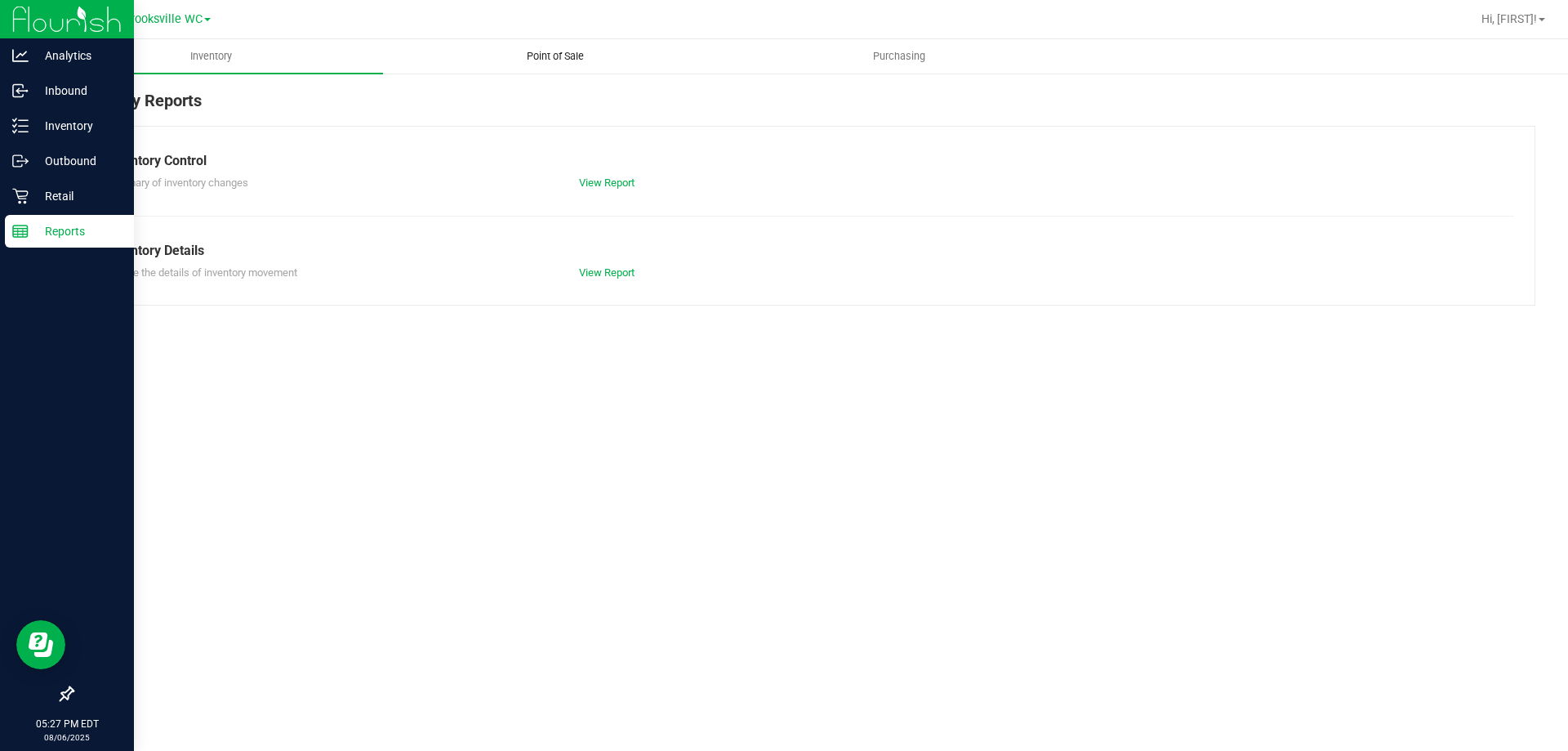 click on "Point of Sale" at bounding box center [555, 56] 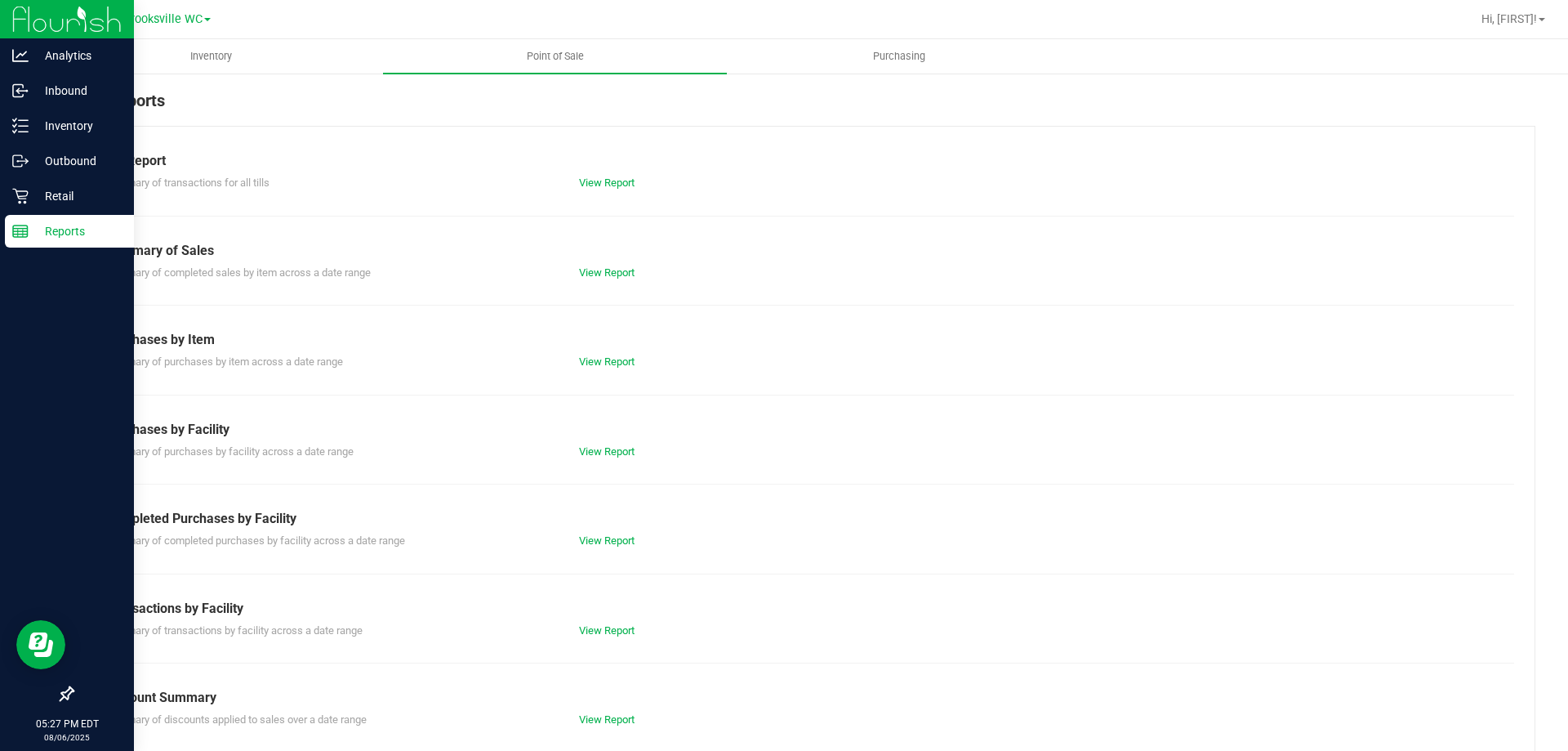 click on "Till Report
Summary of transactions for all tills
View Report
Summary of Sales
Summary of completed sales by item across a date range
View Report
Purchases by Item
Summary of purchases by item across a date range
View Report
Purchases by Facility
Summary of purchases by facility across a date range" at bounding box center (804, 484) 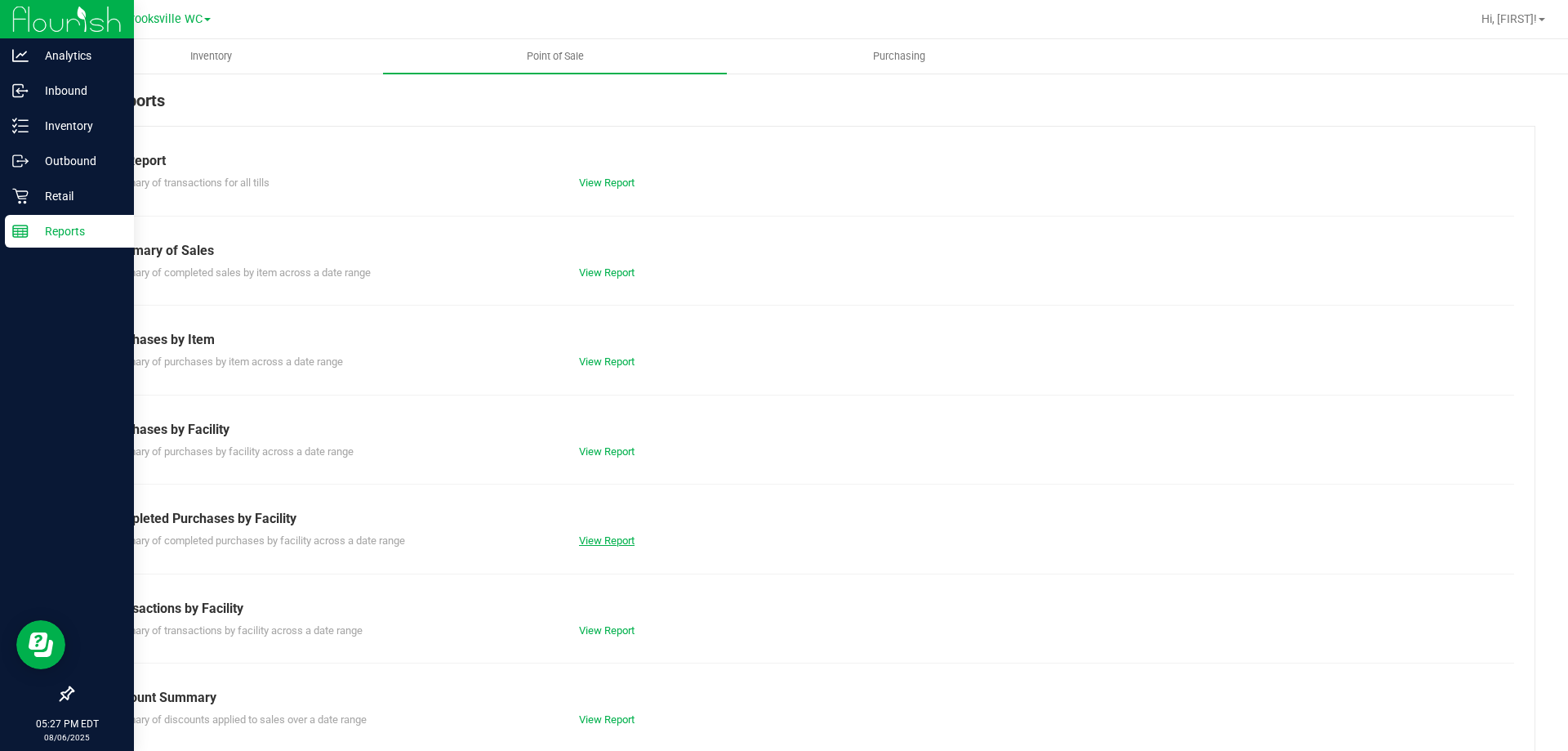 click on "View Report" at bounding box center (607, 540) 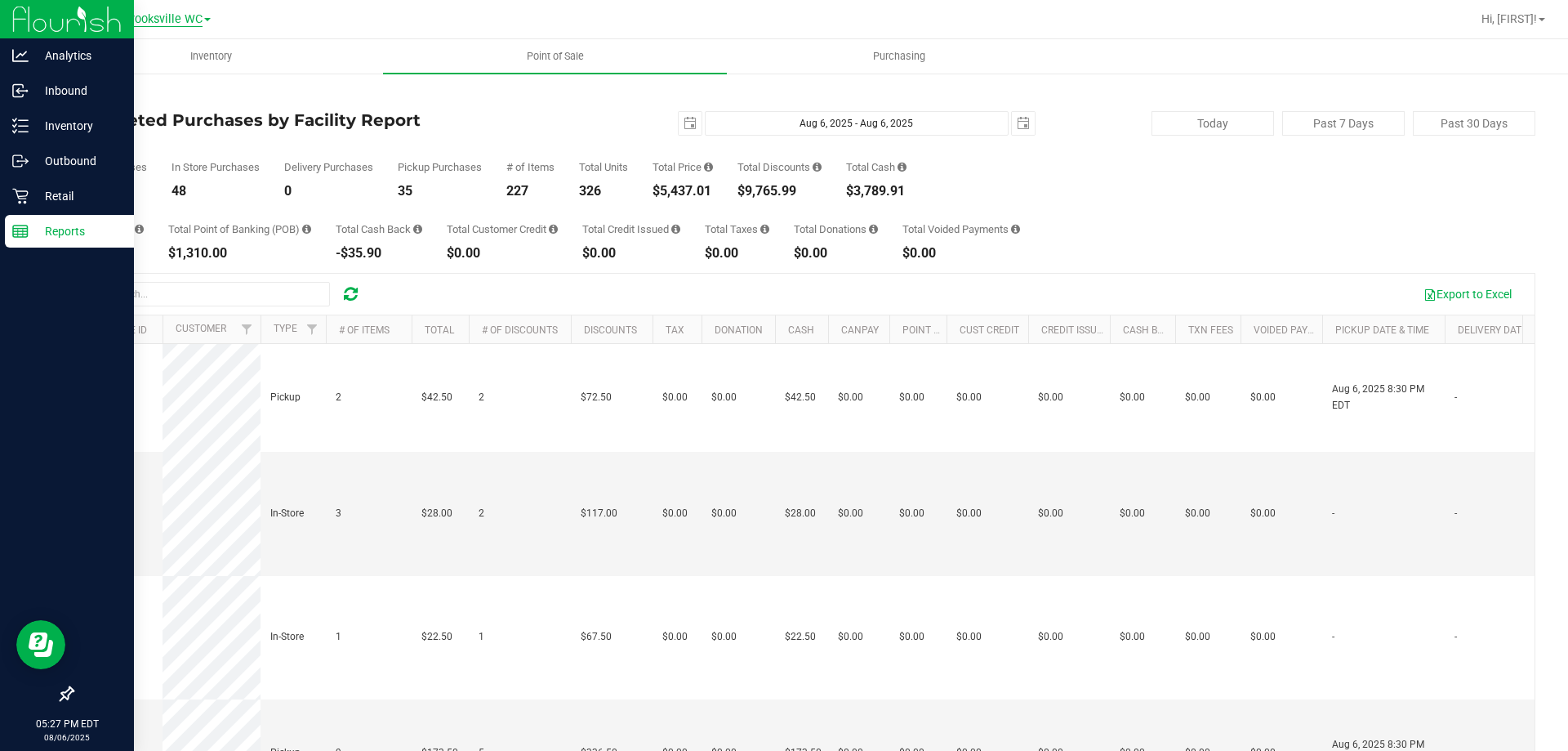 click on "Brooksville WC" at bounding box center [163, 20] 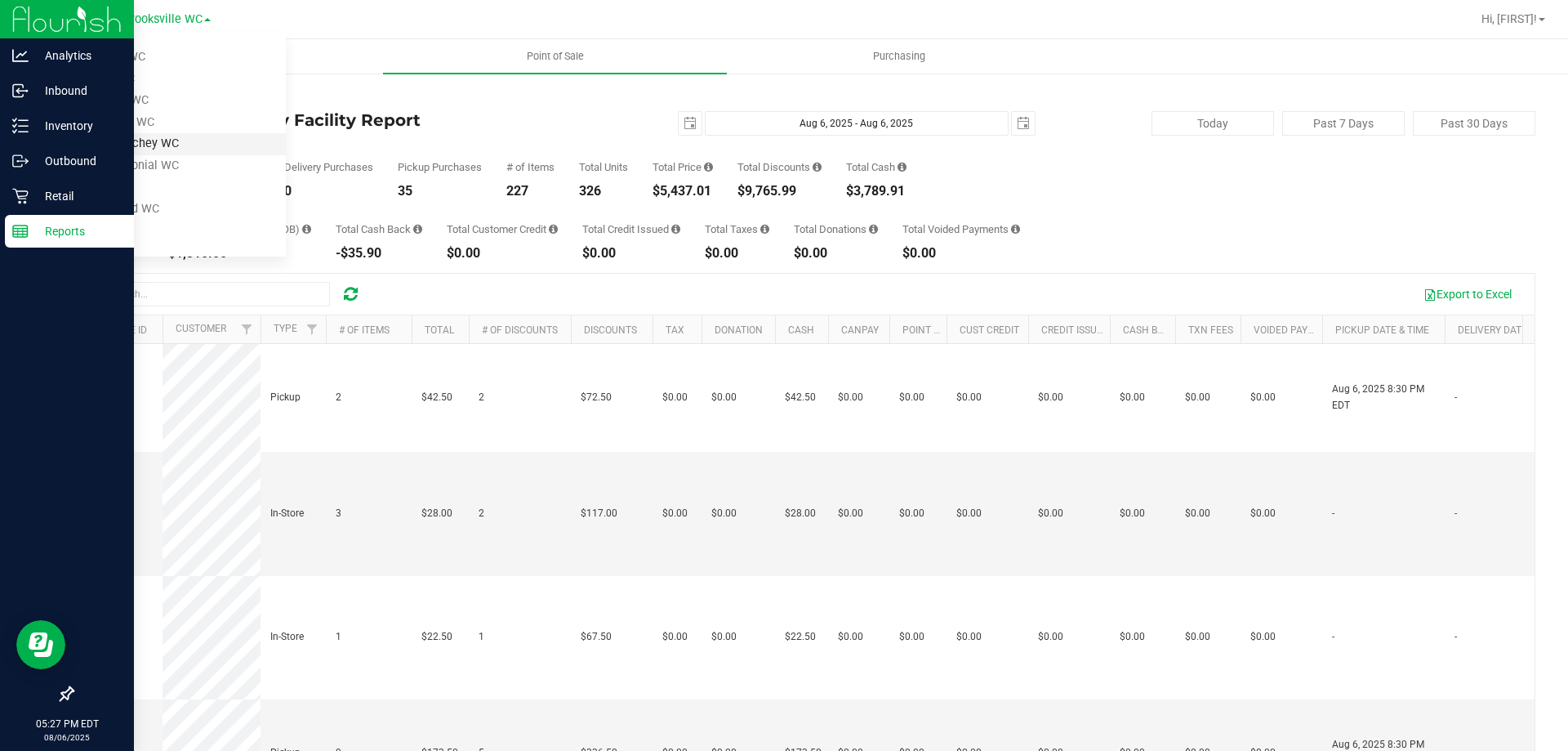 click on "New Port Richey WC" at bounding box center [167, 144] 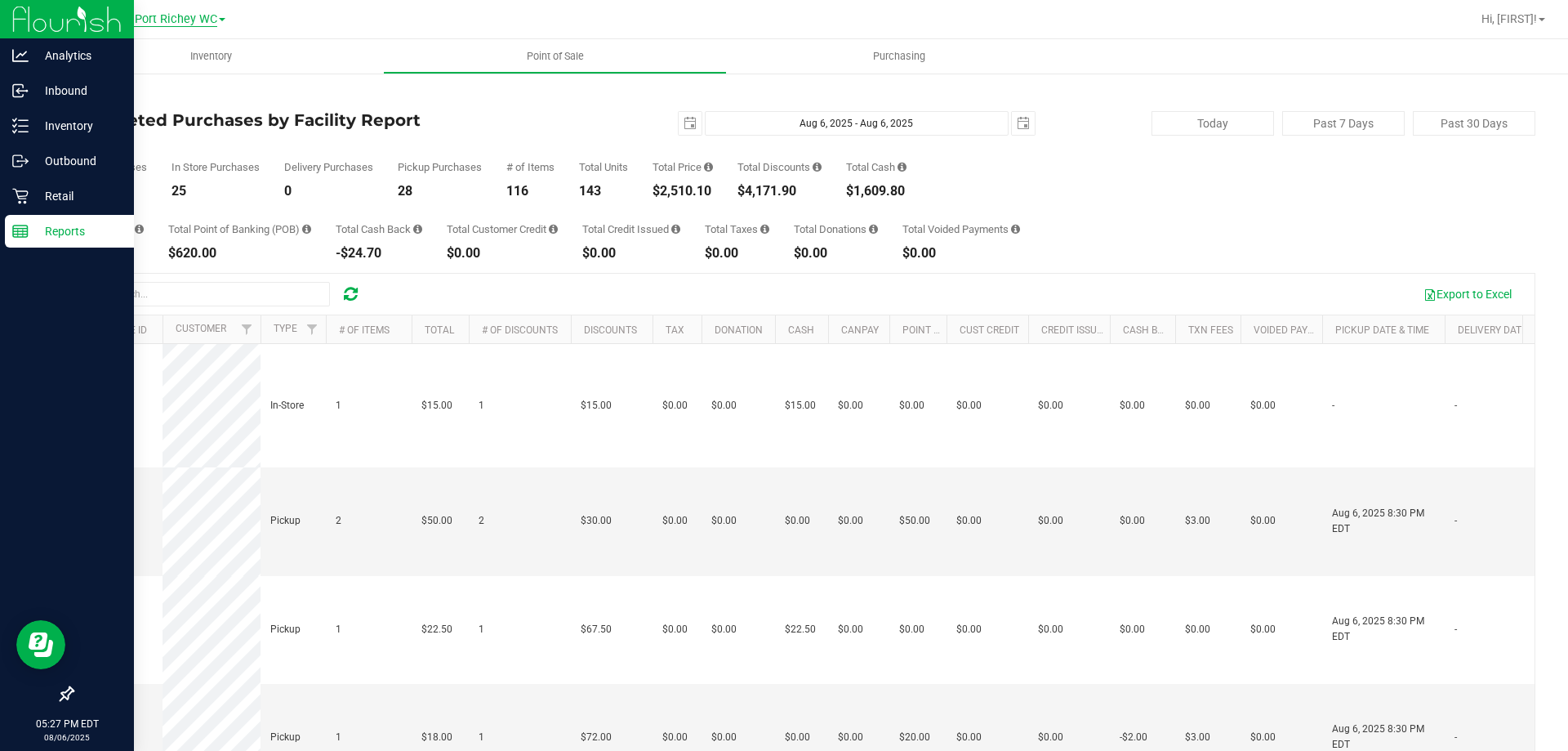 click on "New Port Richey WC" at bounding box center [163, 20] 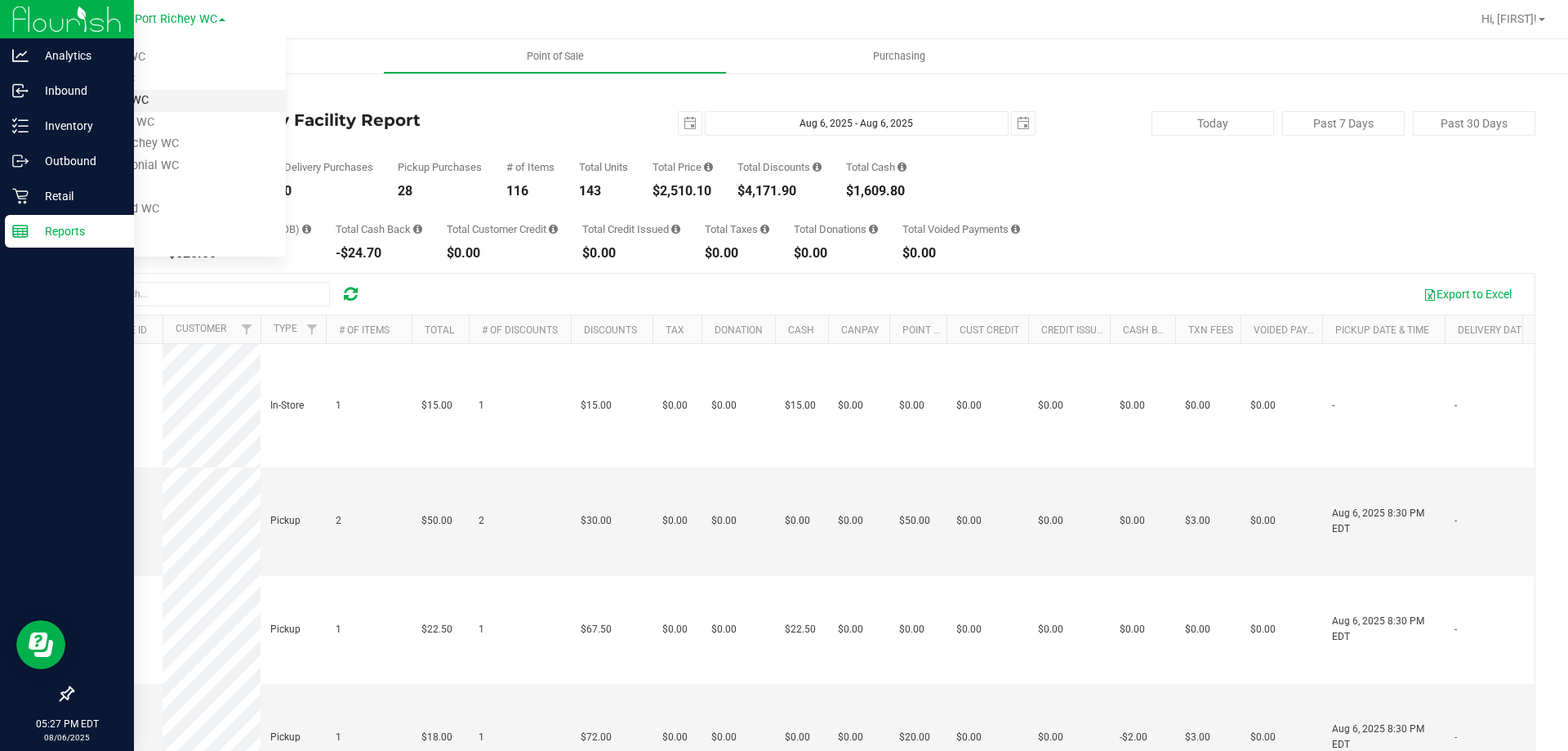 click on "Brooksville WC" at bounding box center [167, 101] 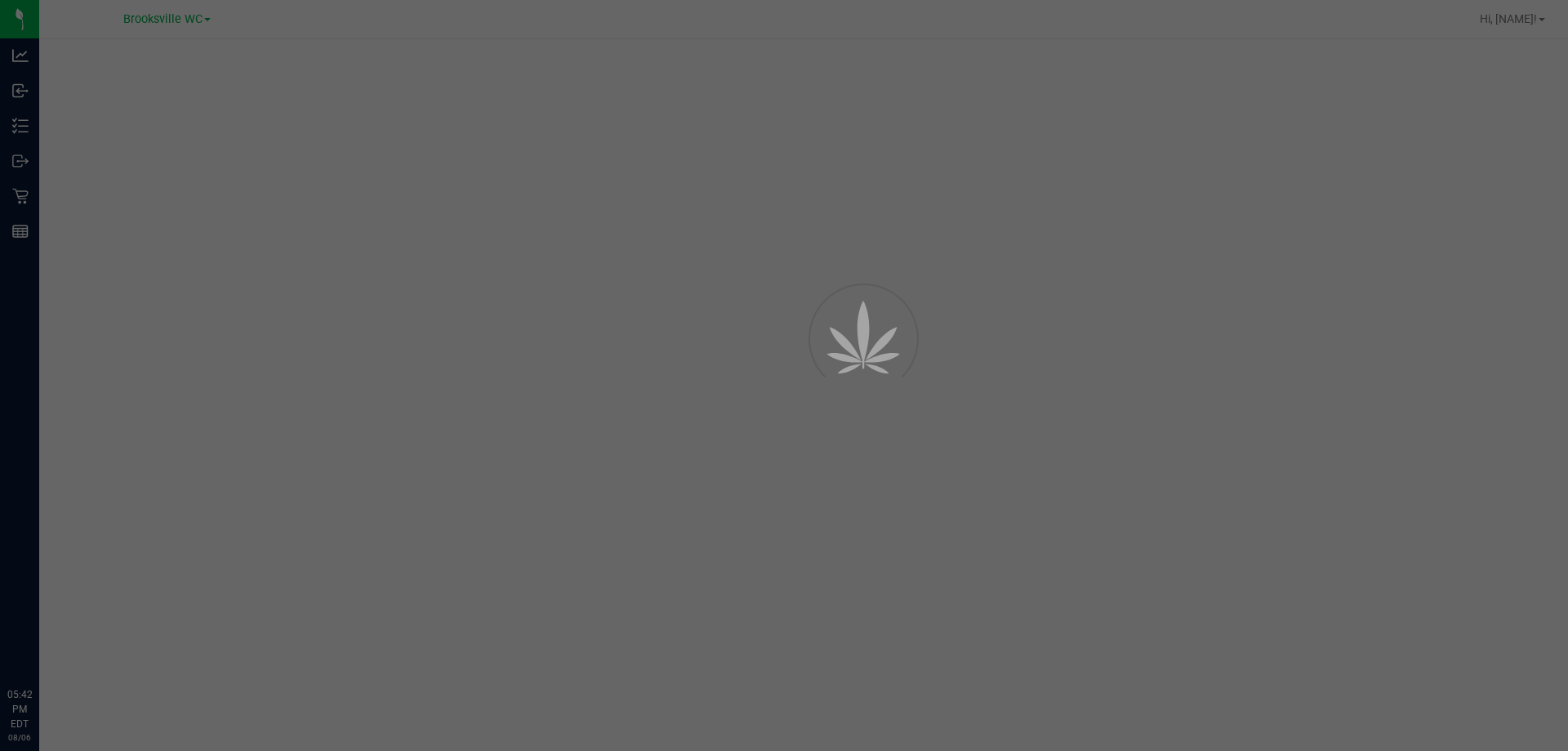 scroll, scrollTop: 0, scrollLeft: 0, axis: both 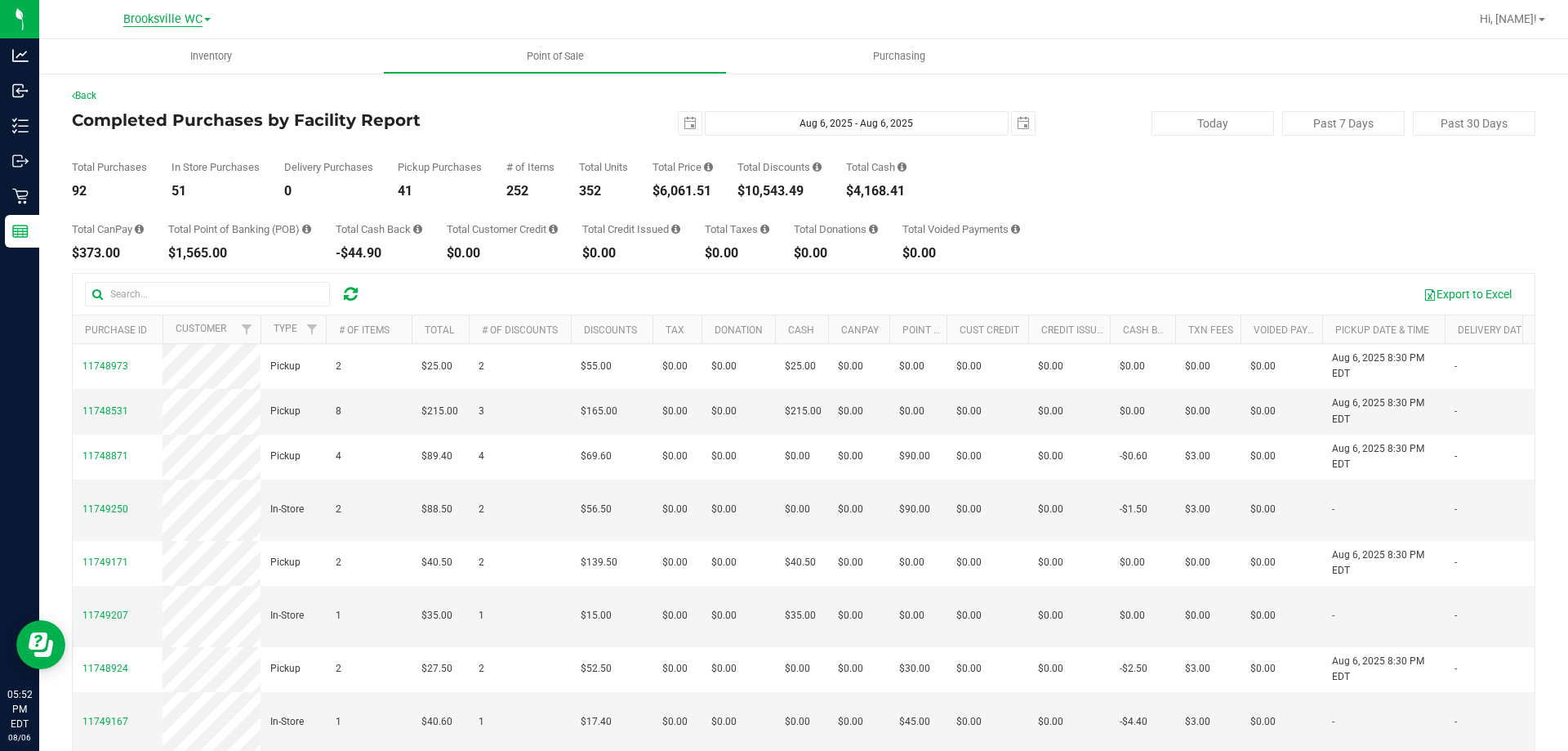 click on "Brooksville WC" at bounding box center (163, 20) 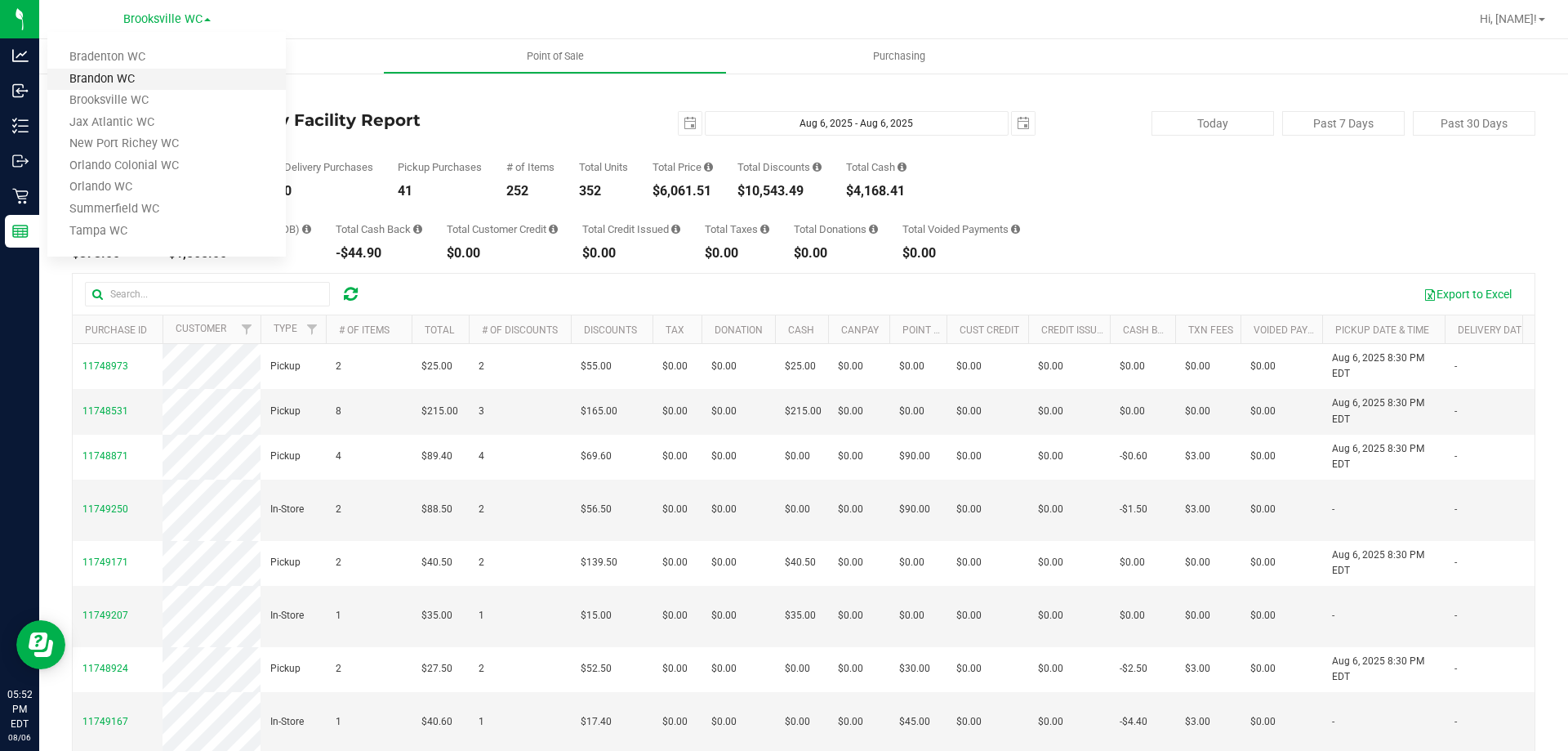 click on "Brandon WC" at bounding box center (167, 79) 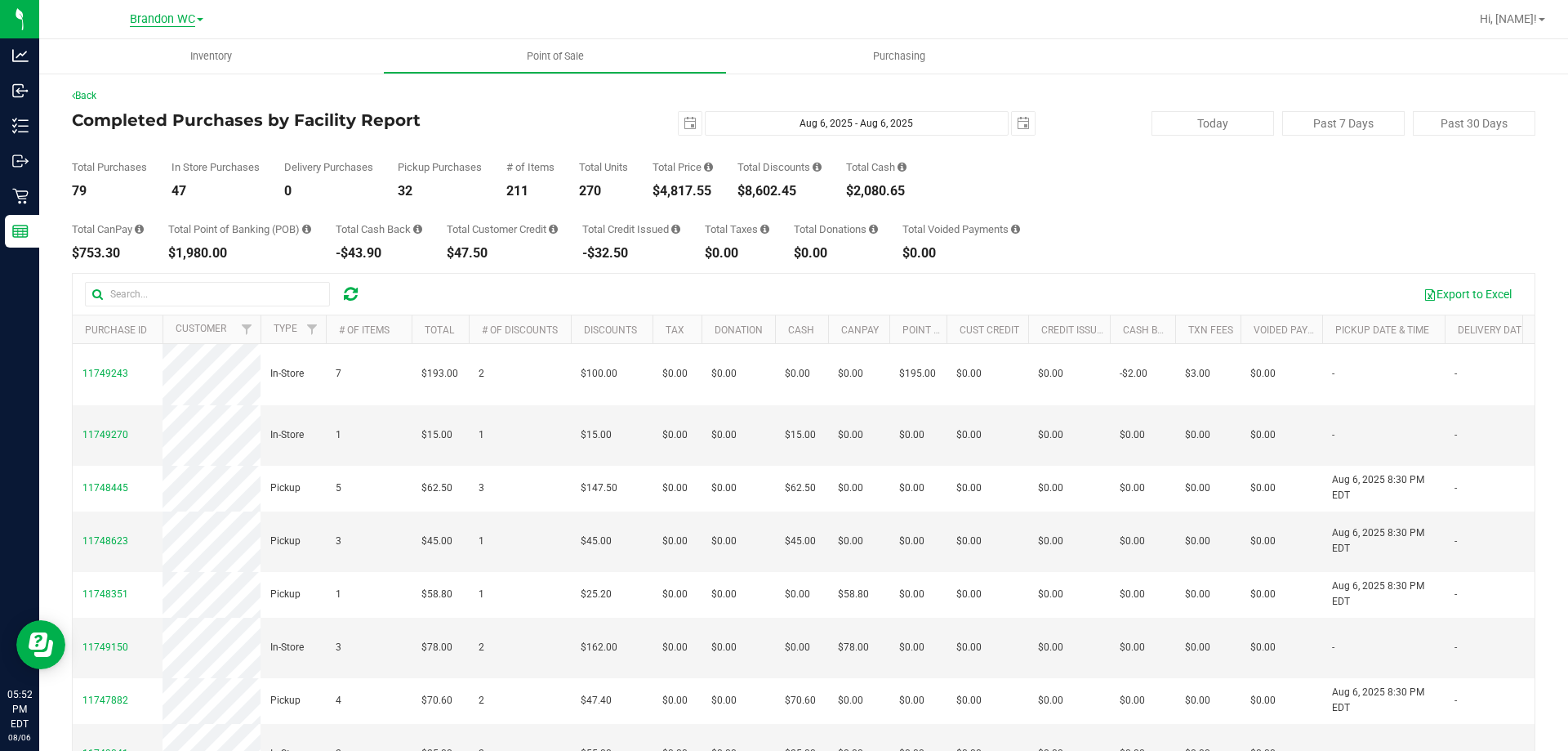 click on "Brandon WC" at bounding box center [163, 20] 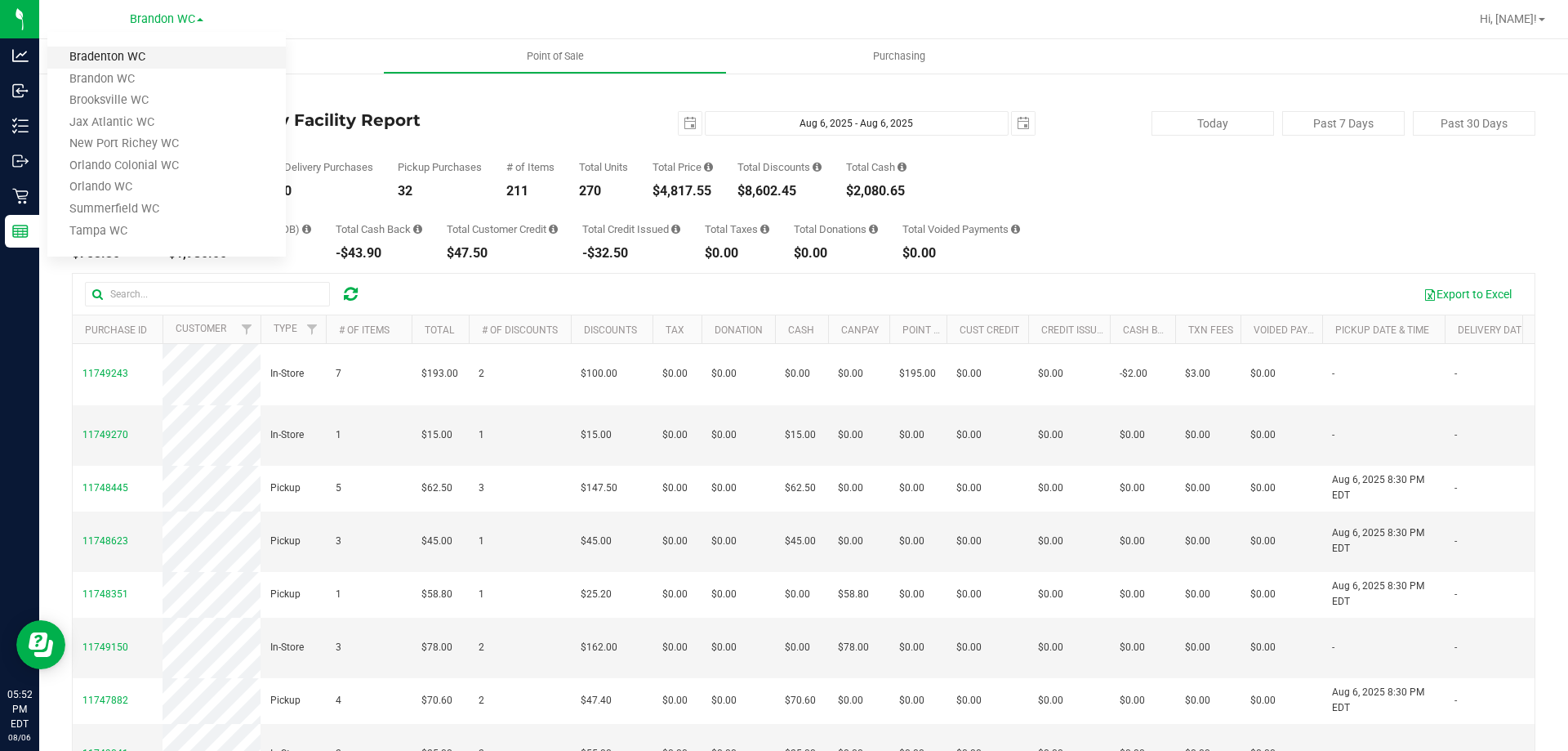 click on "Bradenton WC" at bounding box center (167, 57) 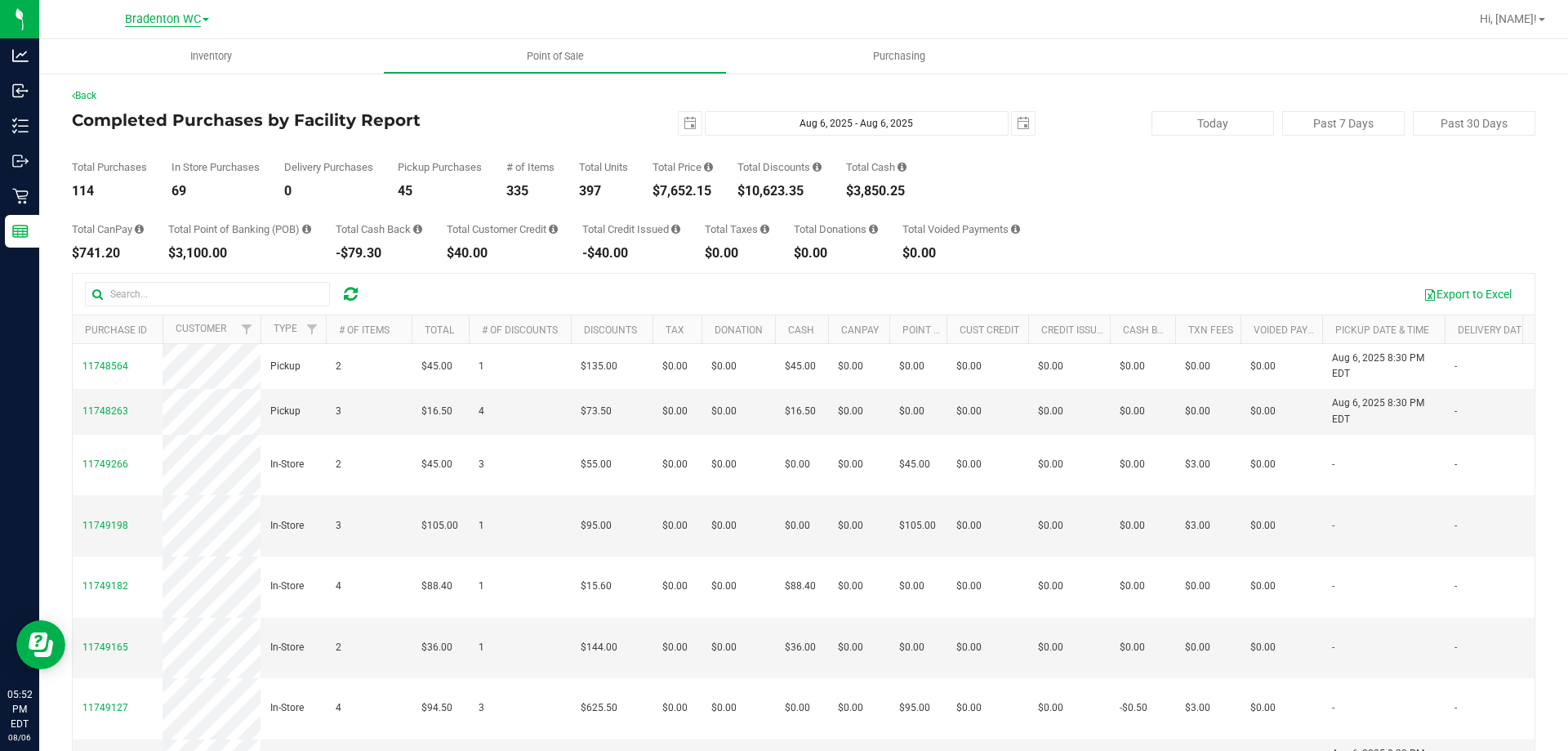 click on "Bradenton WC" at bounding box center (163, 20) 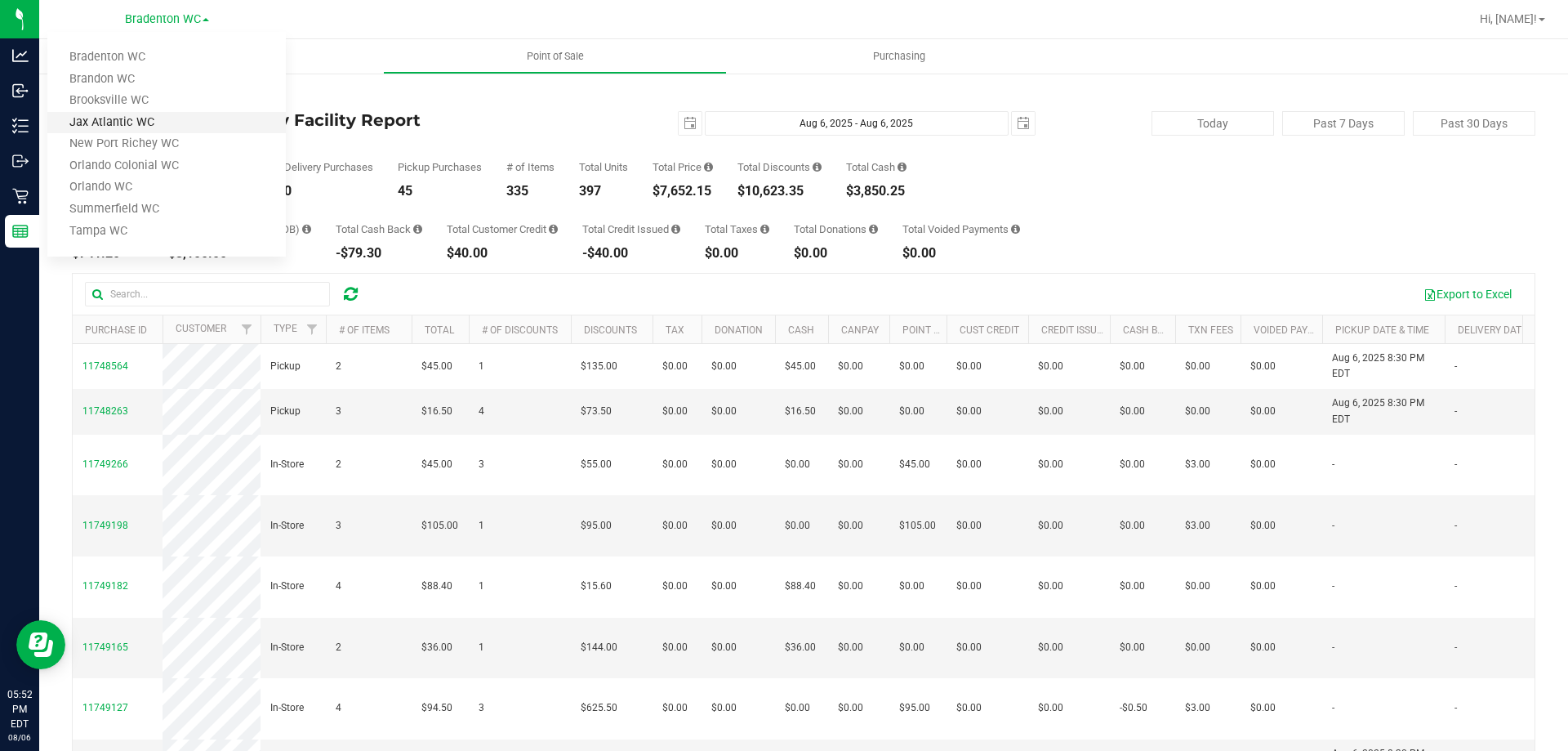 click on "Jax Atlantic WC" at bounding box center (167, 123) 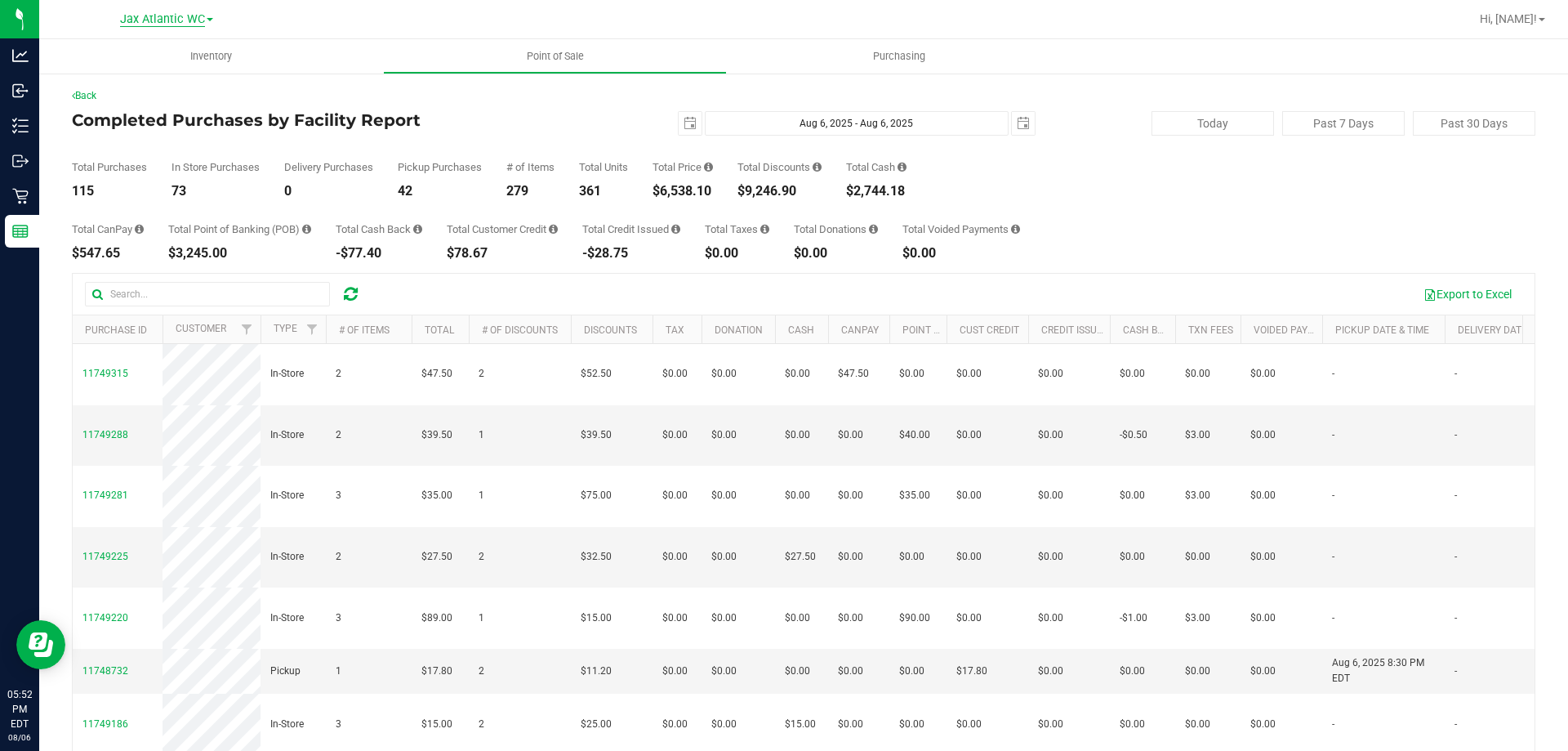 click on "Jax Atlantic WC" at bounding box center [163, 20] 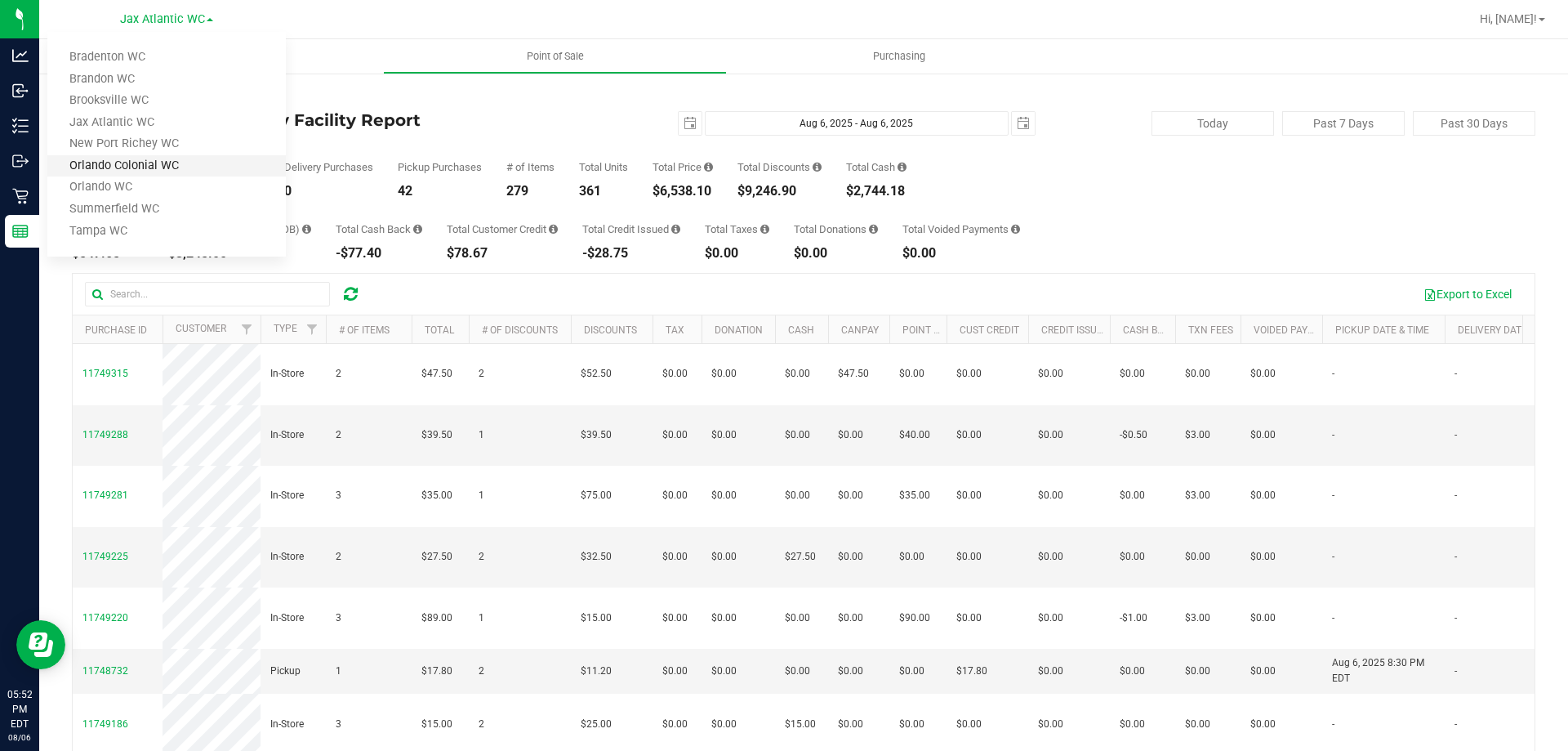 click on "Orlando Colonial WC" at bounding box center (167, 166) 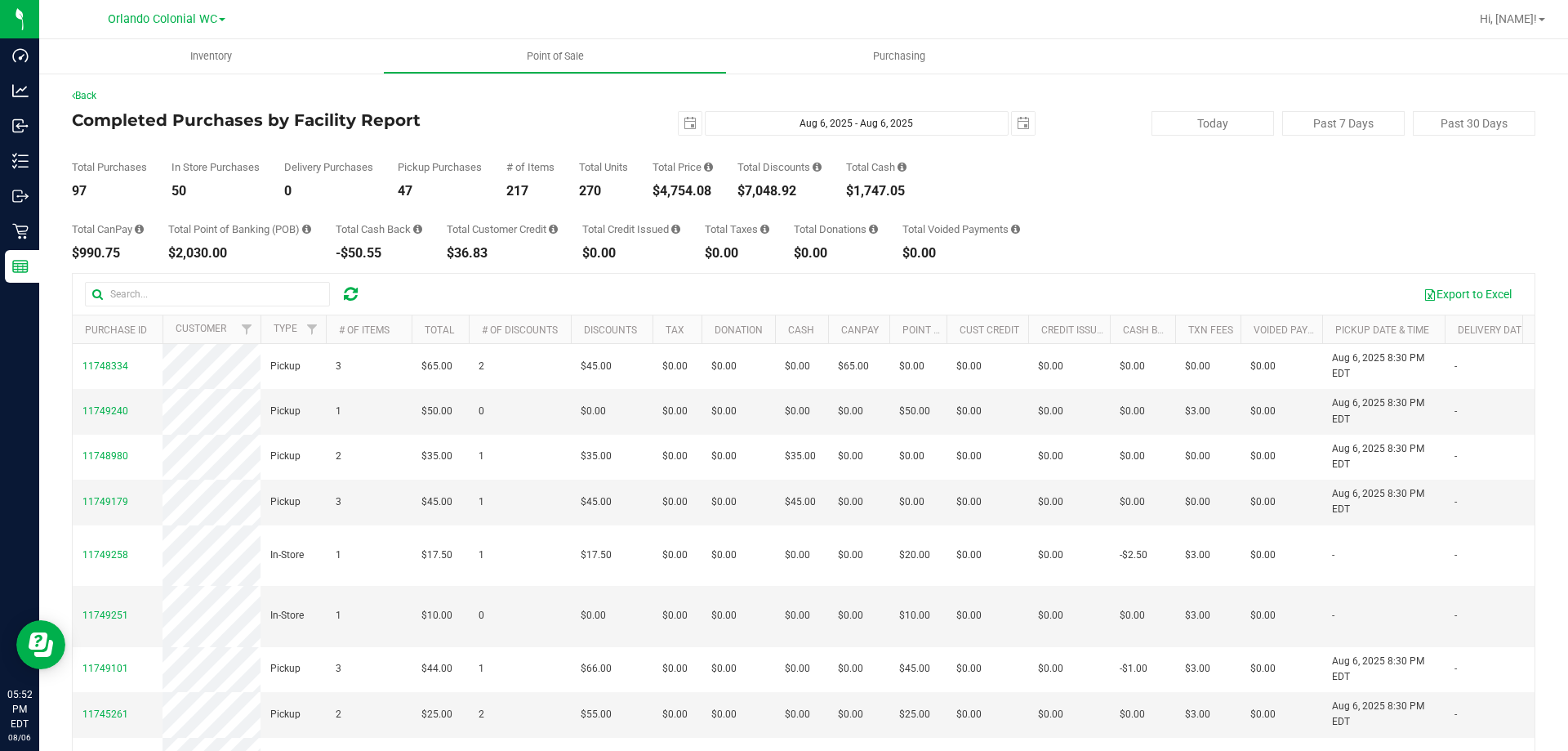 click on "Orlando Colonial WC" at bounding box center [167, 18] 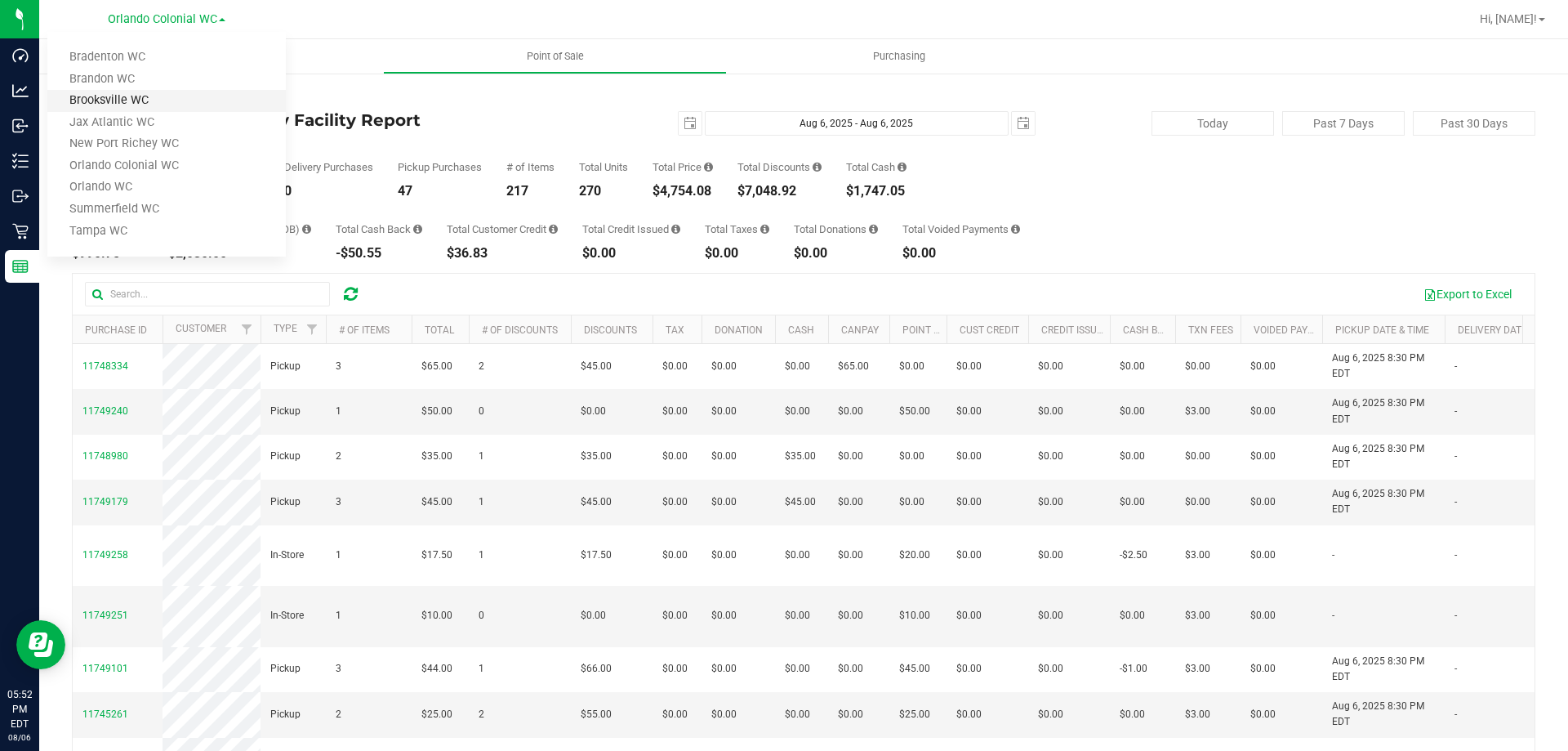 click on "Brooksville WC" at bounding box center [167, 101] 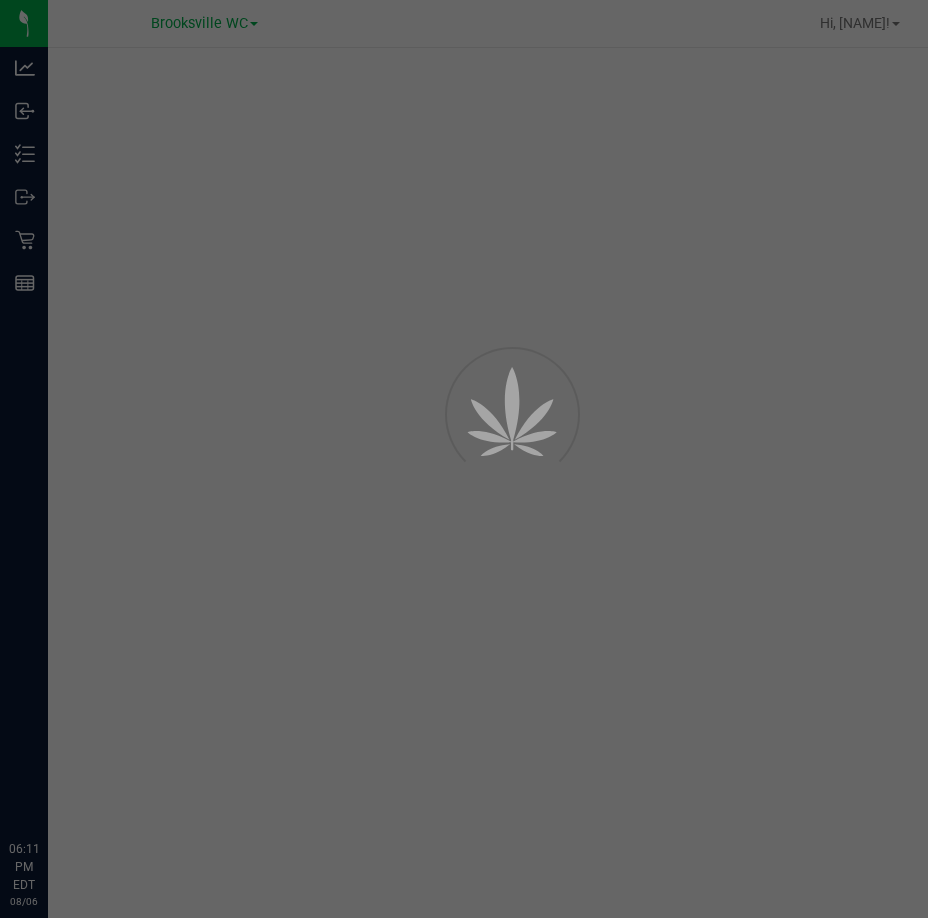 scroll, scrollTop: 0, scrollLeft: 0, axis: both 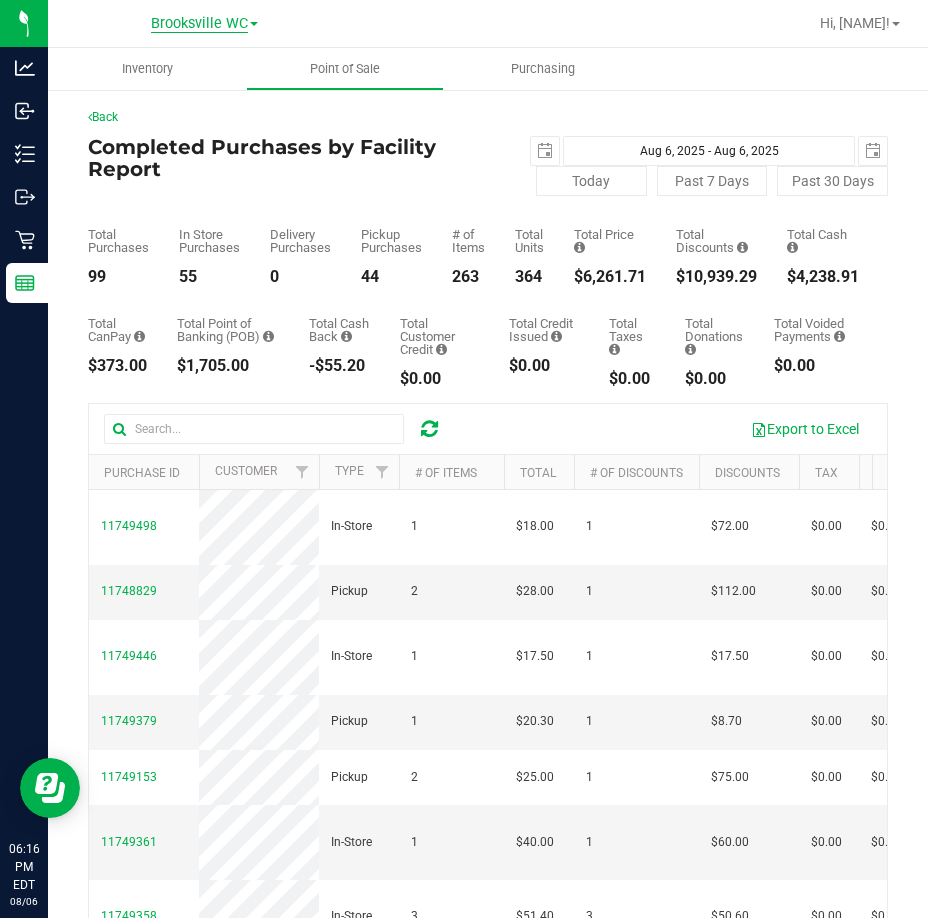 click on "Brooksville WC" at bounding box center (199, 24) 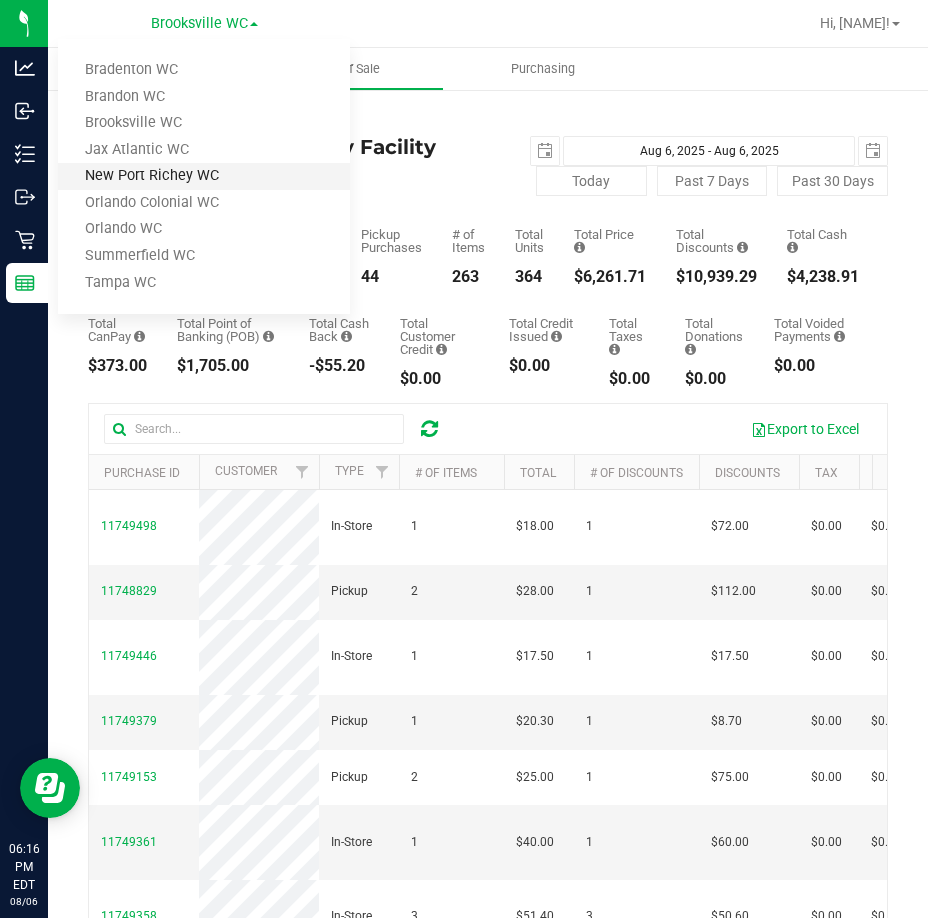 click on "New Port Richey WC" at bounding box center [204, 176] 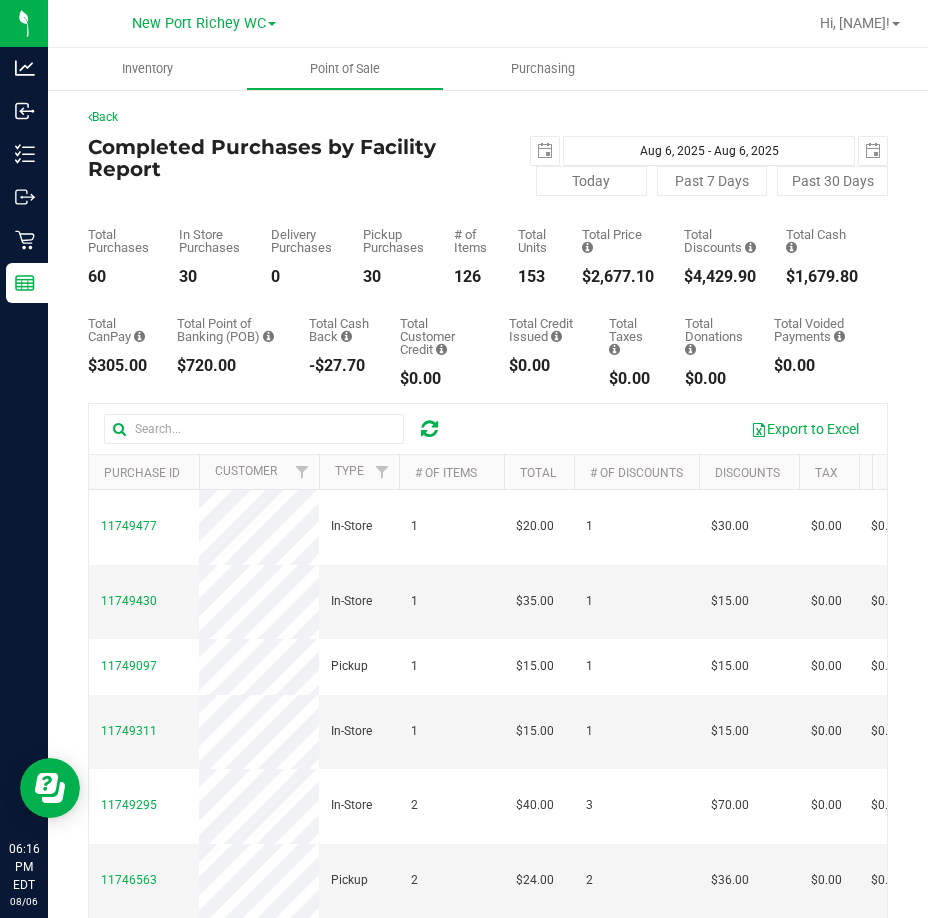 click on "New Port Richey WC" at bounding box center (204, 22) 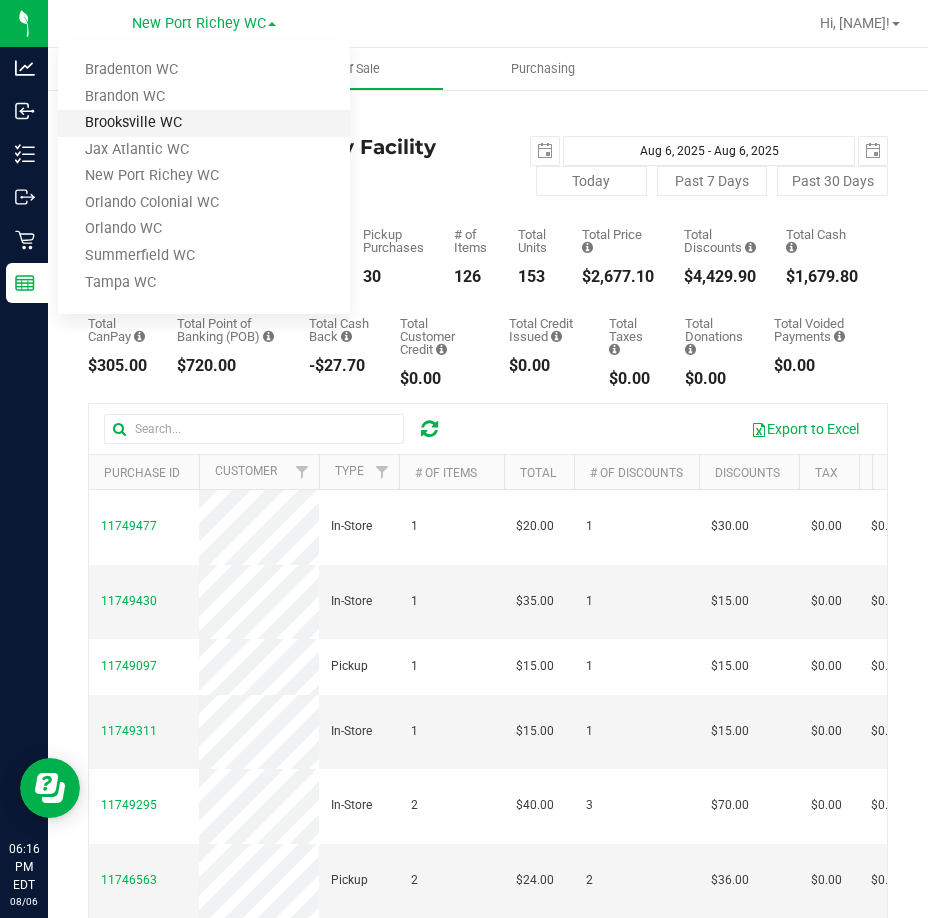 click on "Brooksville WC" at bounding box center [204, 123] 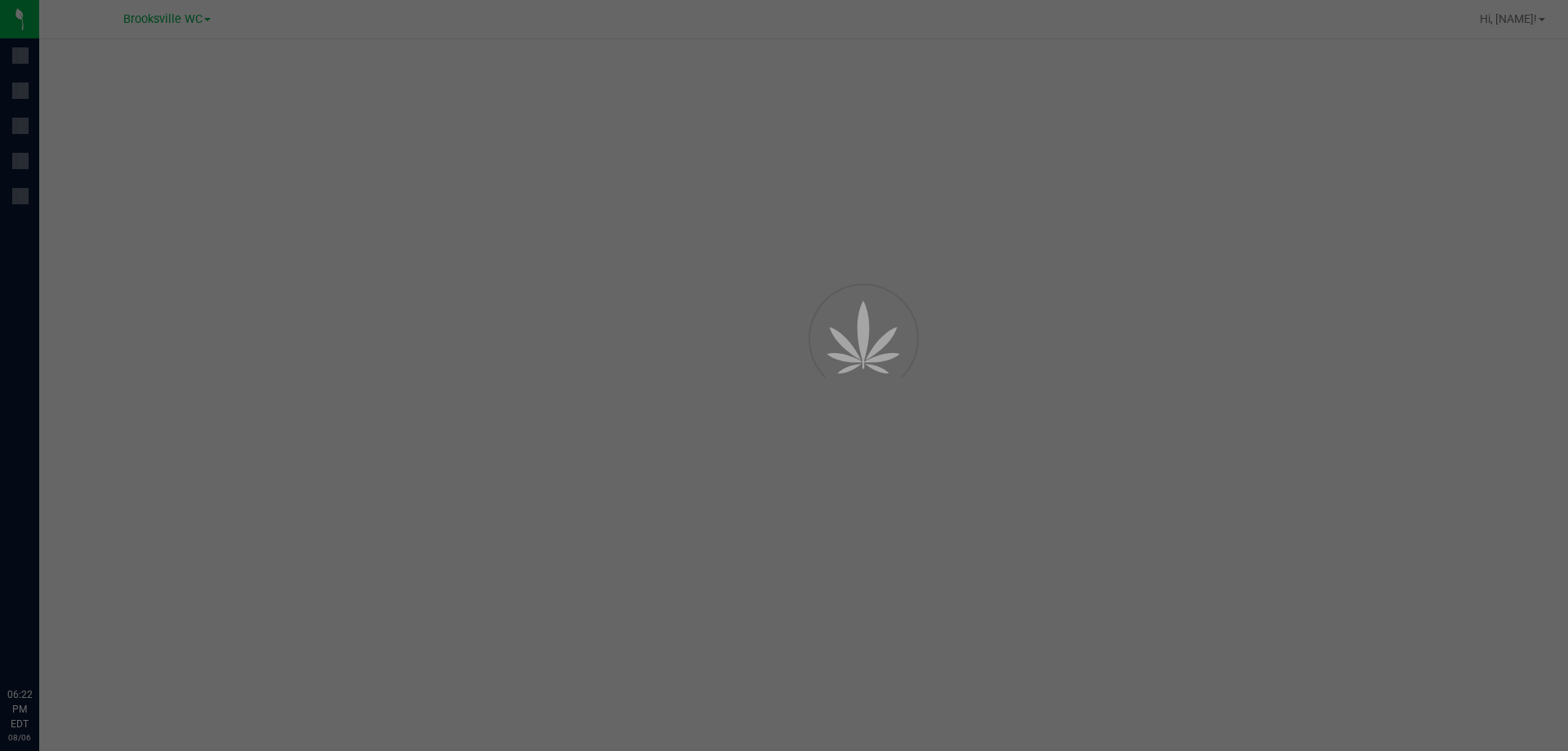 scroll, scrollTop: 0, scrollLeft: 0, axis: both 